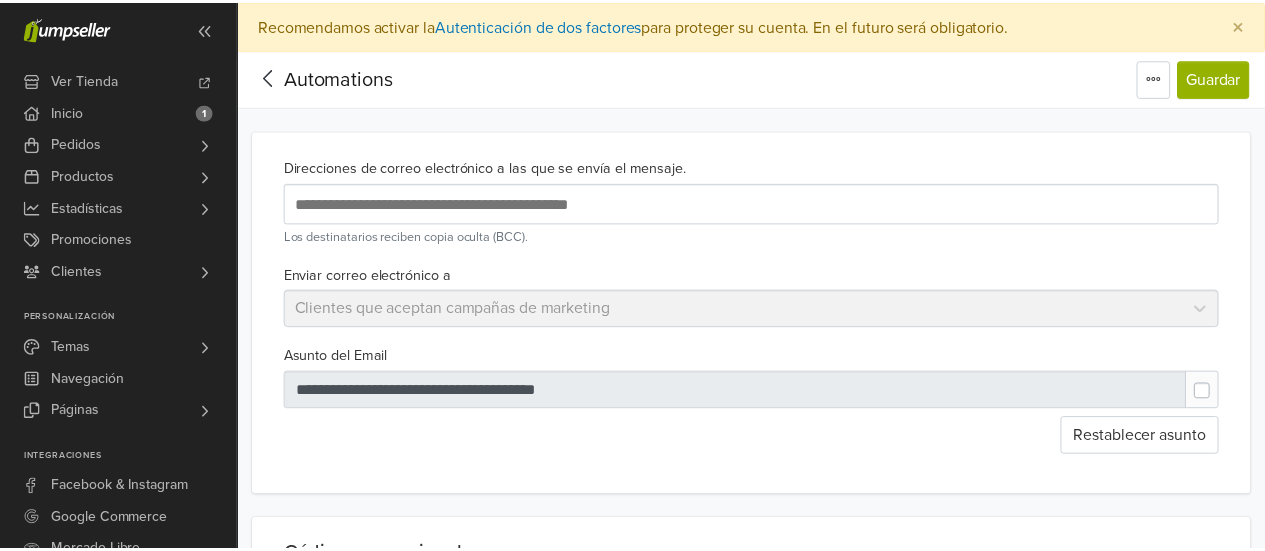 scroll, scrollTop: 0, scrollLeft: 0, axis: both 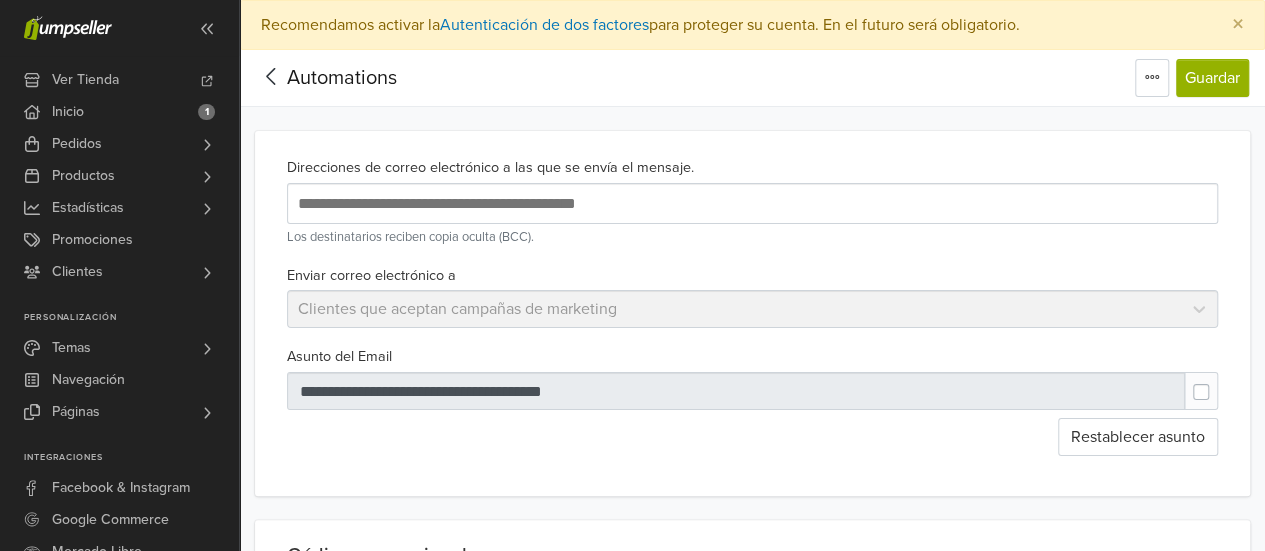 click 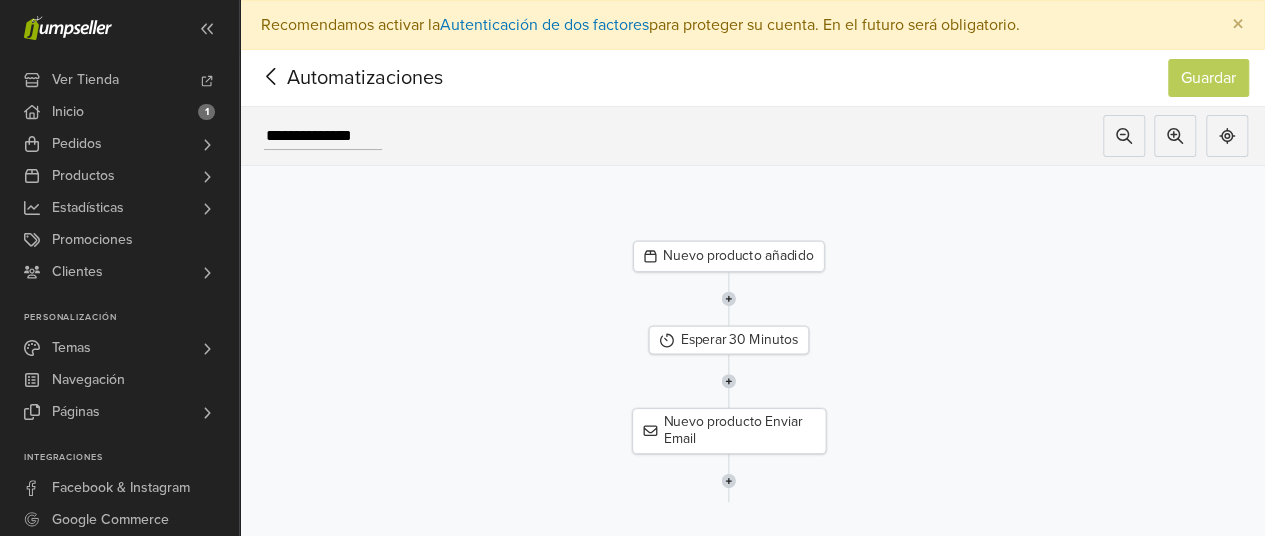 click 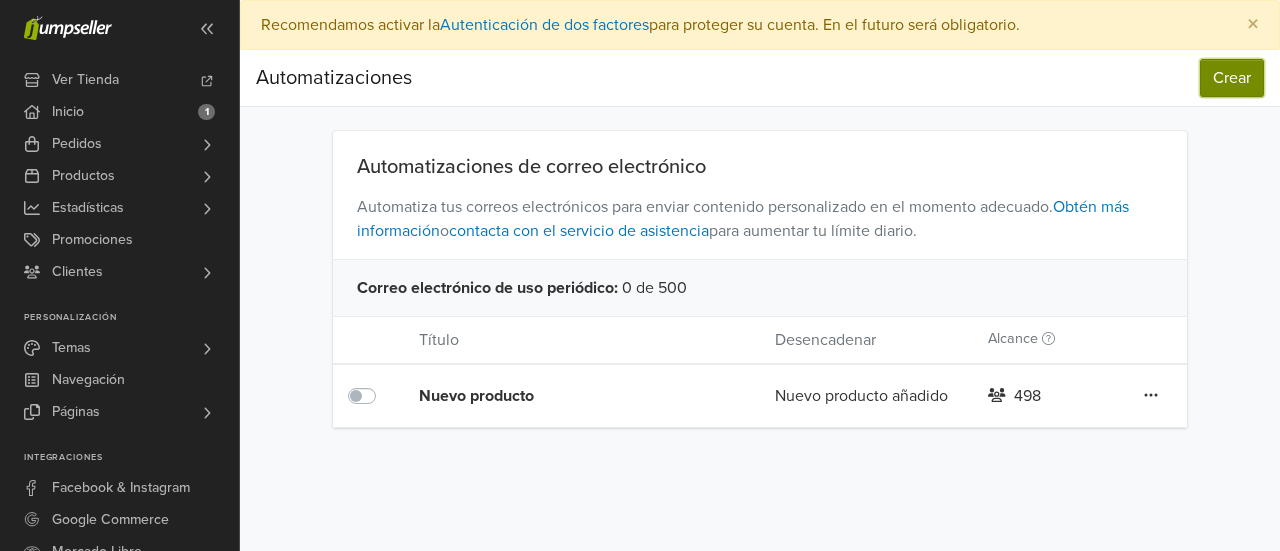 click on "Crear" at bounding box center (1232, 78) 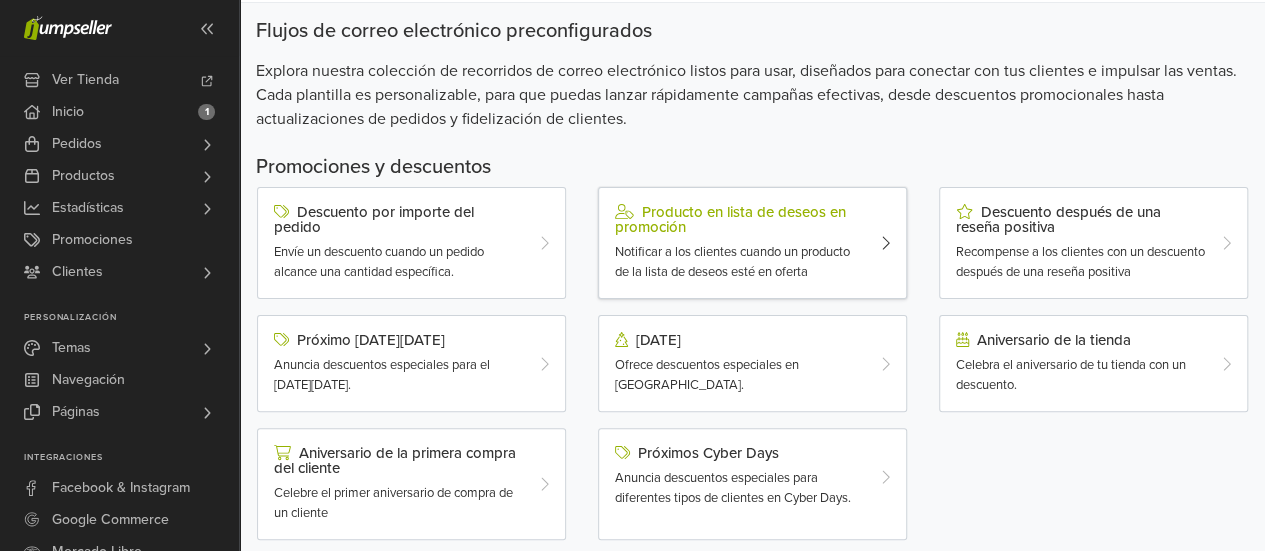 scroll, scrollTop: 0, scrollLeft: 0, axis: both 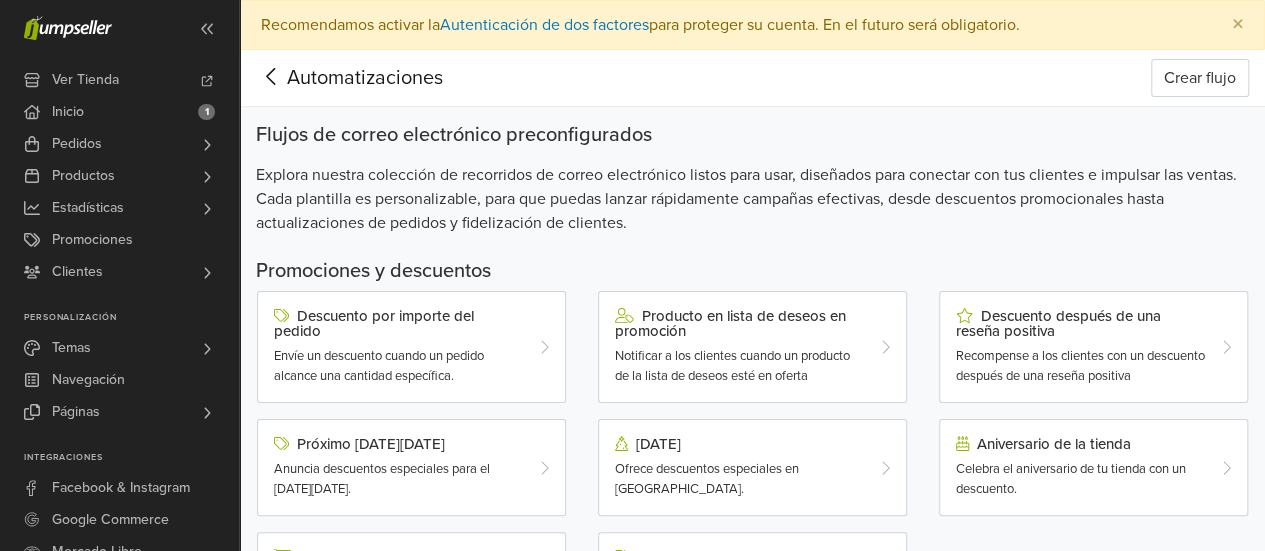click 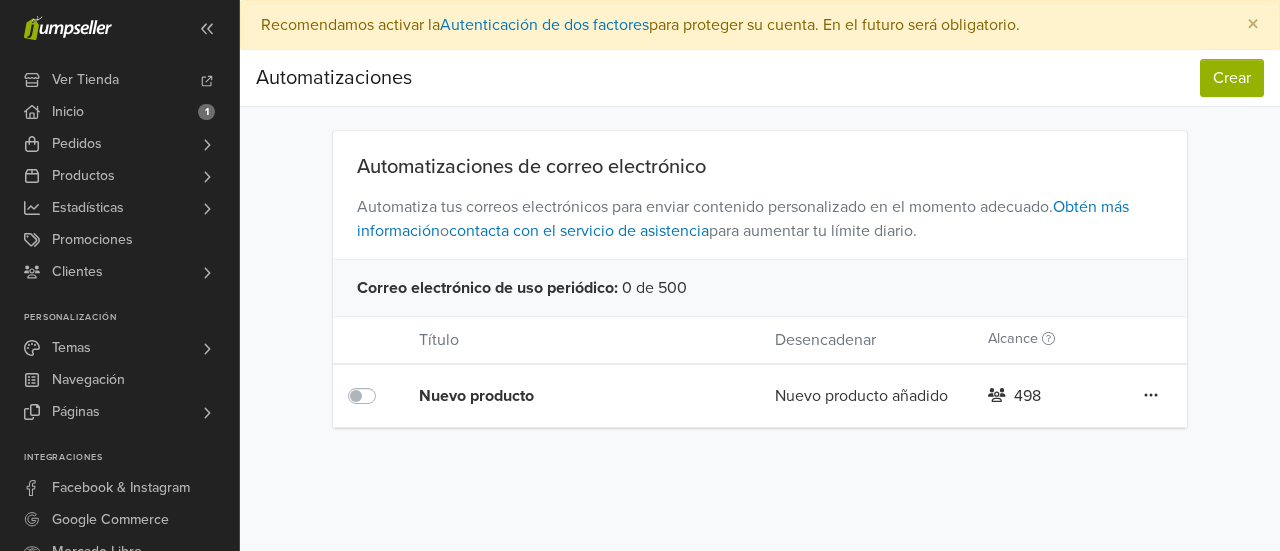 click on "Nuevo producto" at bounding box center [561, 396] 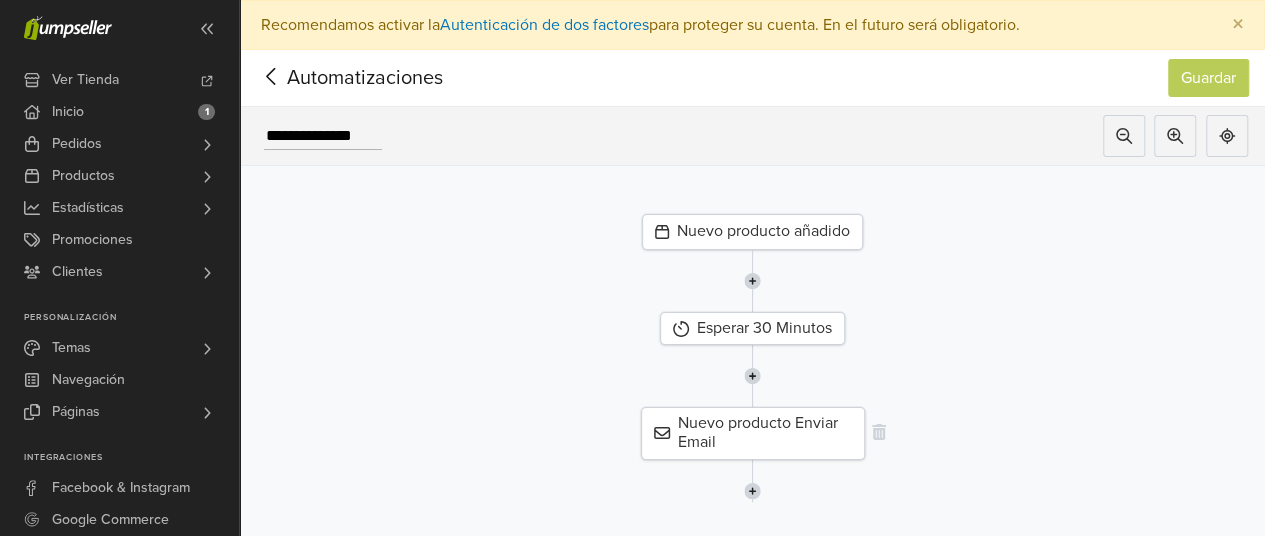 click on "Nuevo producto Enviar Email" at bounding box center [753, 433] 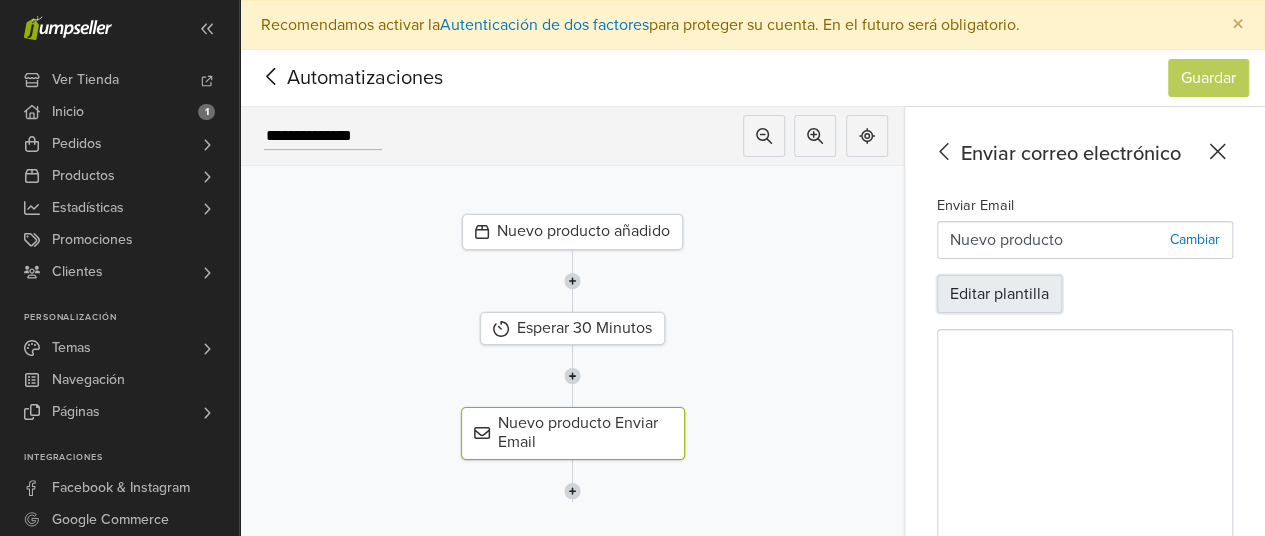 click on "Editar plantilla" at bounding box center [999, 294] 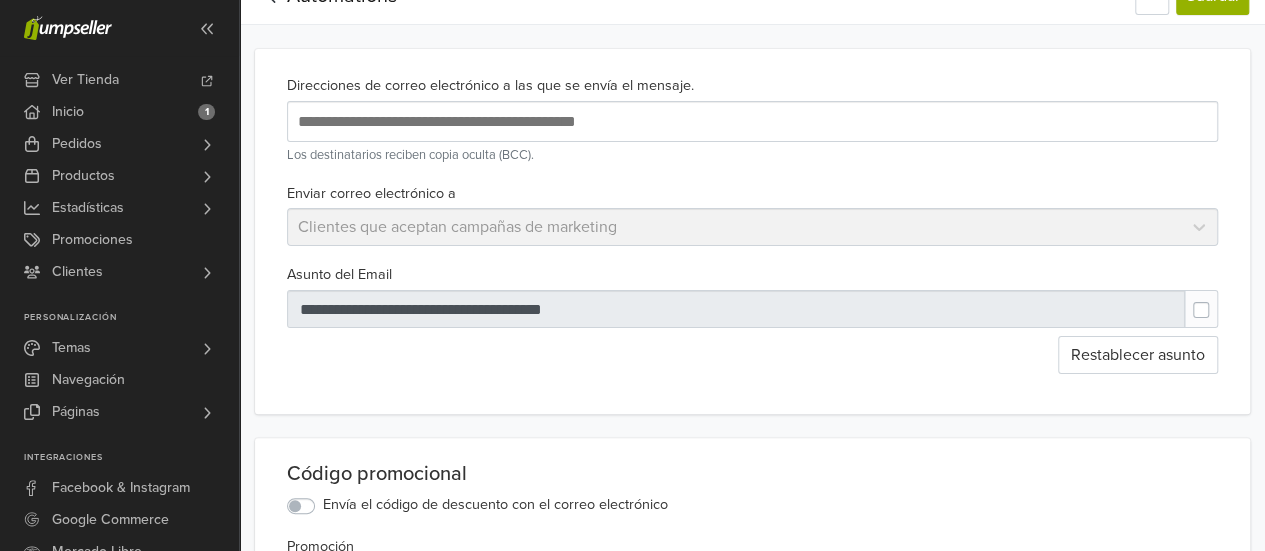 scroll, scrollTop: 133, scrollLeft: 0, axis: vertical 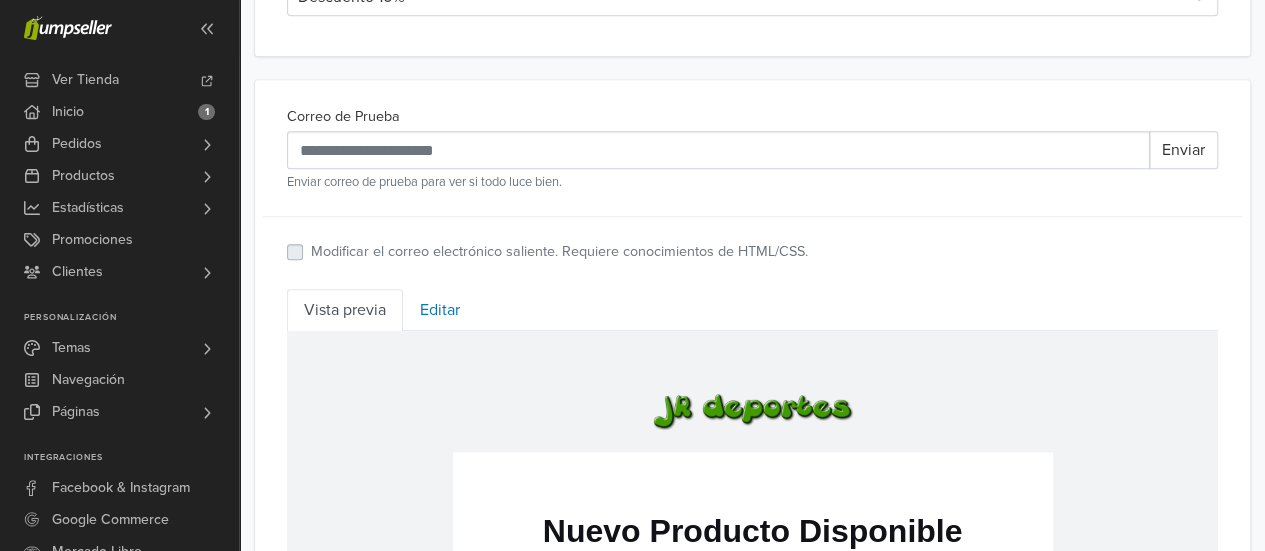click 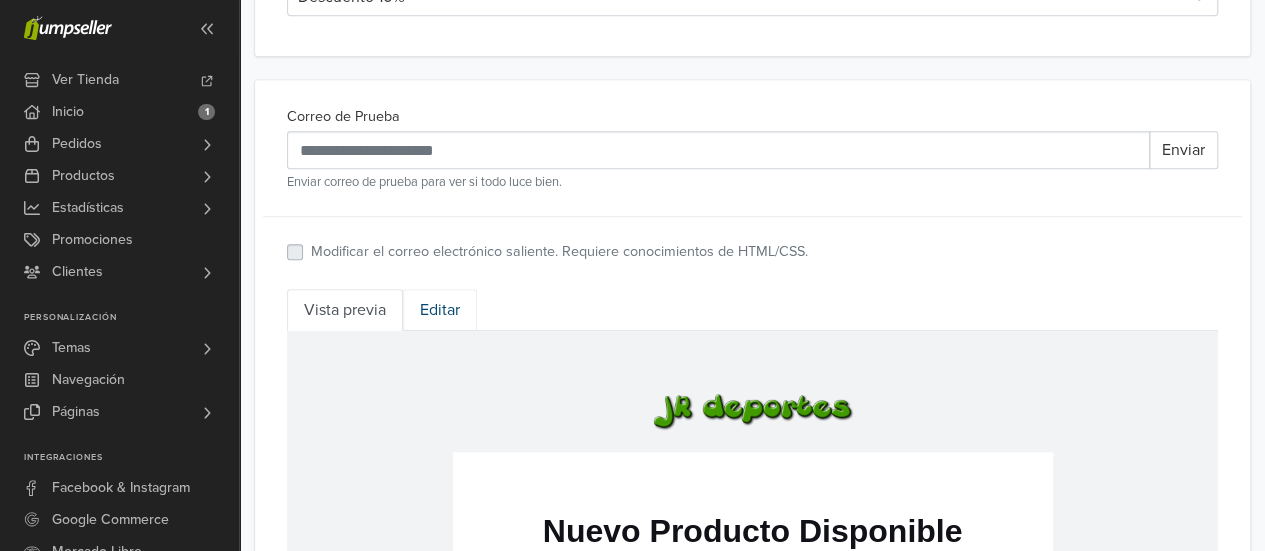 click on "Editar" at bounding box center [440, 310] 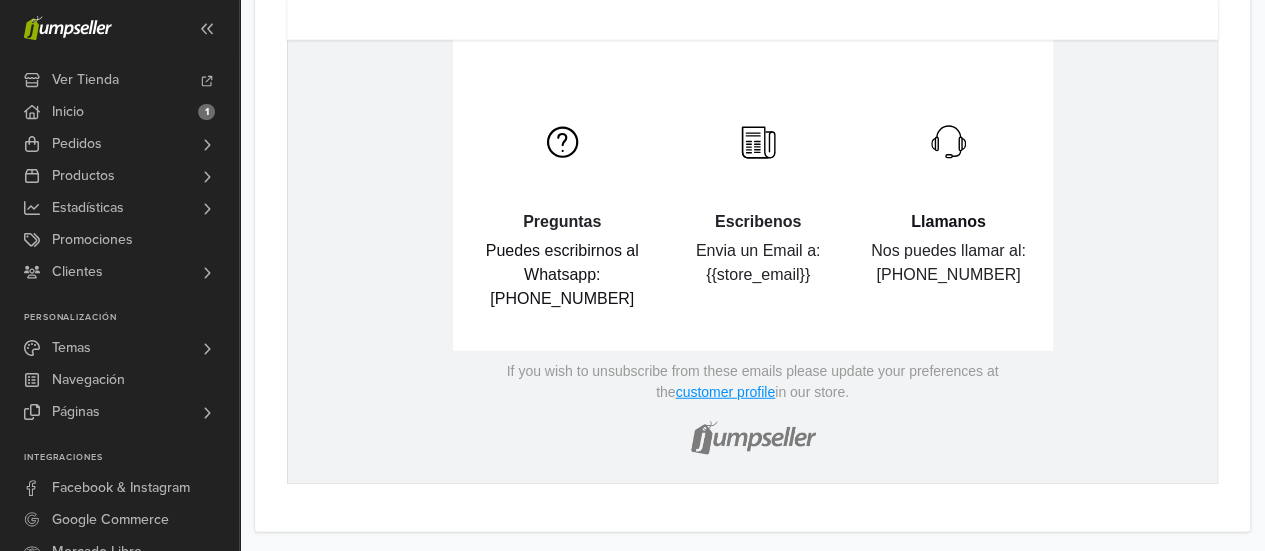 scroll, scrollTop: 2168, scrollLeft: 0, axis: vertical 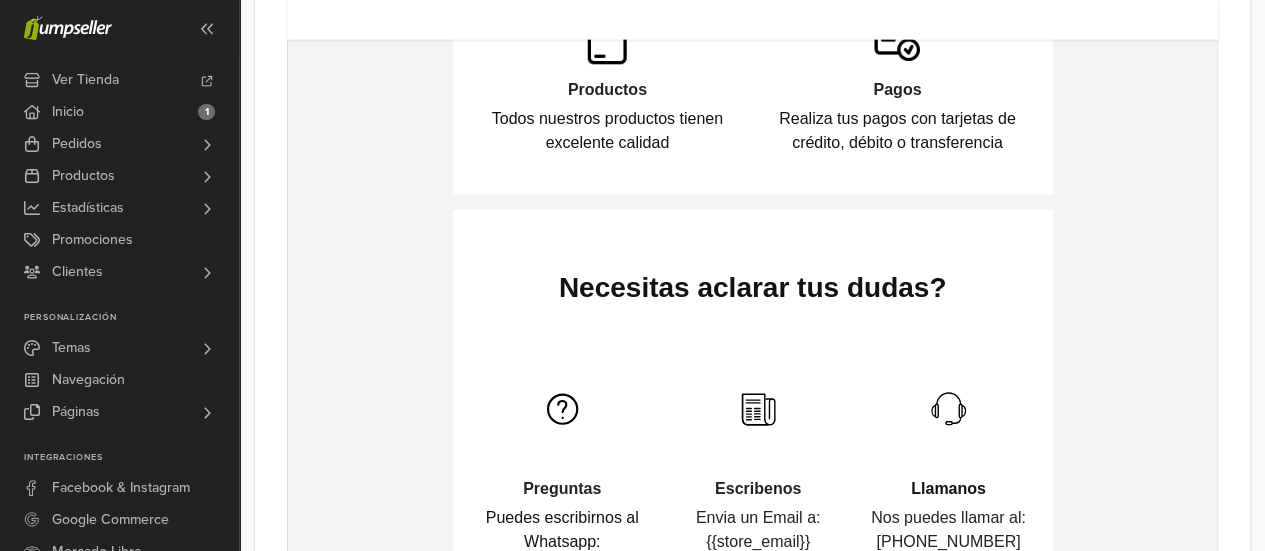 click on "Necesitas aclarar tus dudas?" at bounding box center [753, 289] 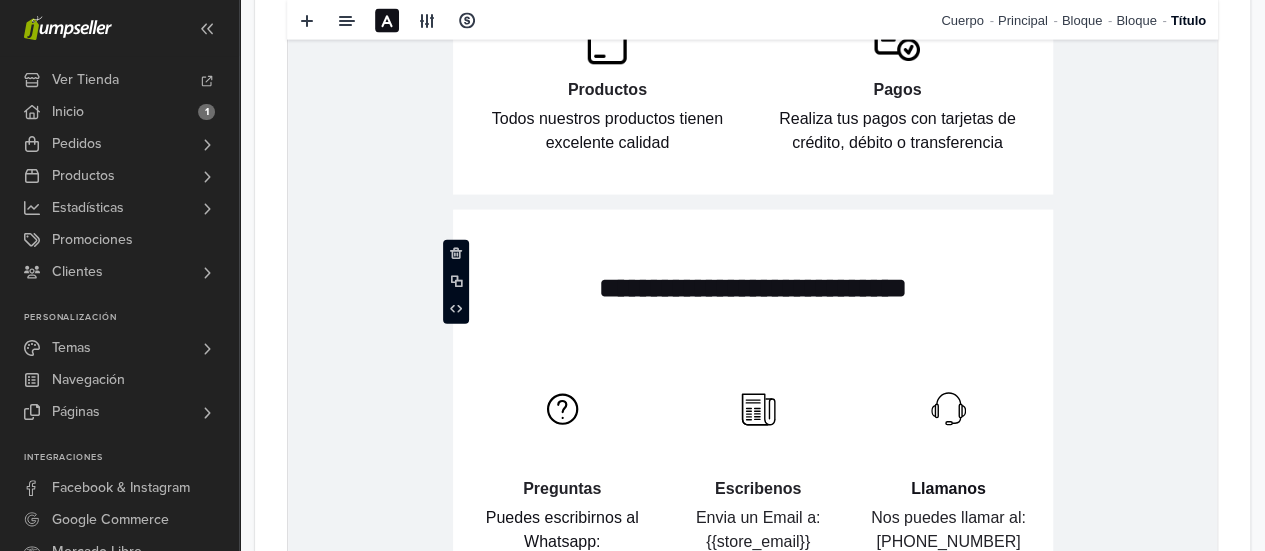 click on "**********" at bounding box center (753, 414) 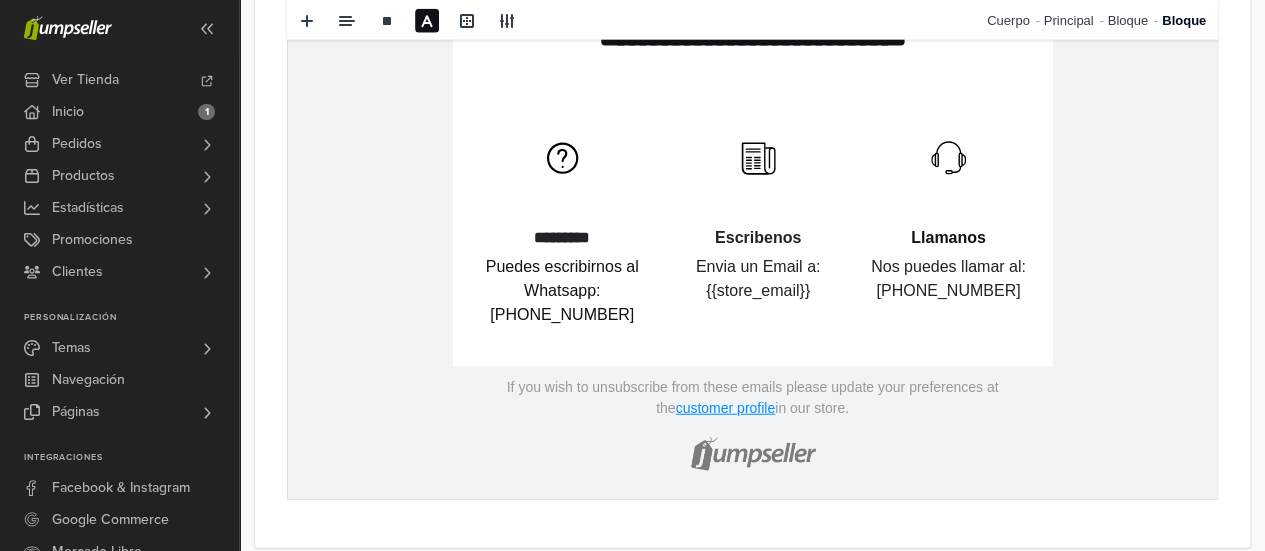 scroll, scrollTop: 2435, scrollLeft: 0, axis: vertical 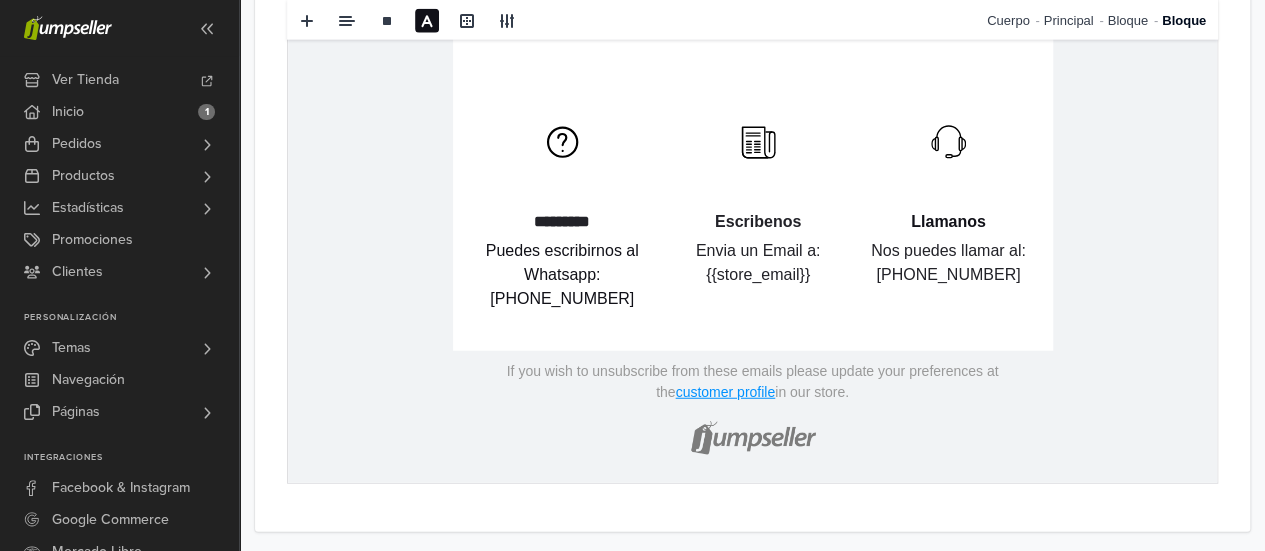 click on "**********" at bounding box center (753, 147) 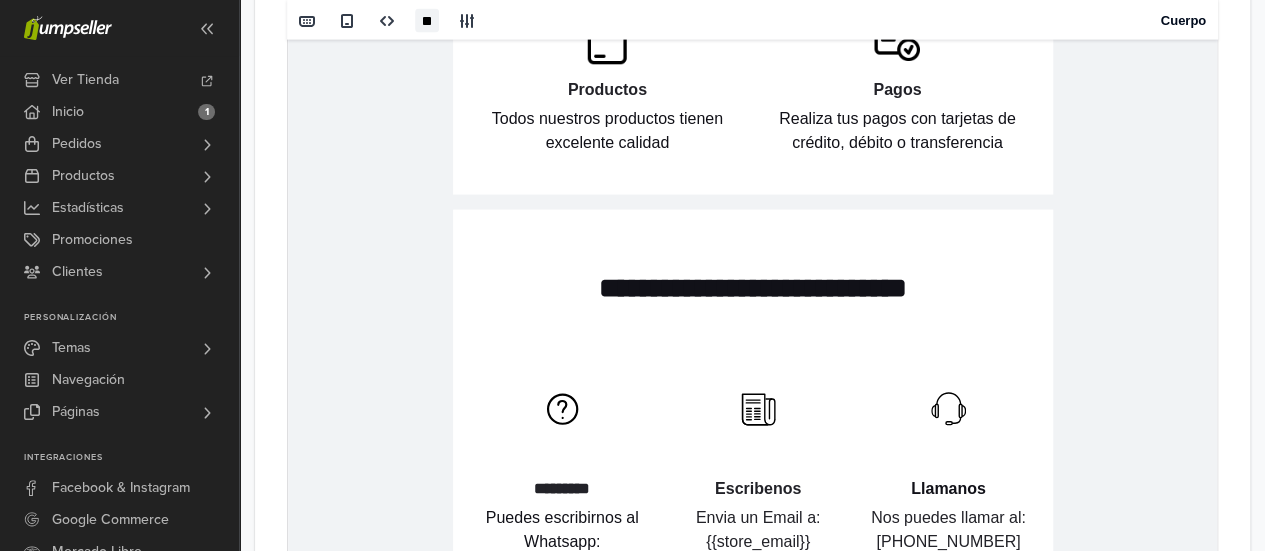 scroll, scrollTop: 2302, scrollLeft: 0, axis: vertical 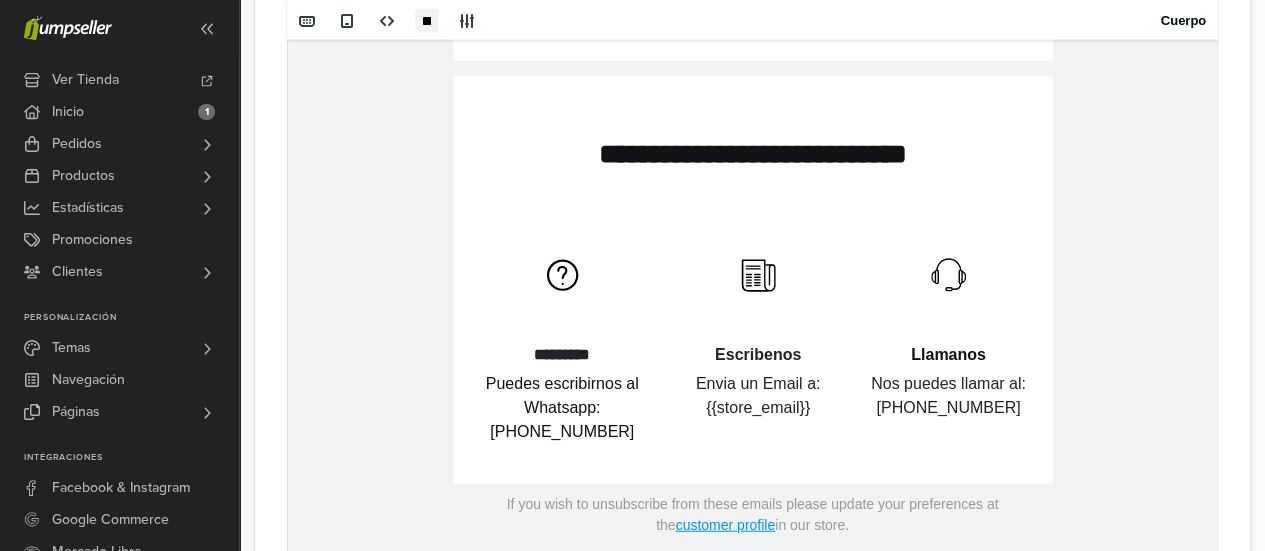 click on "Puedes escribirnos al Whatsapp: ﻿[PHONE_NUMBER]" at bounding box center [562, 409] 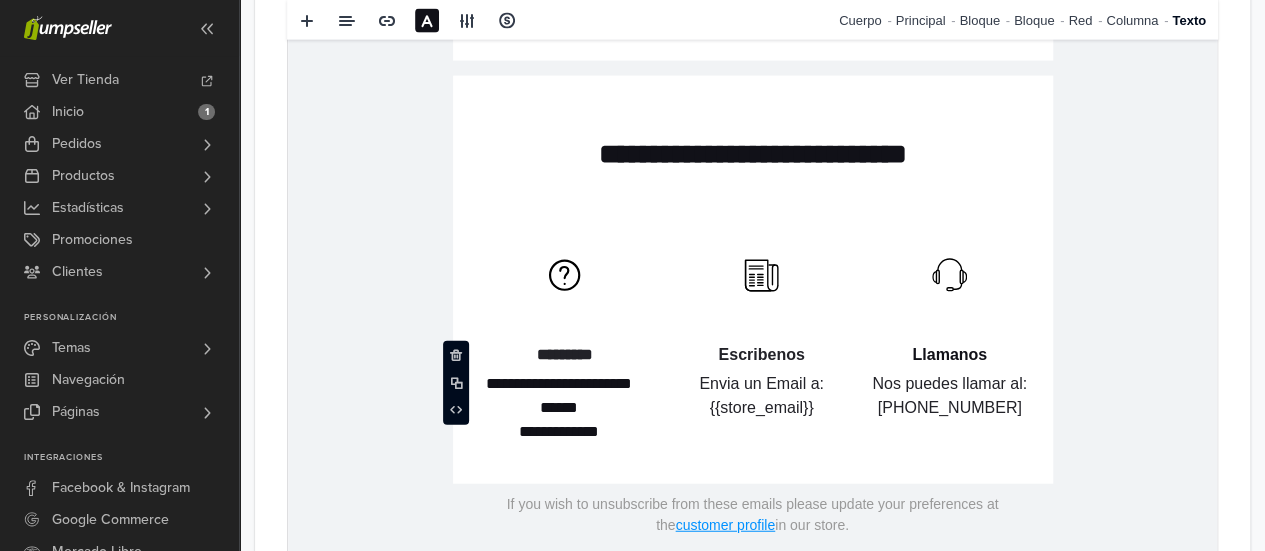 click on "**********" at bounding box center (559, 409) 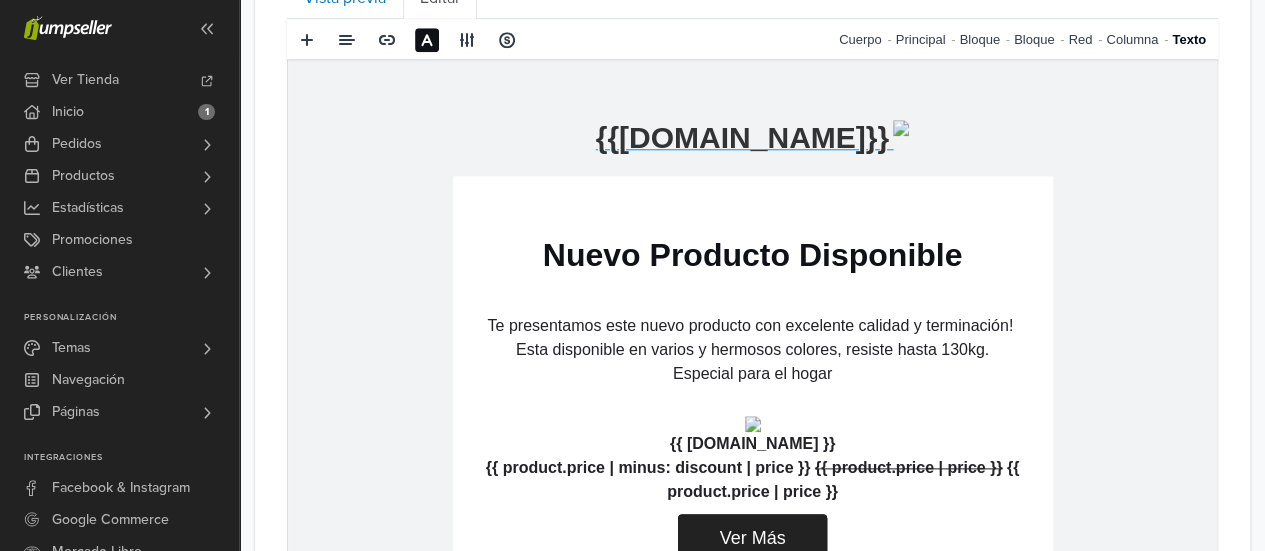 scroll, scrollTop: 968, scrollLeft: 0, axis: vertical 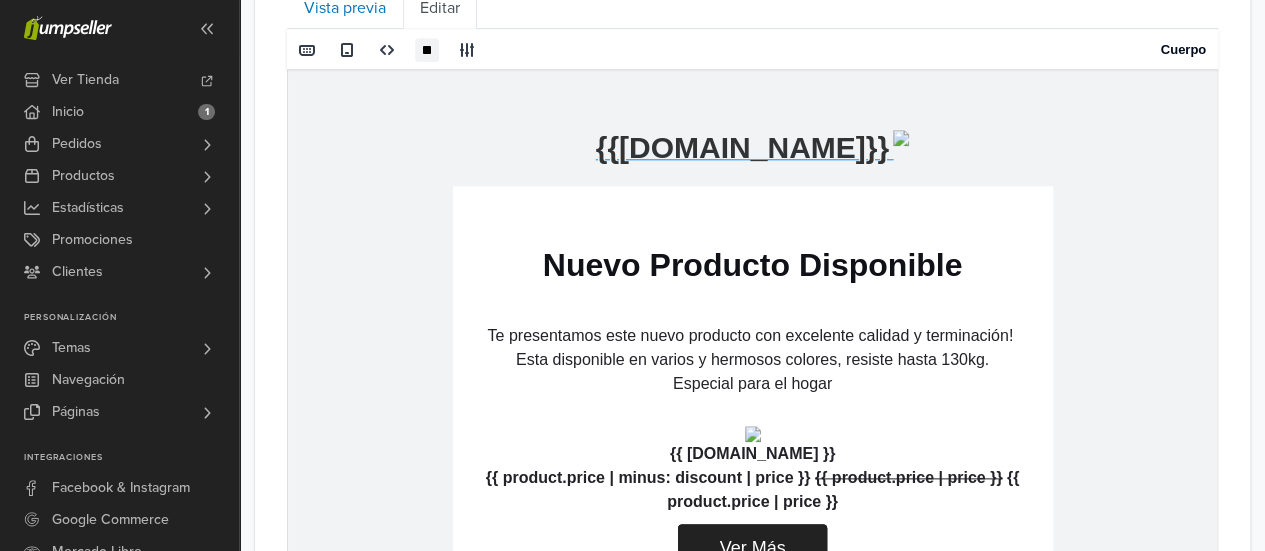 click on "{% if store.logo == empty %}
{{[DOMAIN_NAME]}}
{% else %}
{% endif %}
hidden text hidden text Nuevo Producto Disponible
{% for product in products.latest limit: 1 %}
hidden text Te presentamos este nuevo producto con excelente calidad y terminación!  Esta disponible en varios y hermosos colores, resiste hasta 130kg.  ﻿Especial para el hogar hidden text hidden text {{ [DOMAIN_NAME] }}
{{ product.price | minus: discount | price }}
. ." at bounding box center (752, 1034) 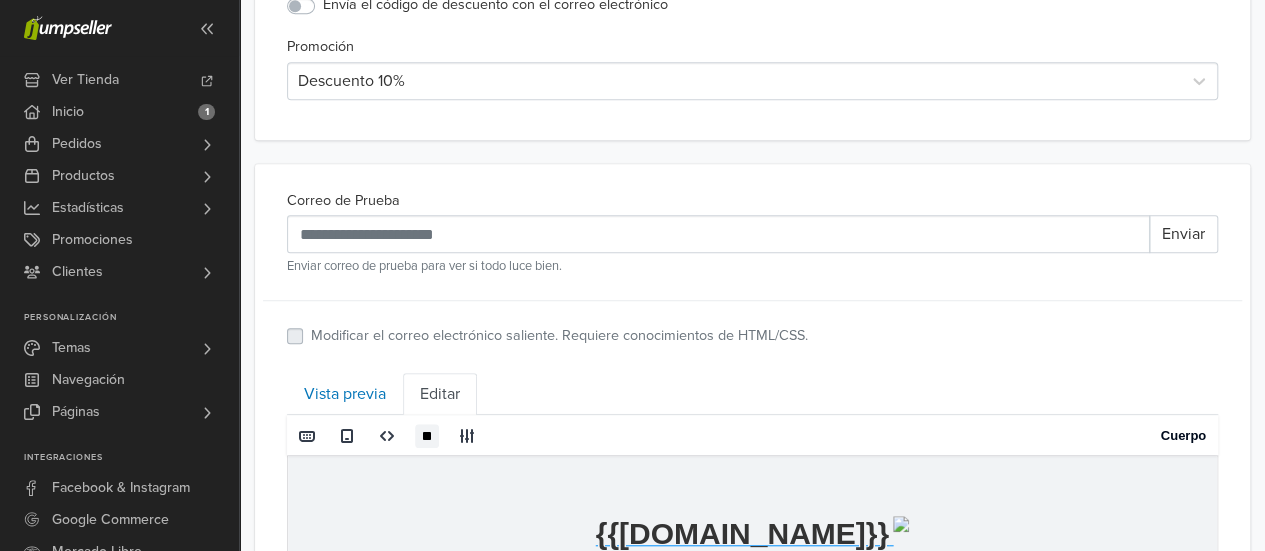 scroll, scrollTop: 592, scrollLeft: 0, axis: vertical 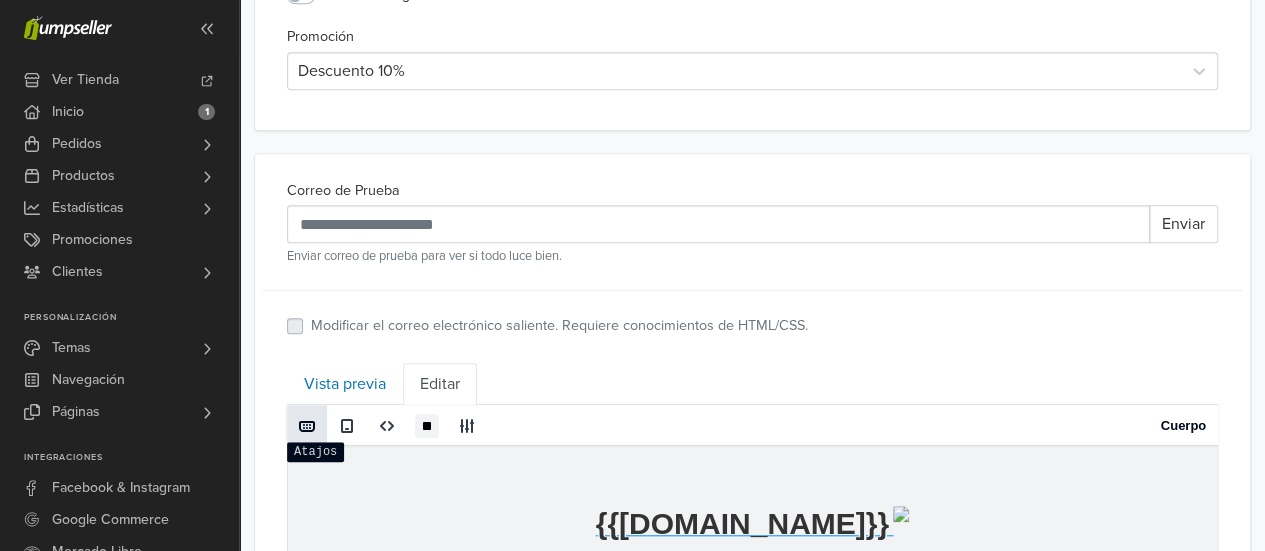 click at bounding box center [307, 426] 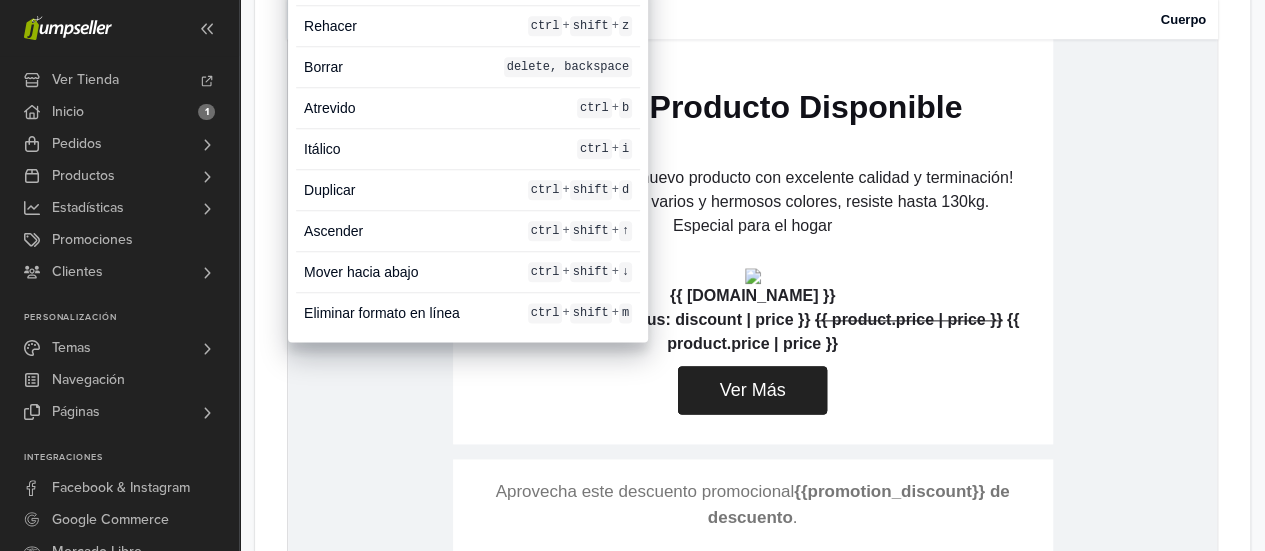 scroll, scrollTop: 992, scrollLeft: 0, axis: vertical 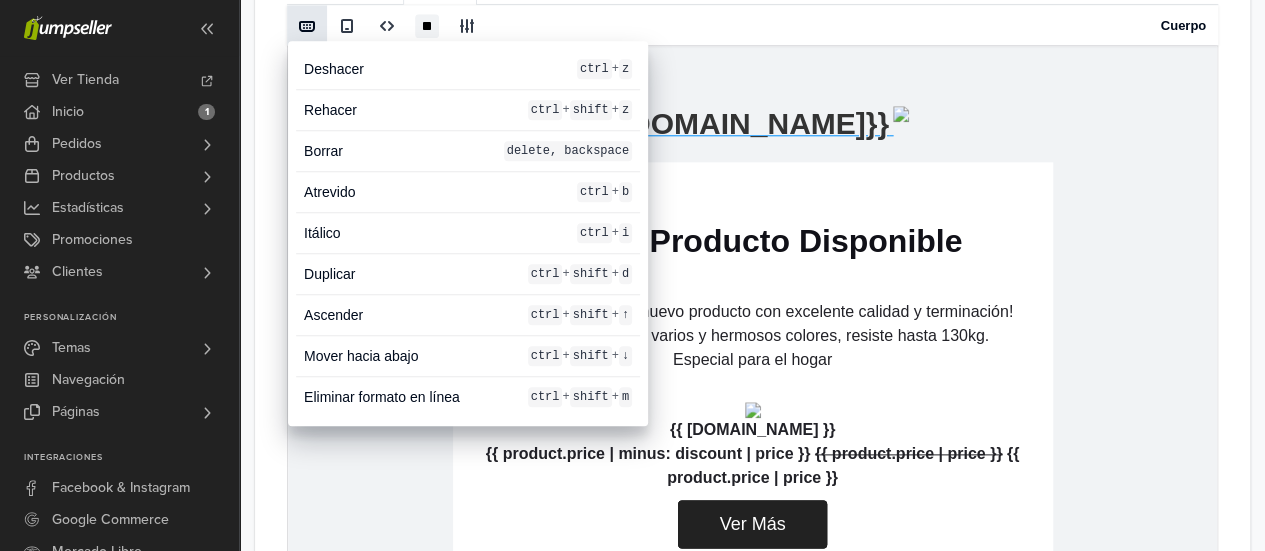 click on "{% if store.logo == empty %}
{{[DOMAIN_NAME]}}
{% else %}
{% endif %}
hidden text hidden text Nuevo Producto Disponible
{% for product in products.latest limit: 1 %}
hidden text Te presentamos este nuevo producto con excelente calidad y terminación!  Esta disponible en varios y hermosos colores, resiste hasta 130kg.  ﻿Especial para el hogar hidden text hidden text {{ [DOMAIN_NAME] }}
{{ product.price | minus: discount | price }}
. ." at bounding box center (752, 1010) 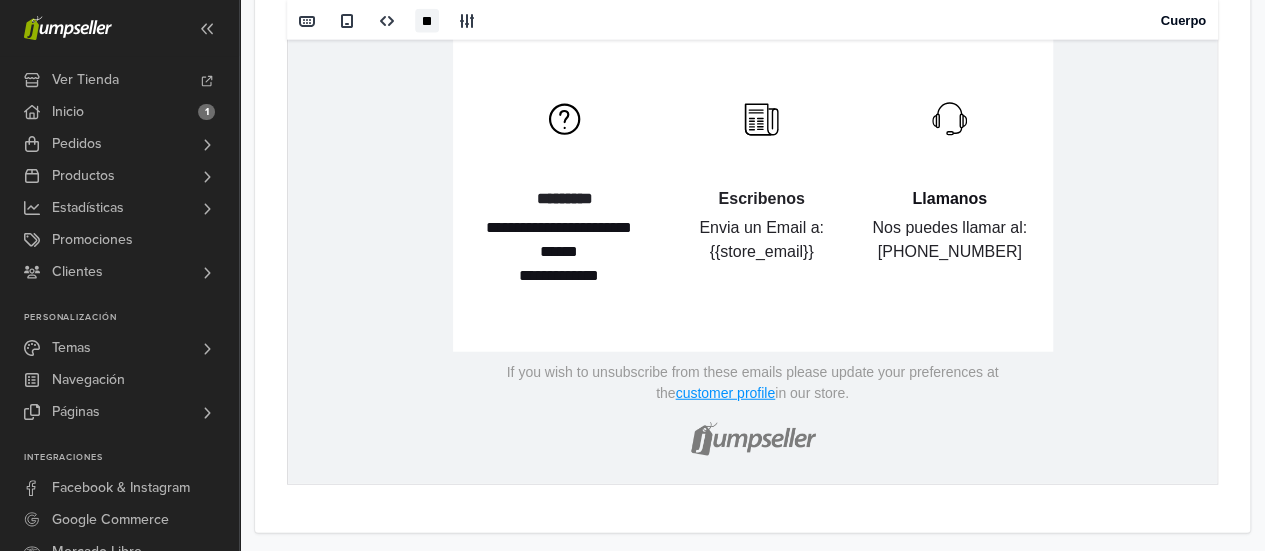 scroll, scrollTop: 2459, scrollLeft: 0, axis: vertical 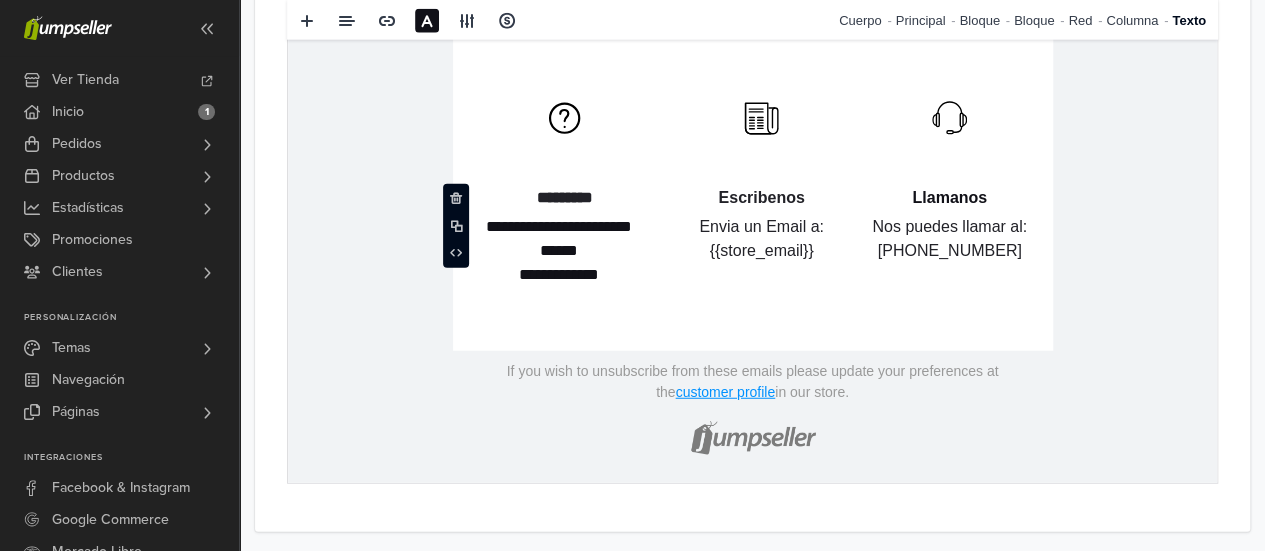 click on "**********" at bounding box center [559, 264] 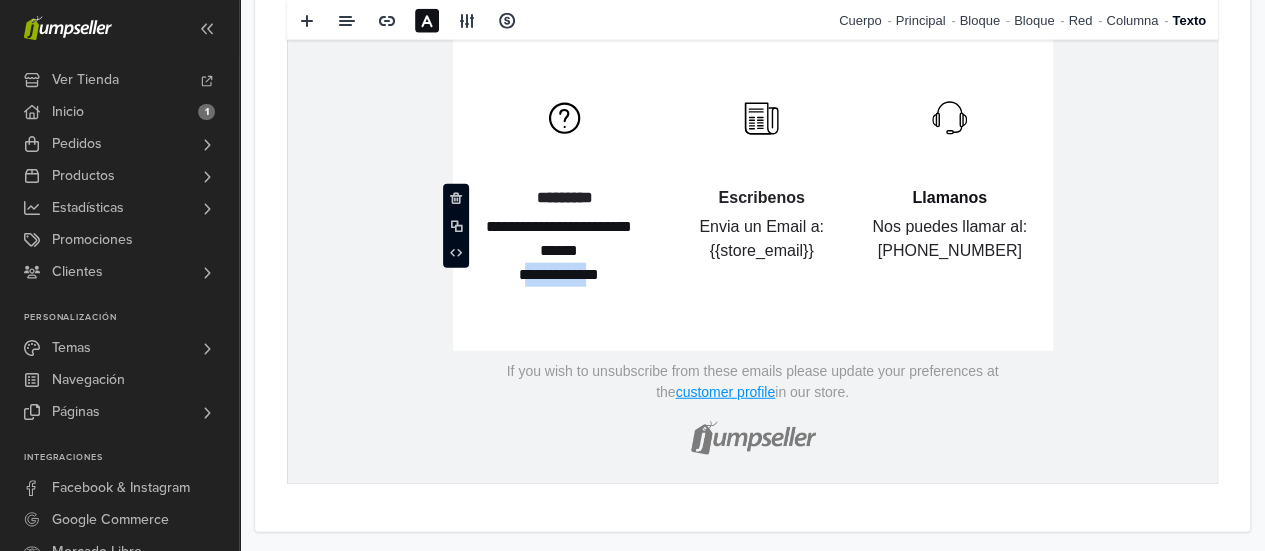 drag, startPoint x: 508, startPoint y: 251, endPoint x: 597, endPoint y: 251, distance: 89 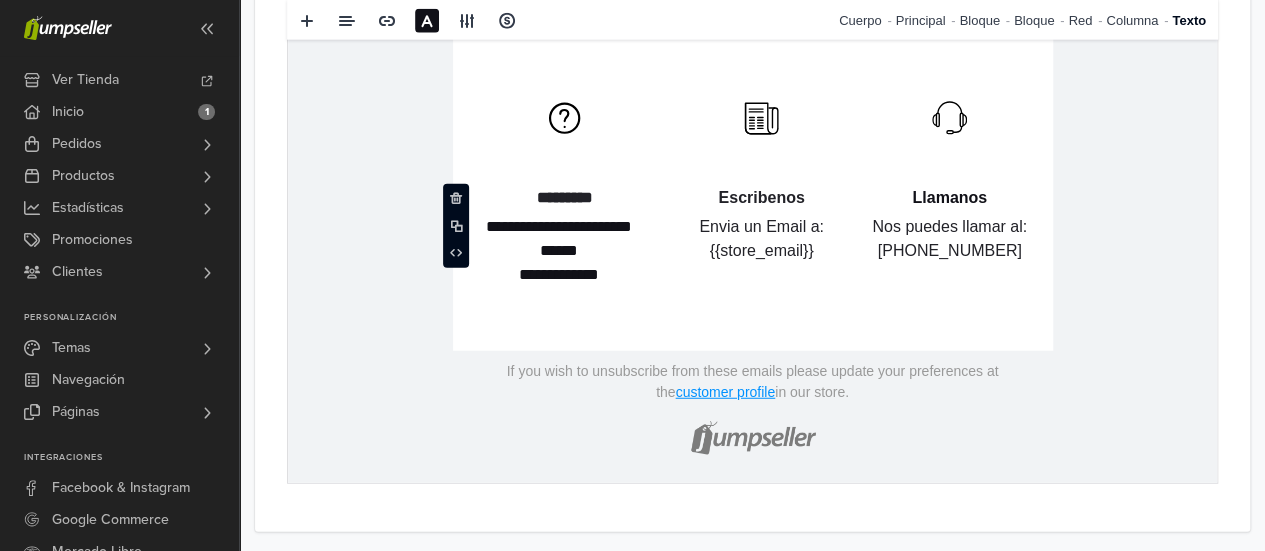 click on "**********" at bounding box center [559, 264] 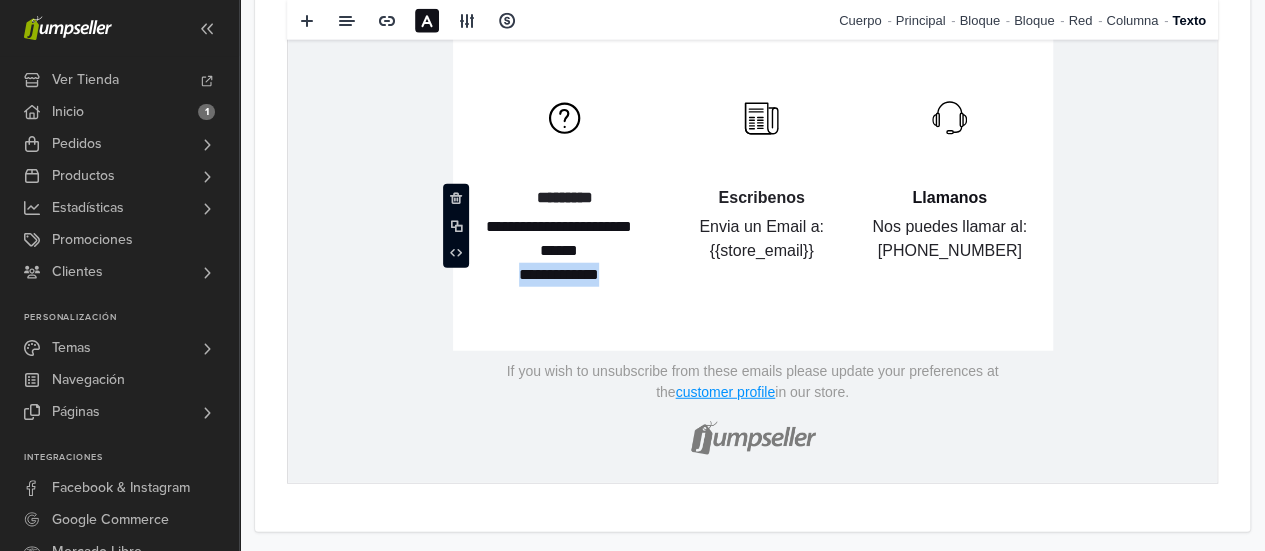 drag, startPoint x: 621, startPoint y: 250, endPoint x: 501, endPoint y: 253, distance: 120.03749 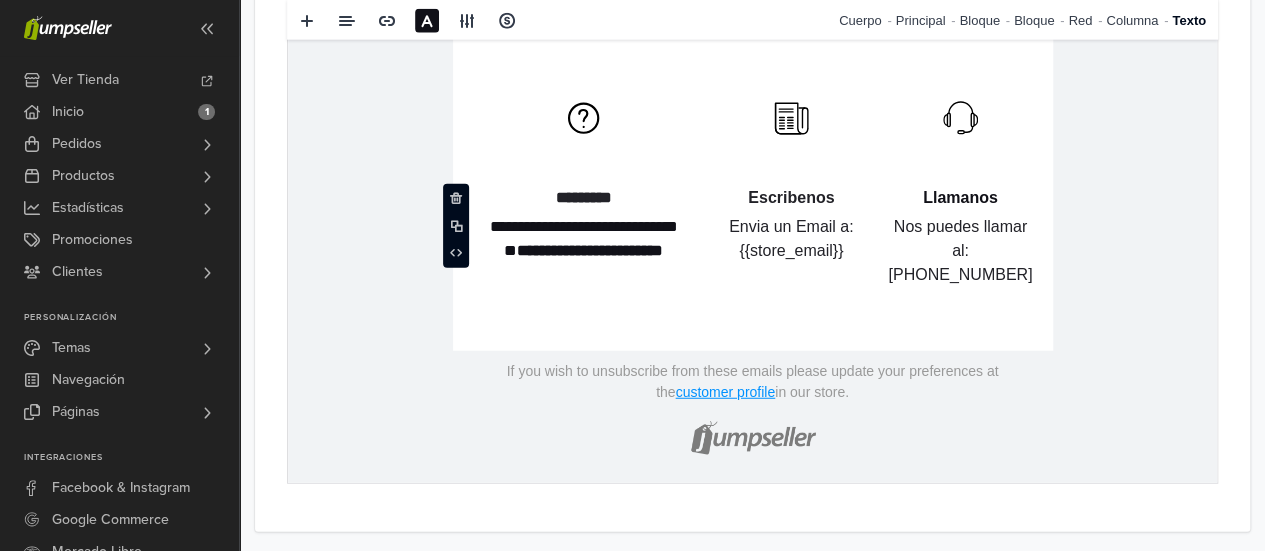 click on "**********" at bounding box center [590, 251] 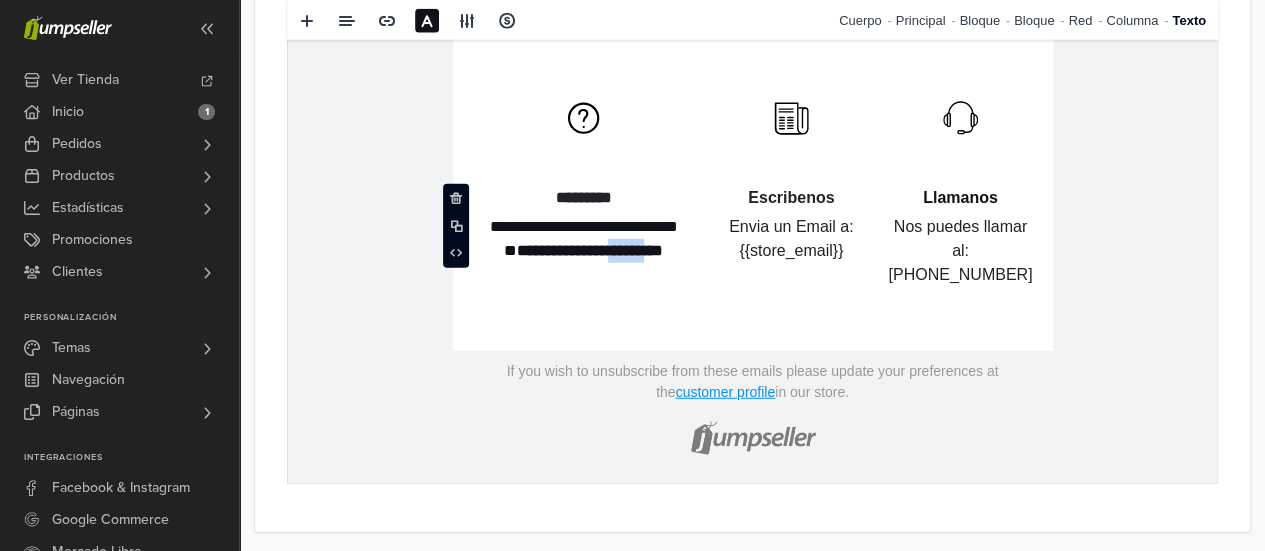click on "**********" at bounding box center [590, 251] 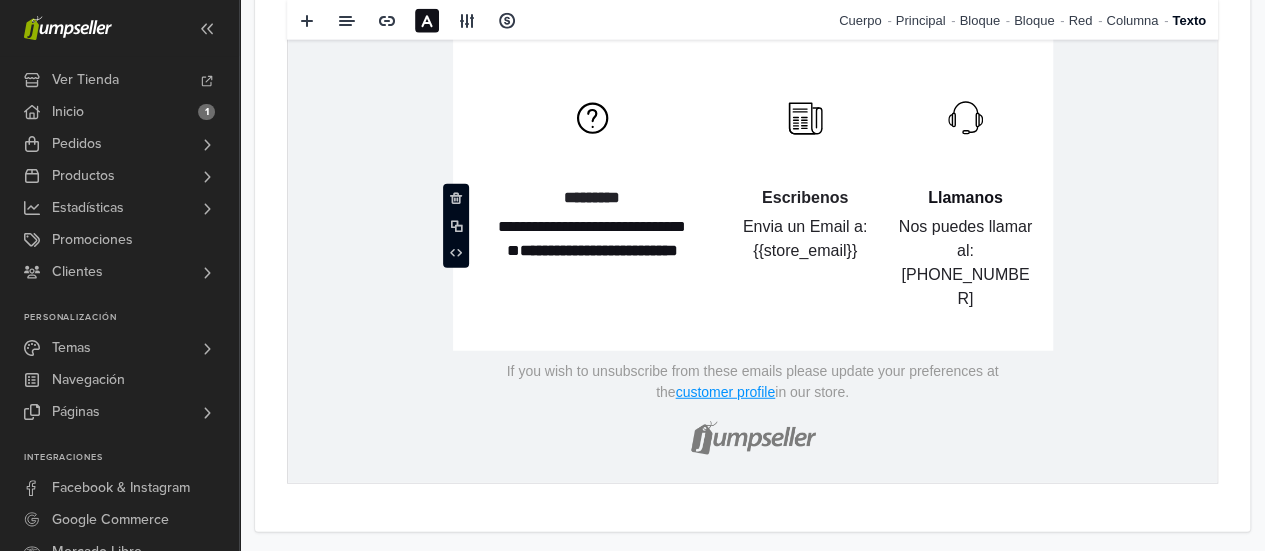 scroll, scrollTop: 2435, scrollLeft: 0, axis: vertical 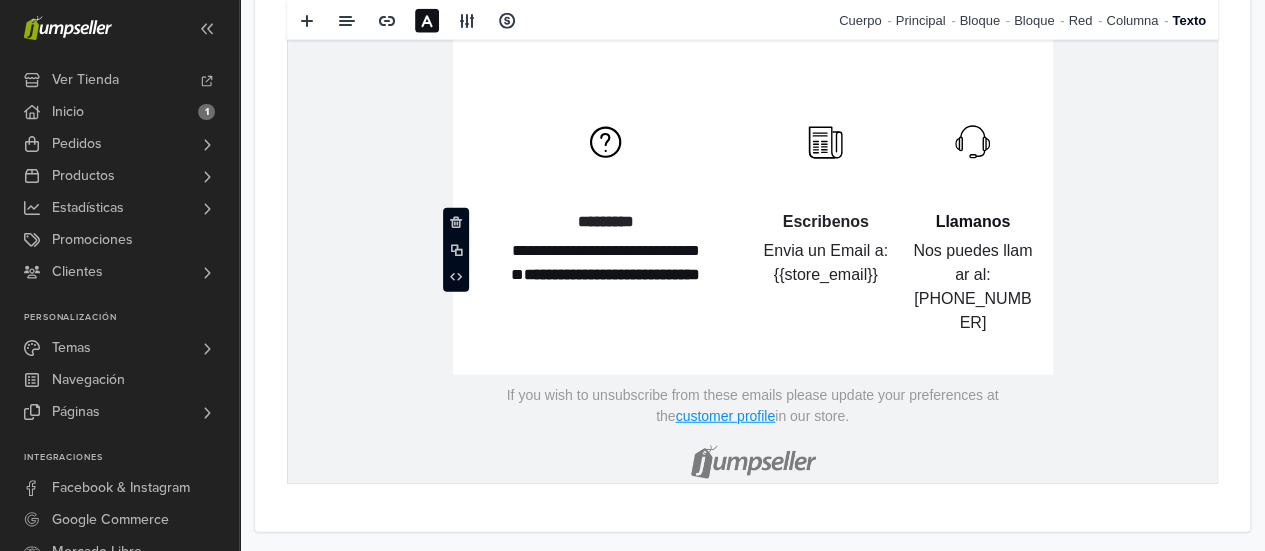 click on "{% if store.logo == empty %}
{{[DOMAIN_NAME]}}
{% else %}
{% endif %}
hidden text hidden text Nuevo Producto Disponible
{% for product in products.latest limit: 1 %}
hidden text Te presentamos este nuevo producto con excelente calidad y terminación!  Esta disponible en varios y hermosos colores, resiste hasta 130kg.  ﻿Especial para el hogar hidden text hidden text {{ [DOMAIN_NAME] }}
{{ product.price | minus: discount | price }}
. ." at bounding box center [752, -432] 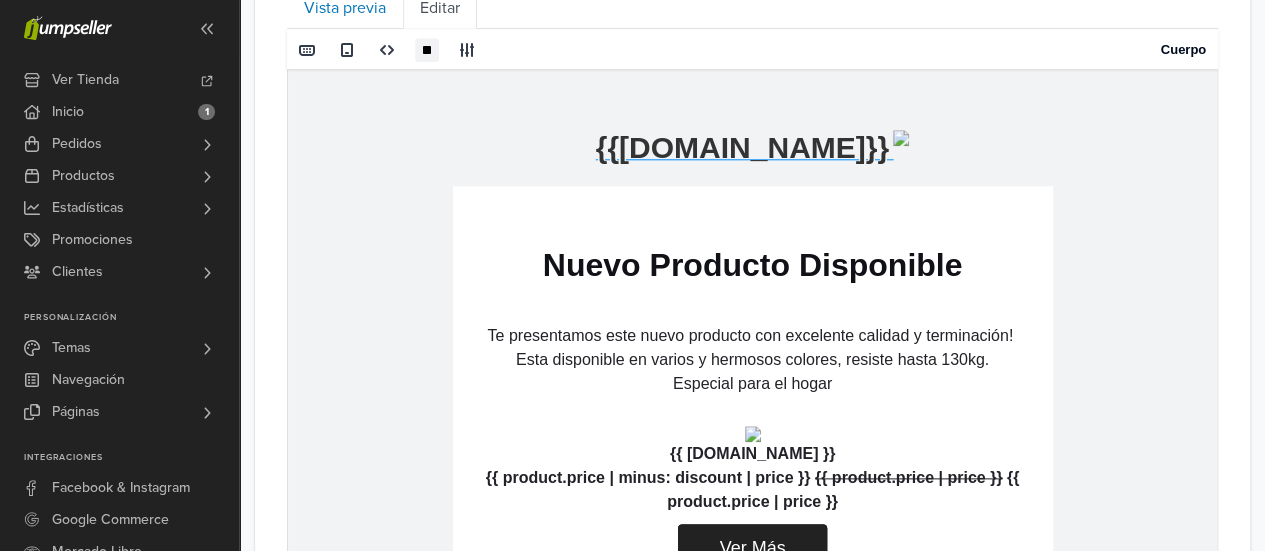 scroll, scrollTop: 835, scrollLeft: 0, axis: vertical 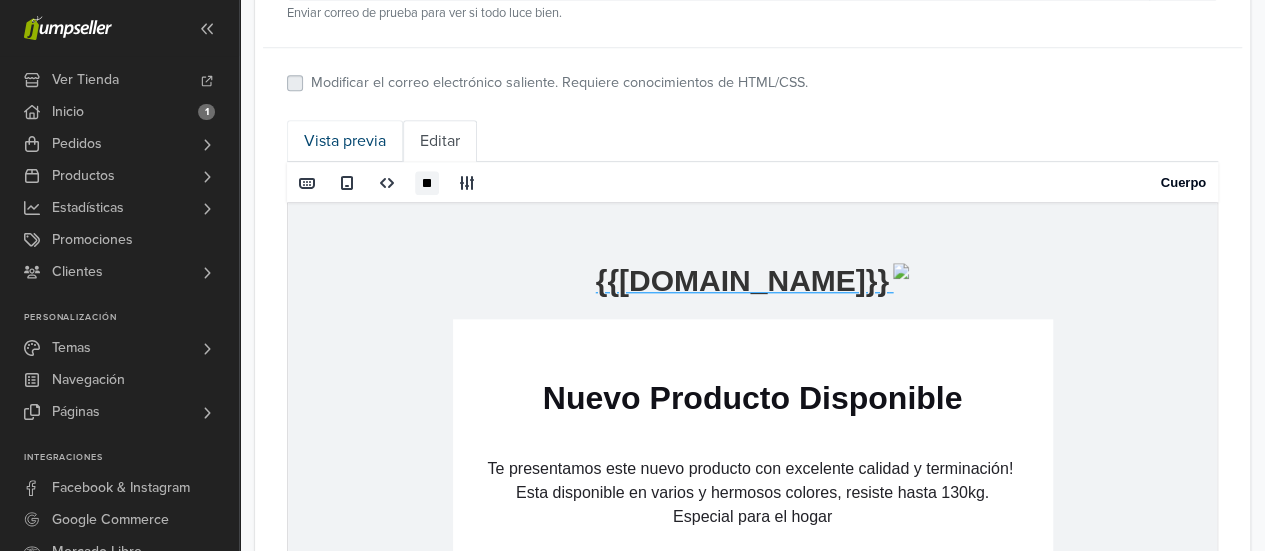 click on "Vista previa" at bounding box center [345, 141] 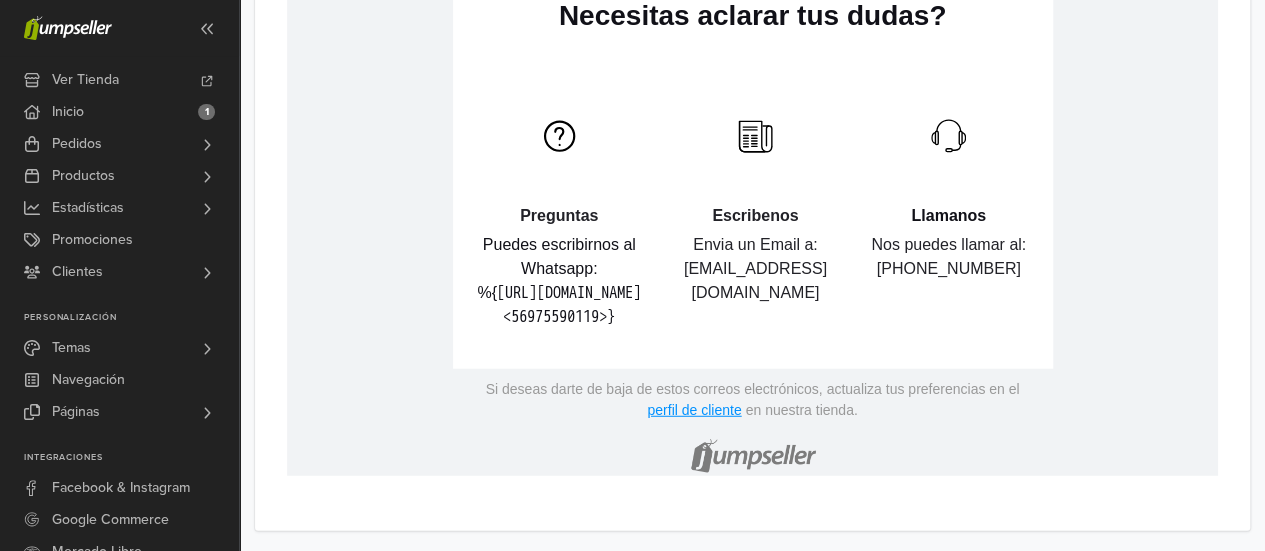 scroll, scrollTop: 2360, scrollLeft: 0, axis: vertical 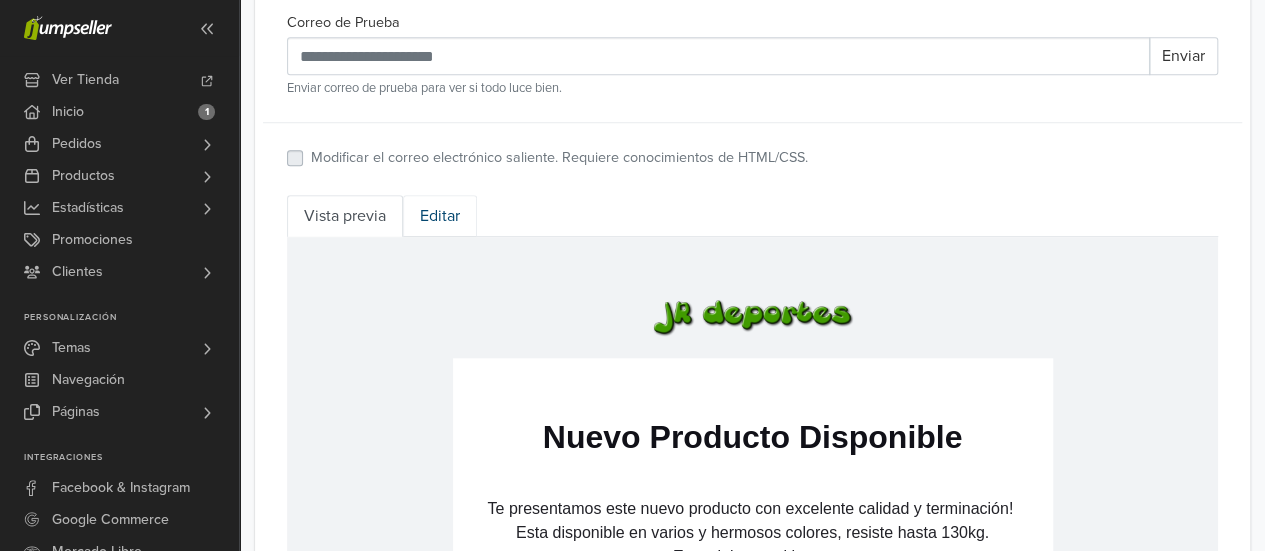 click on "Editar" at bounding box center [440, 216] 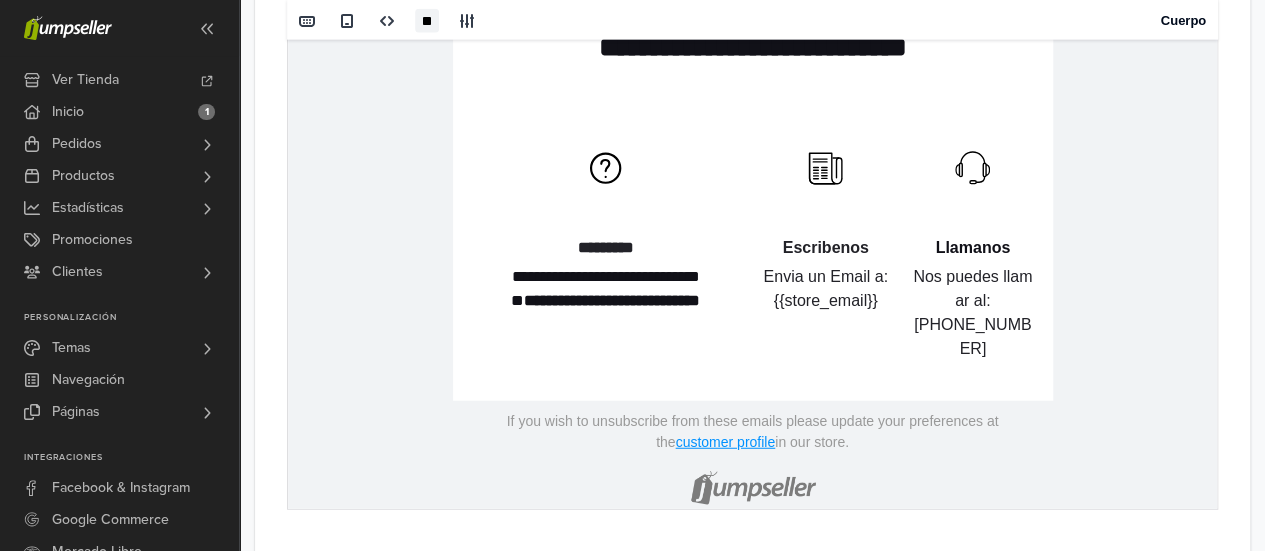 scroll, scrollTop: 2435, scrollLeft: 0, axis: vertical 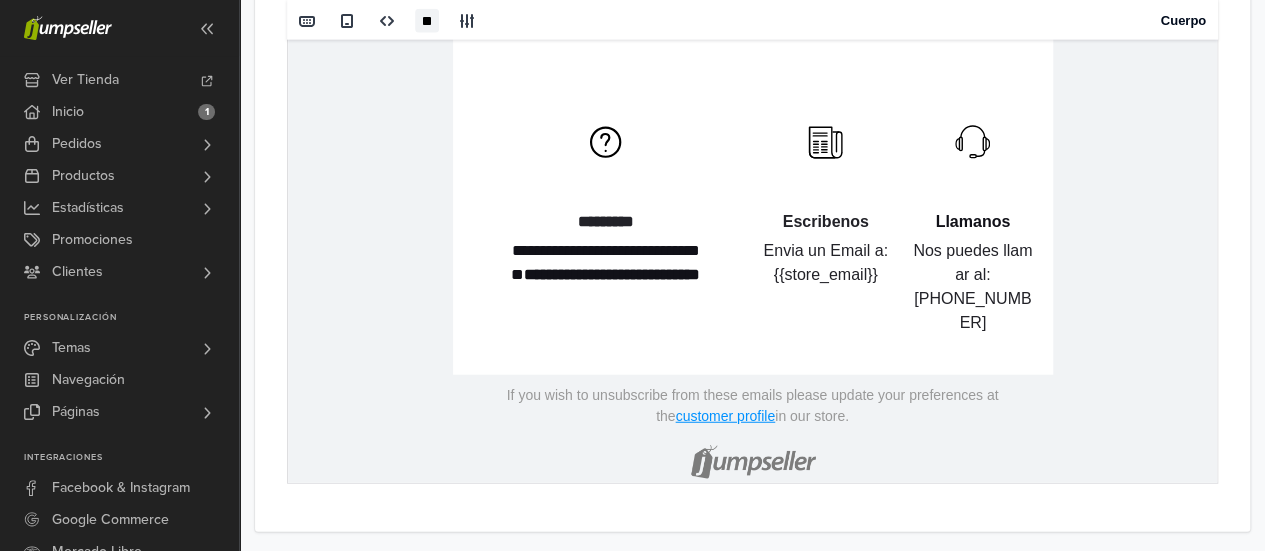 click on "**********" at bounding box center (606, 276) 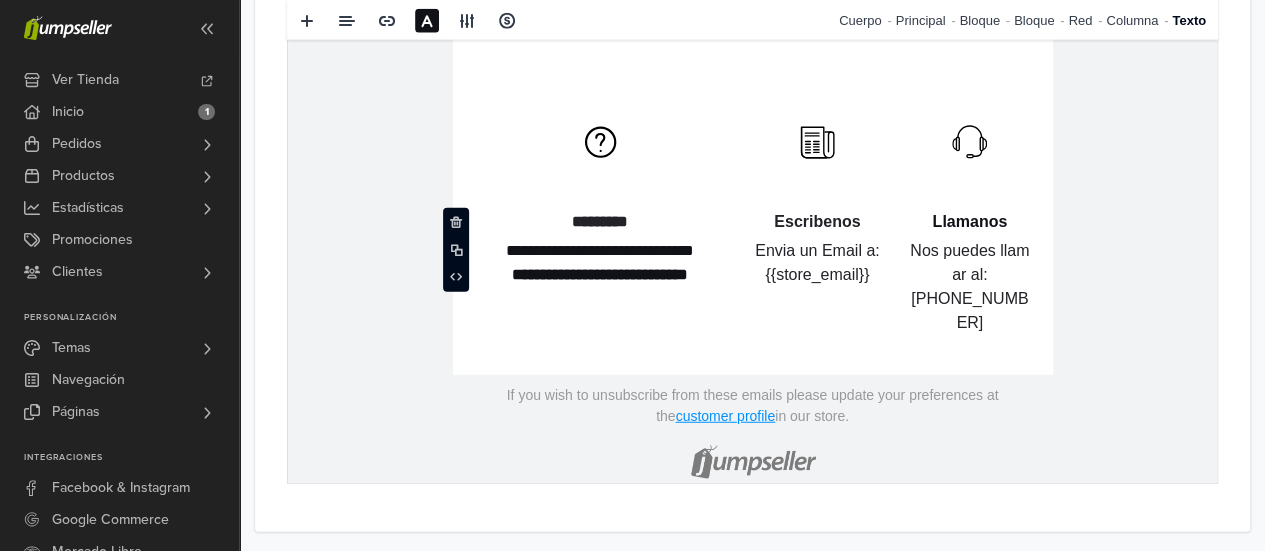 click on "**********" at bounding box center (600, 275) 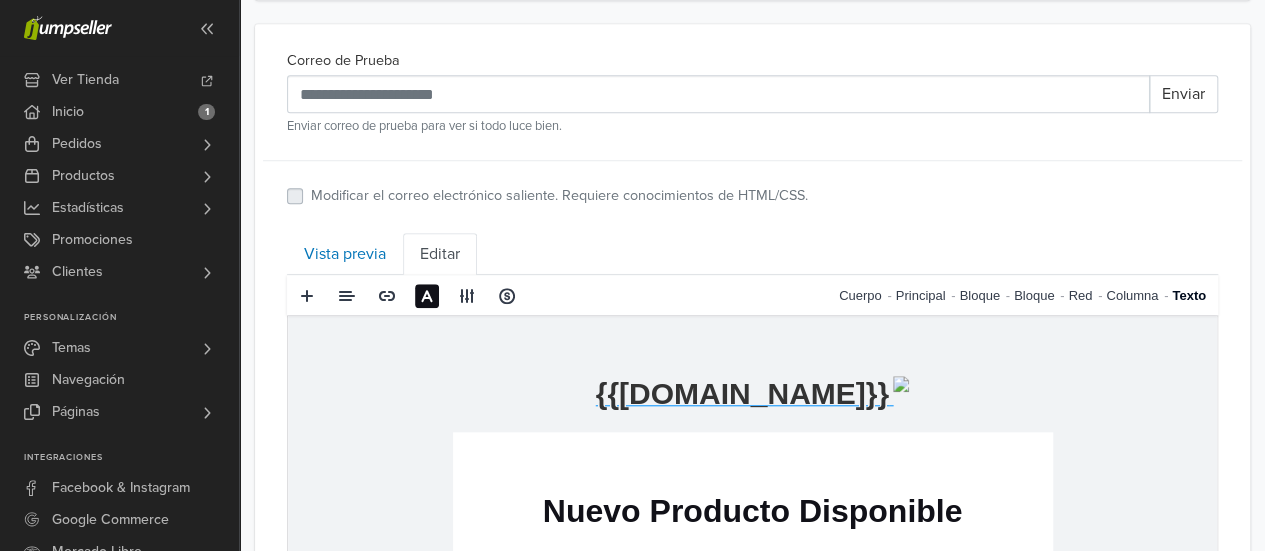 scroll, scrollTop: 933, scrollLeft: 0, axis: vertical 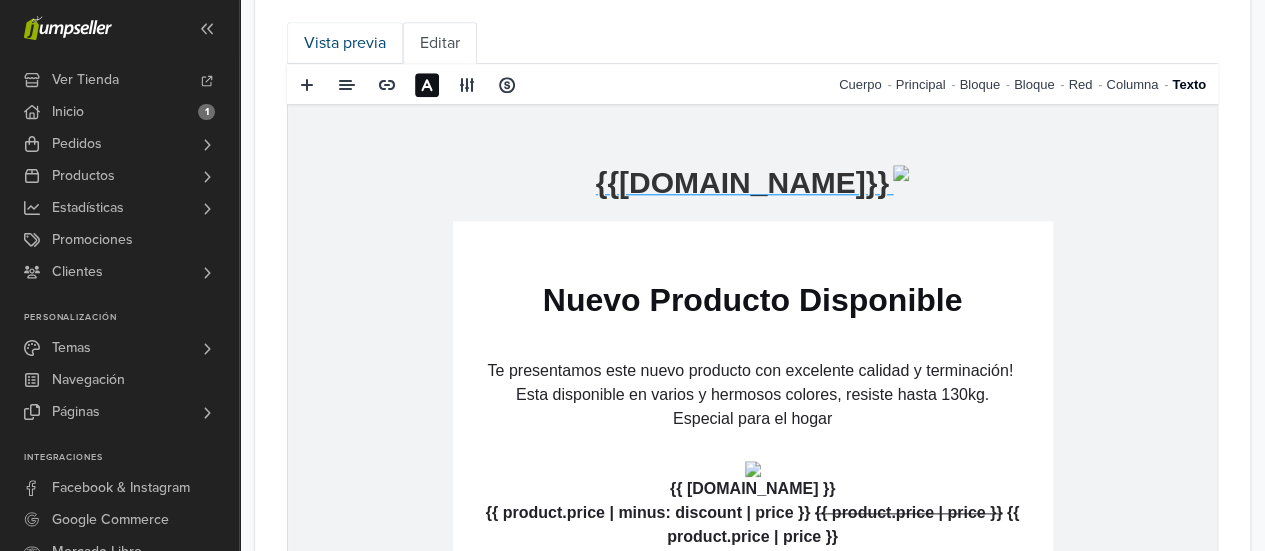 click on "Vista previa" at bounding box center [345, 43] 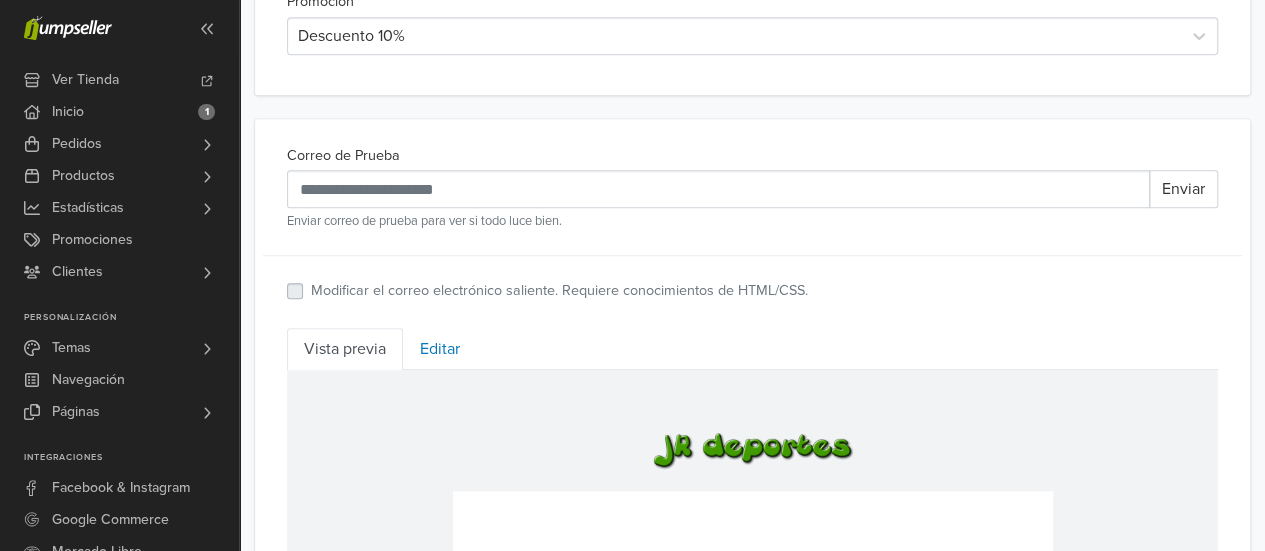 scroll, scrollTop: 0, scrollLeft: 0, axis: both 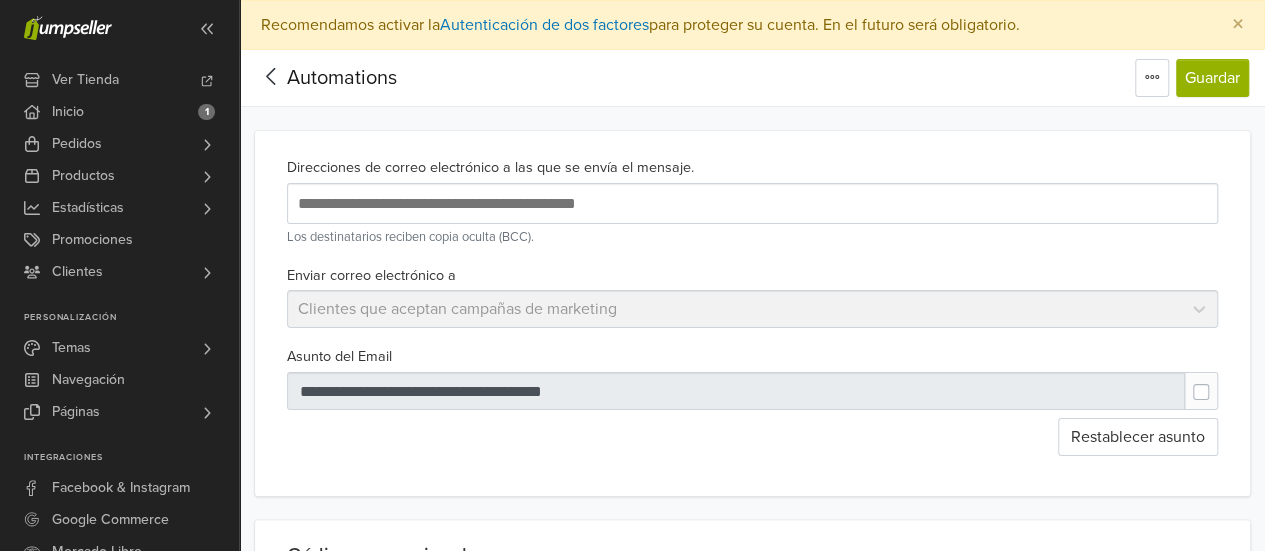 drag, startPoint x: 75, startPoint y: 351, endPoint x: 63, endPoint y: 30, distance: 321.2242 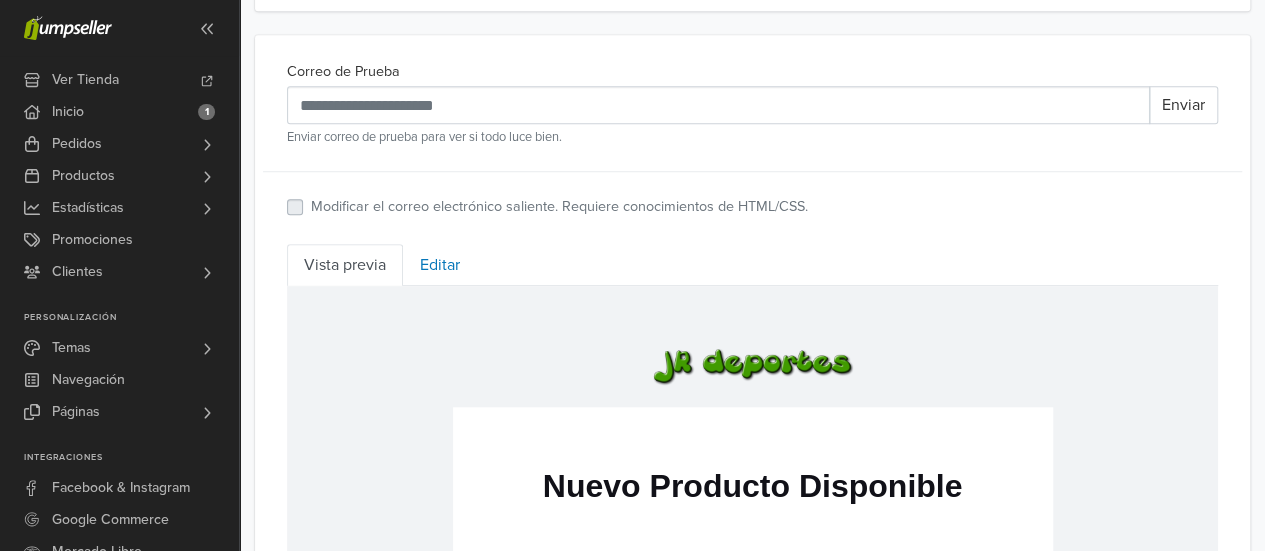 scroll, scrollTop: 666, scrollLeft: 0, axis: vertical 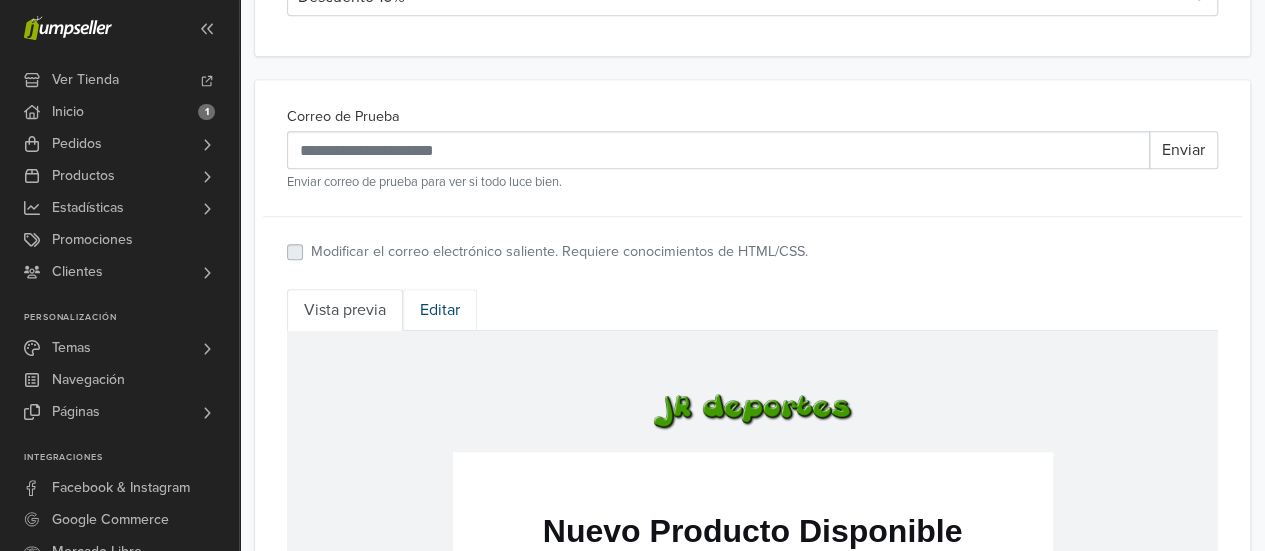 click on "Editar" at bounding box center [440, 310] 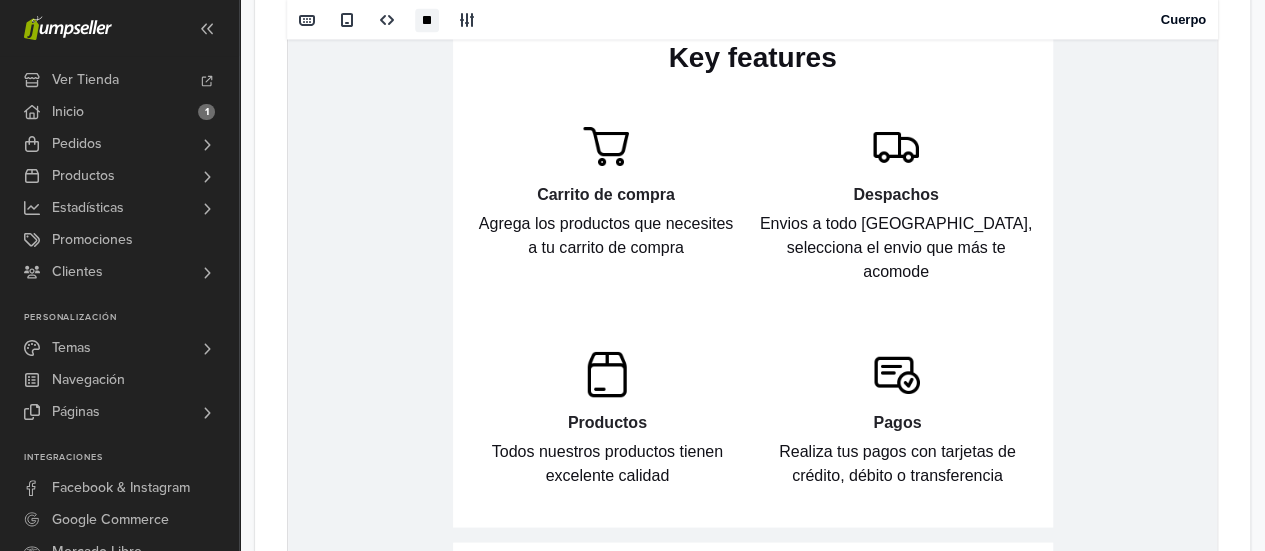 scroll, scrollTop: 2435, scrollLeft: 0, axis: vertical 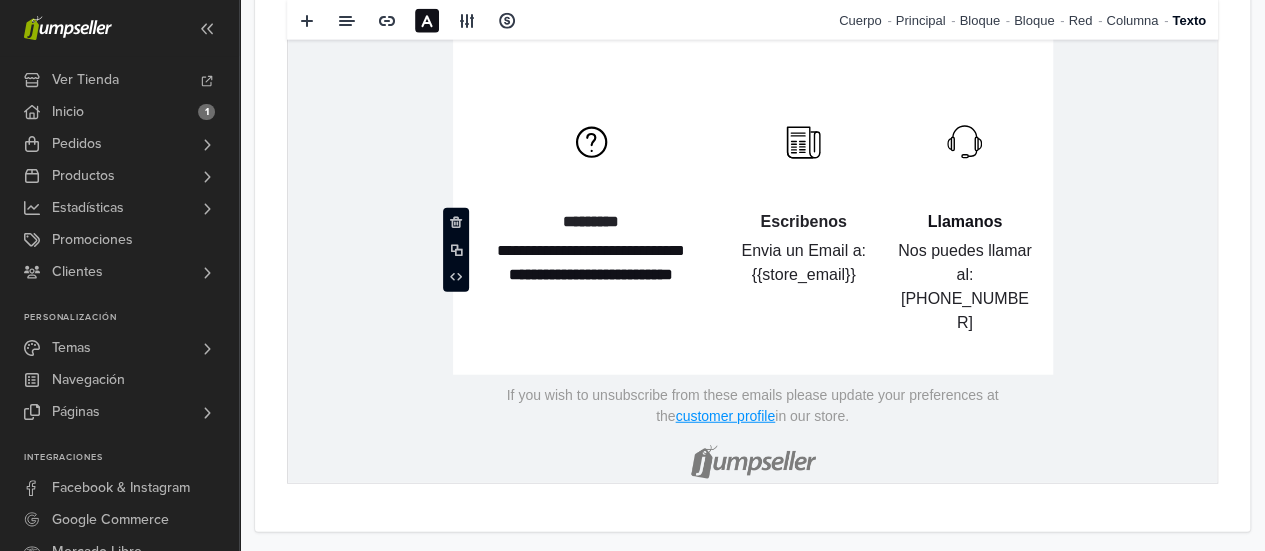click on "**********" at bounding box center [591, 275] 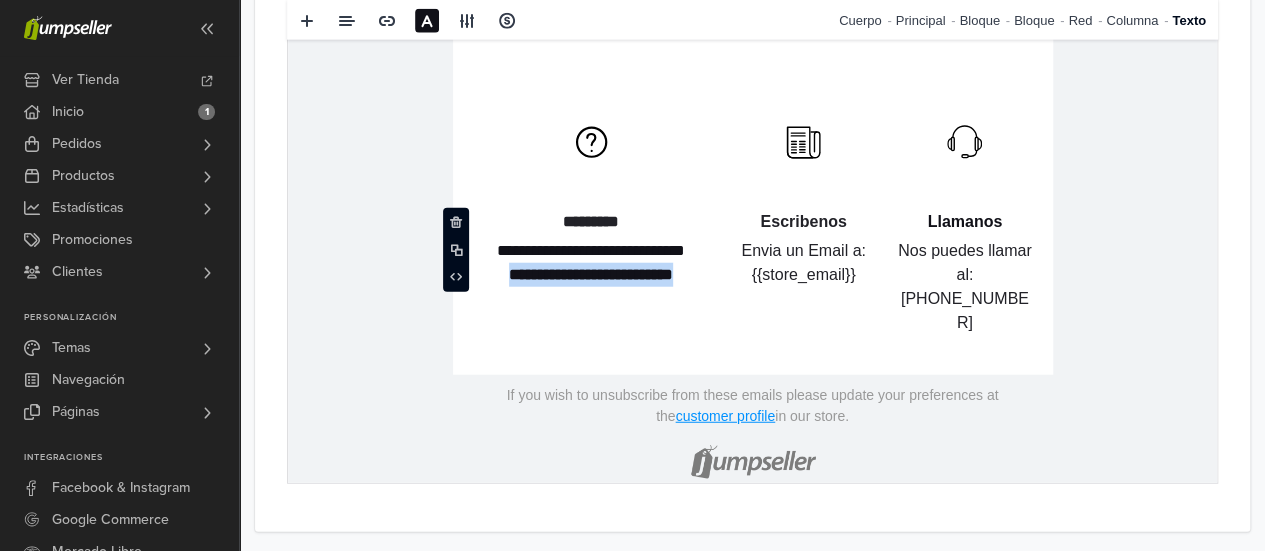 drag, startPoint x: 475, startPoint y: 255, endPoint x: 710, endPoint y: 263, distance: 235.13612 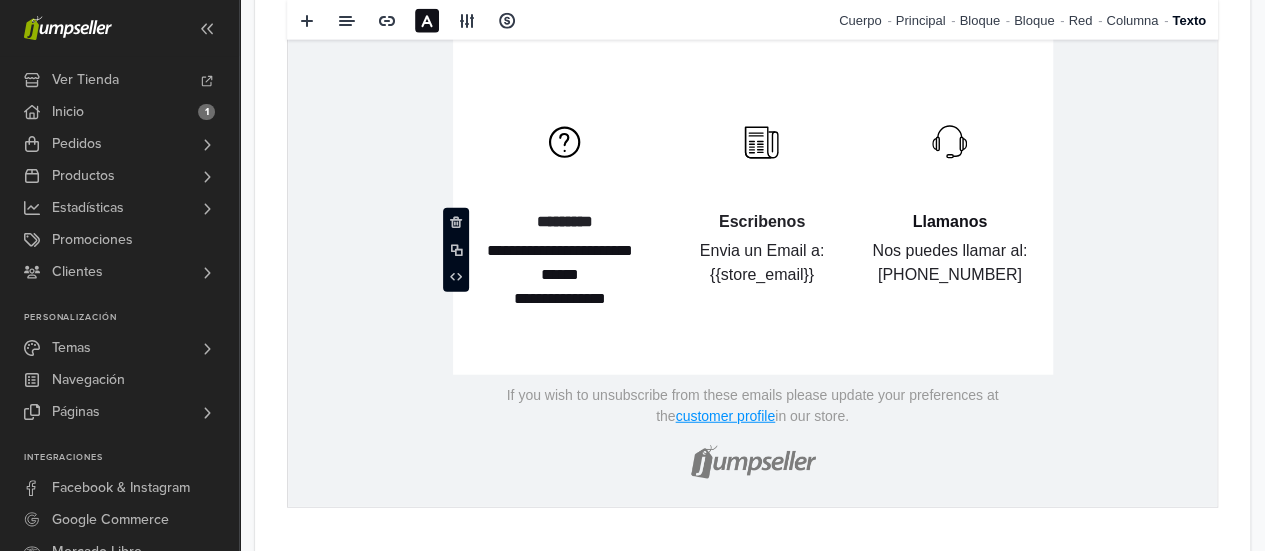 click on "hidden text Escribenos Envia un Email a: {{store_email}}" at bounding box center (762, 206) 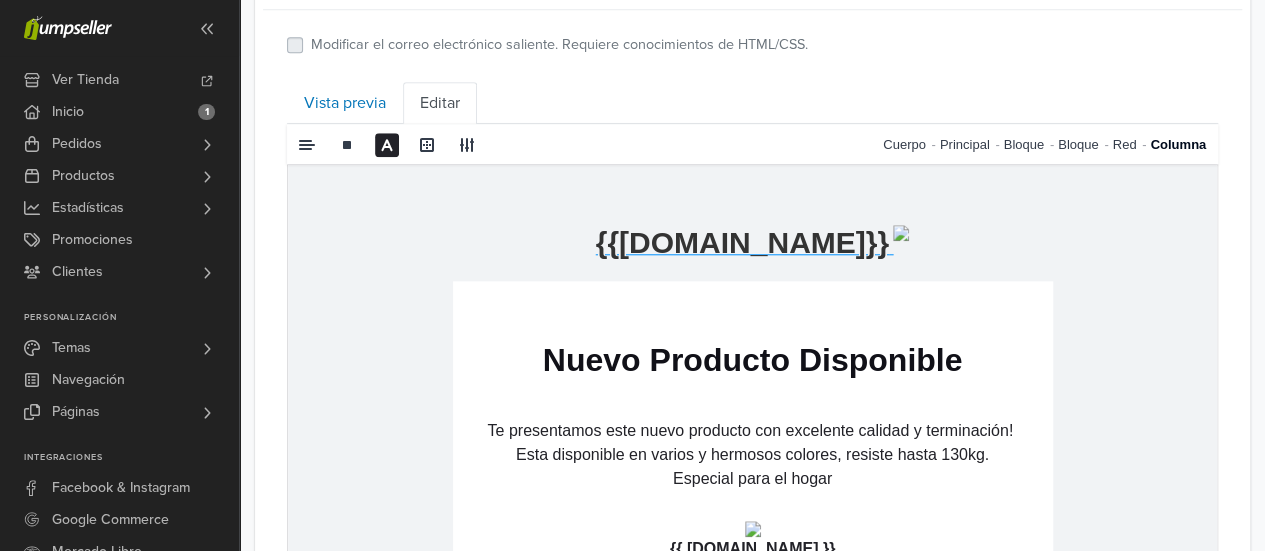 scroll, scrollTop: 702, scrollLeft: 0, axis: vertical 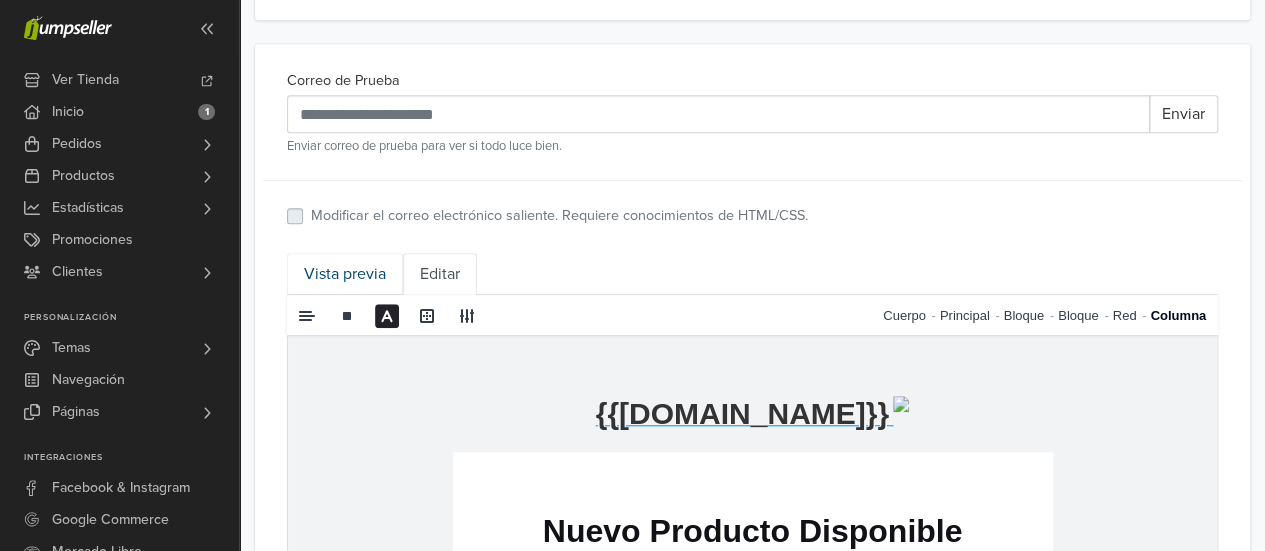 click on "Vista previa" at bounding box center [345, 274] 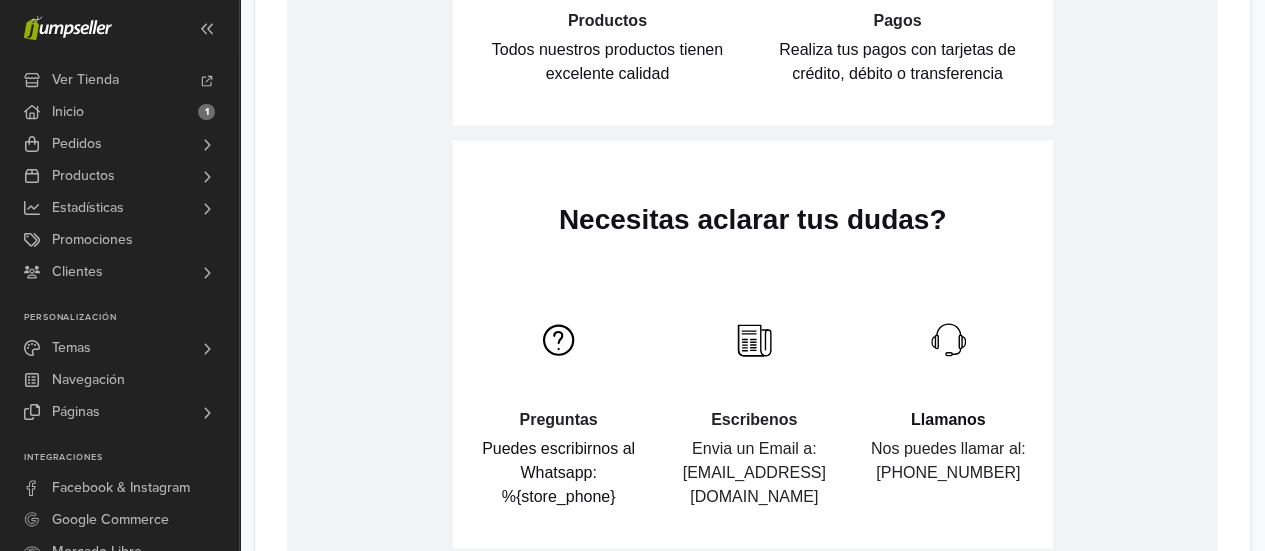 scroll, scrollTop: 2494, scrollLeft: 0, axis: vertical 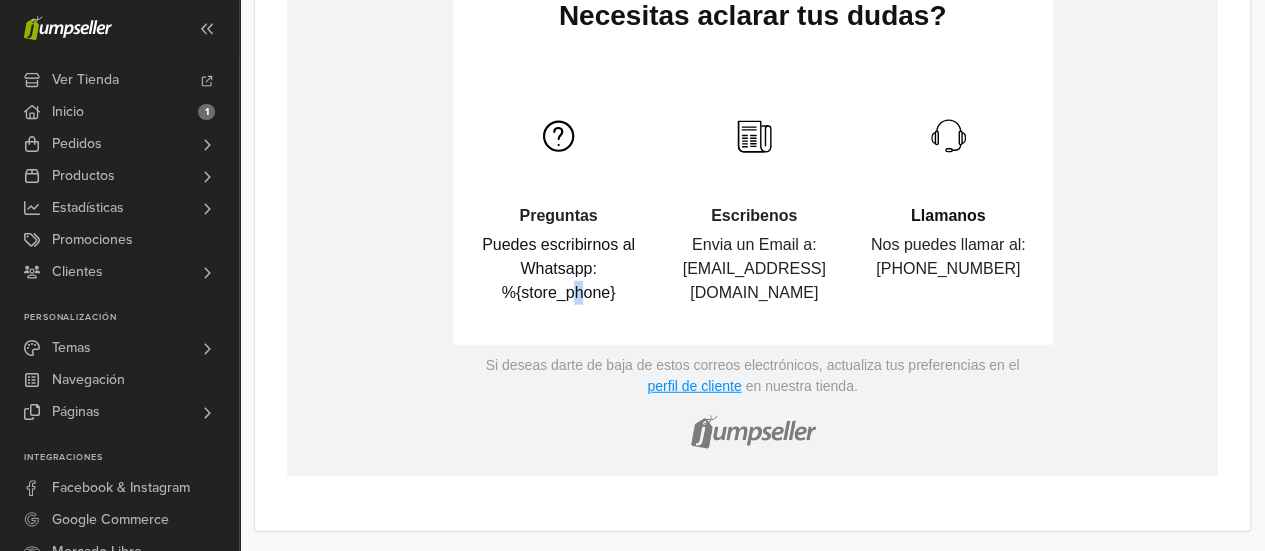 click on "Puedes escribirnos al Whatsapp: %{store_phone}" at bounding box center (559, 270) 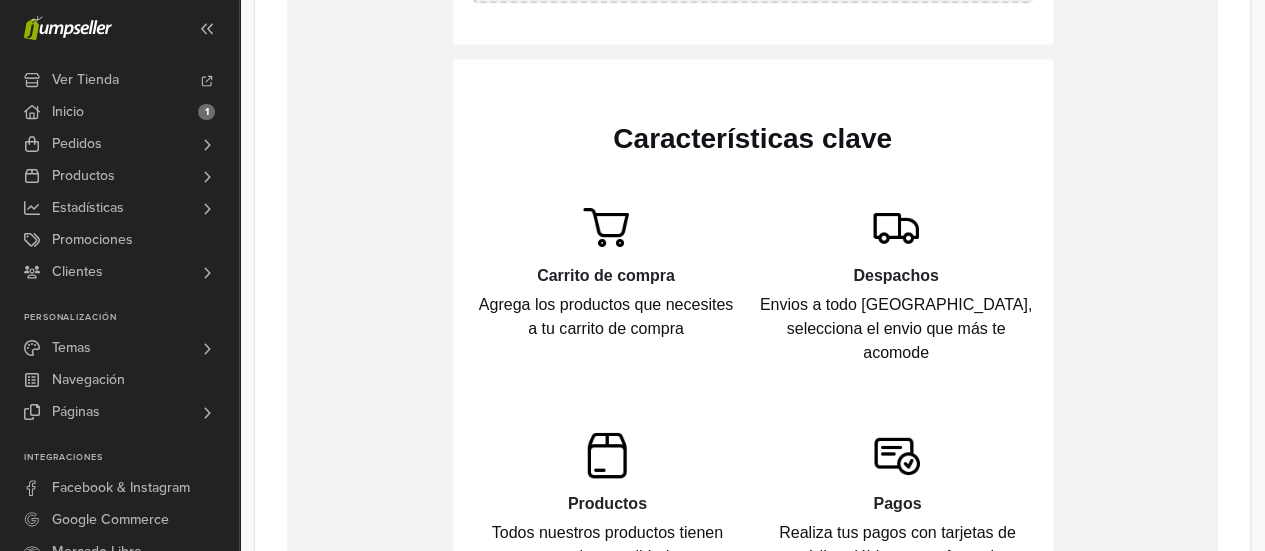 scroll, scrollTop: 2227, scrollLeft: 0, axis: vertical 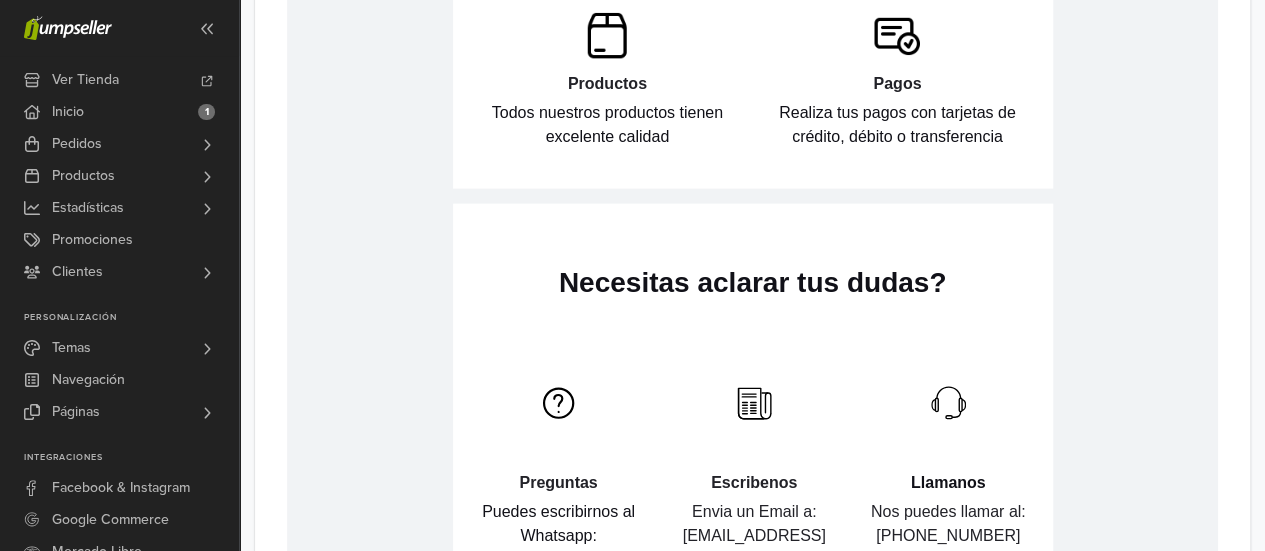 click on "Envia un Email a: [EMAIL_ADDRESS][DOMAIN_NAME]" at bounding box center (753, 537) 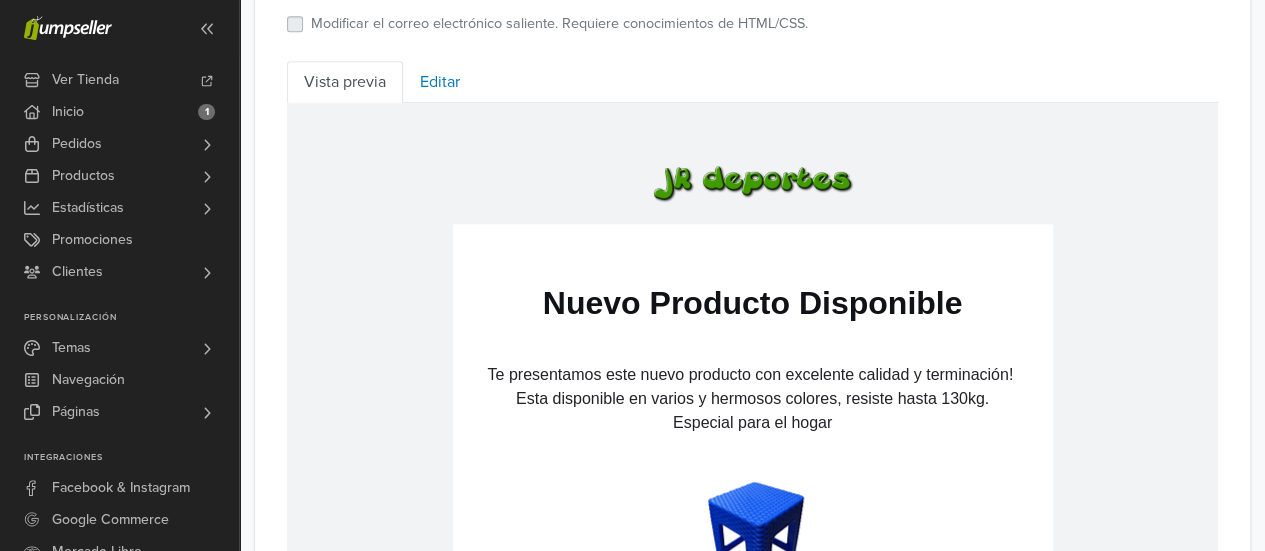 scroll, scrollTop: 627, scrollLeft: 0, axis: vertical 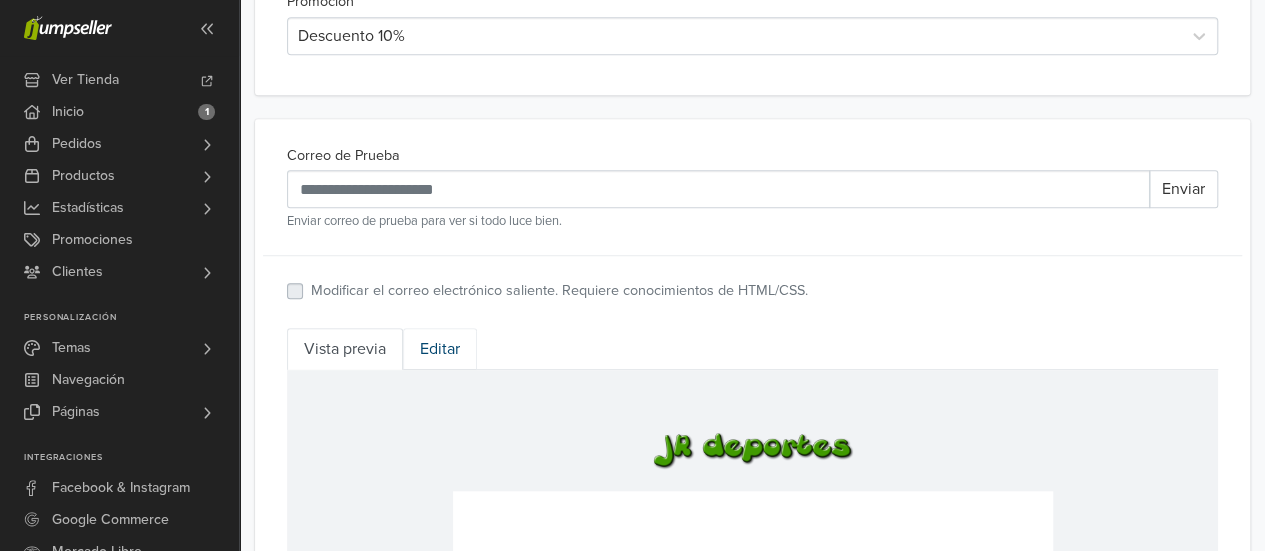 click on "Editar" at bounding box center [440, 349] 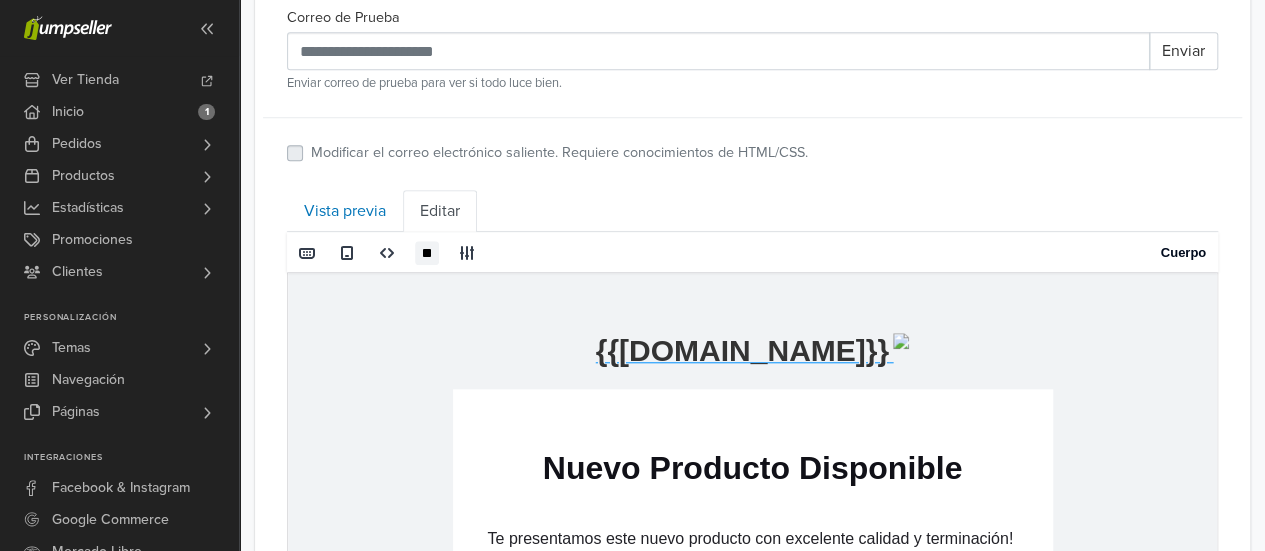 scroll, scrollTop: 760, scrollLeft: 0, axis: vertical 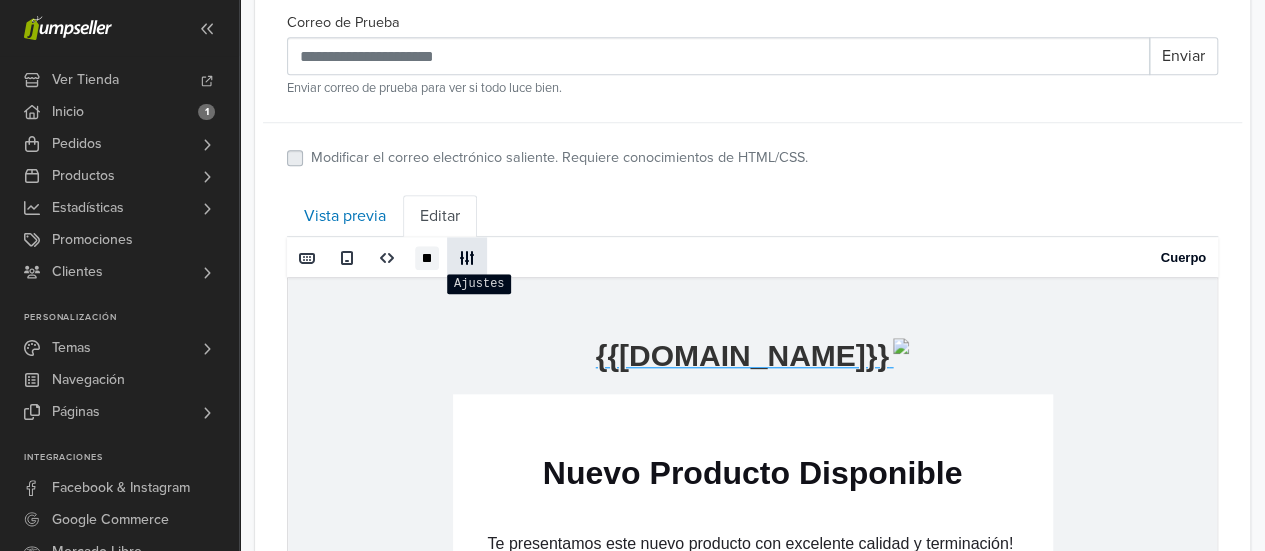 click at bounding box center [467, 258] 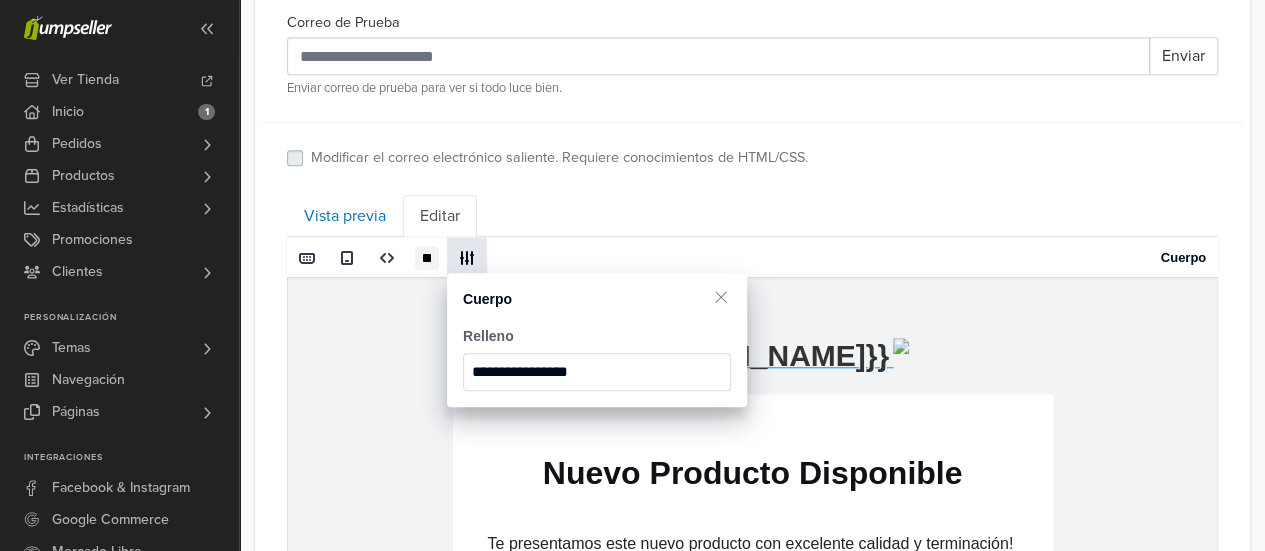click at bounding box center [467, 258] 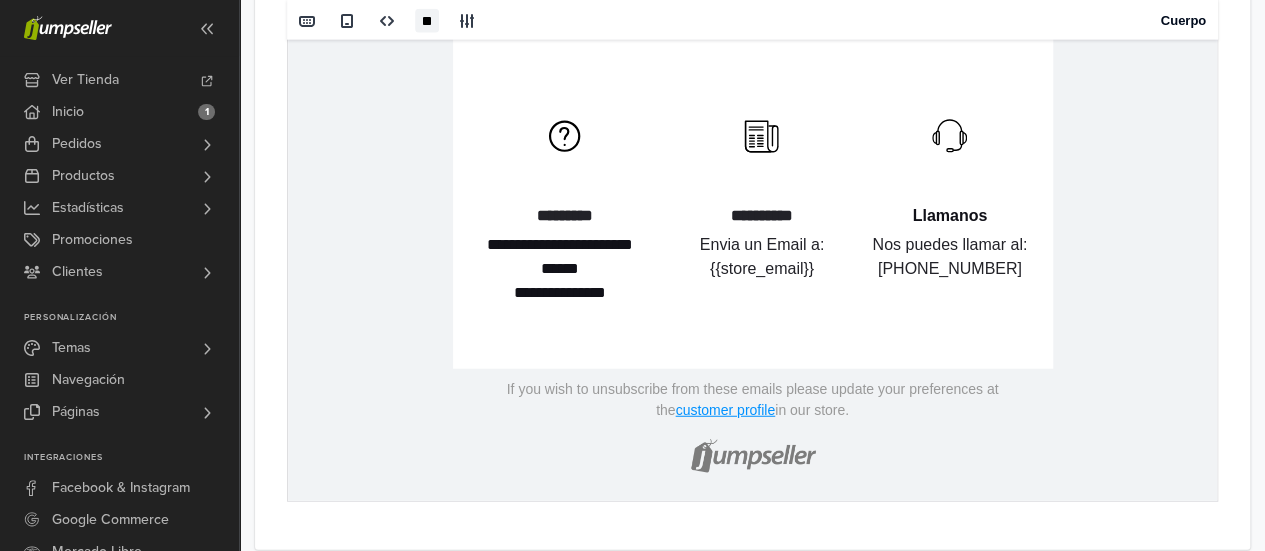 scroll, scrollTop: 2459, scrollLeft: 0, axis: vertical 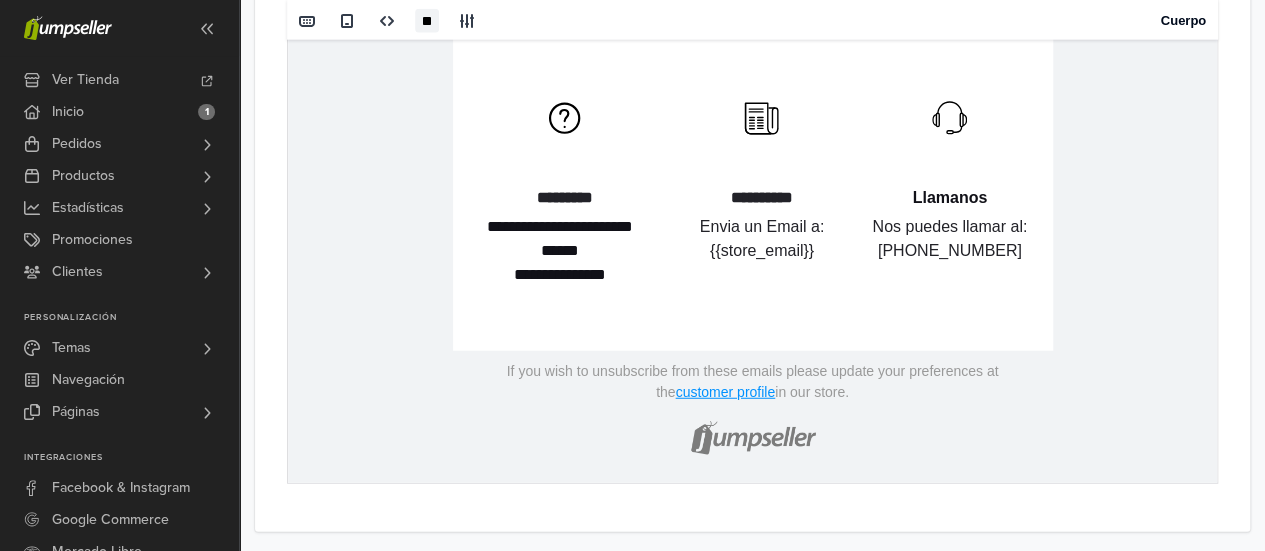click on "**********" at bounding box center (560, 264) 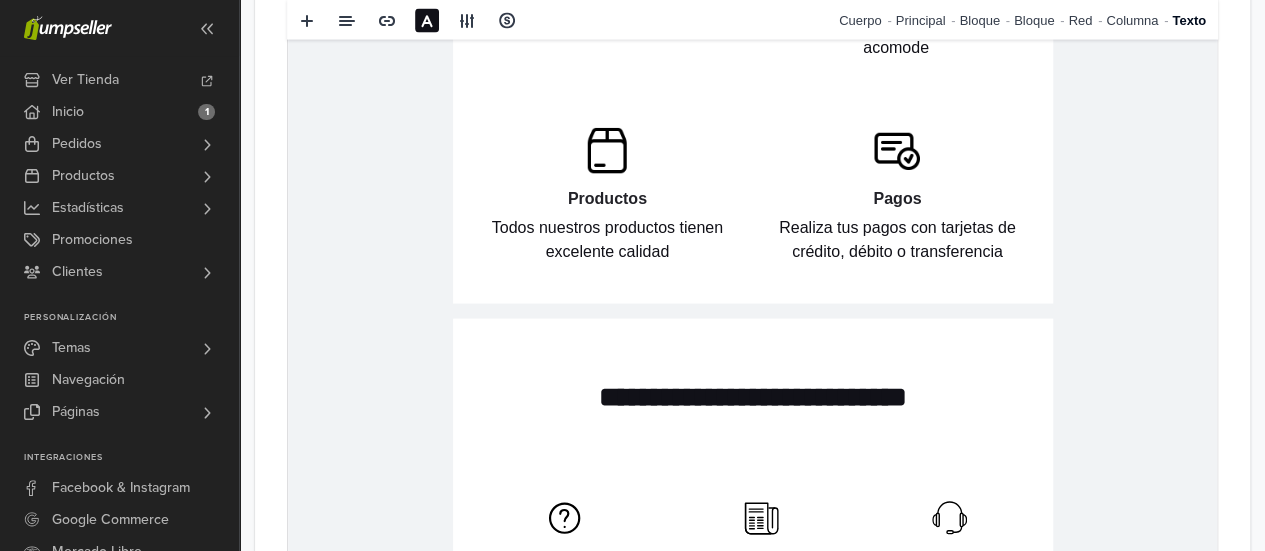 scroll, scrollTop: 2459, scrollLeft: 0, axis: vertical 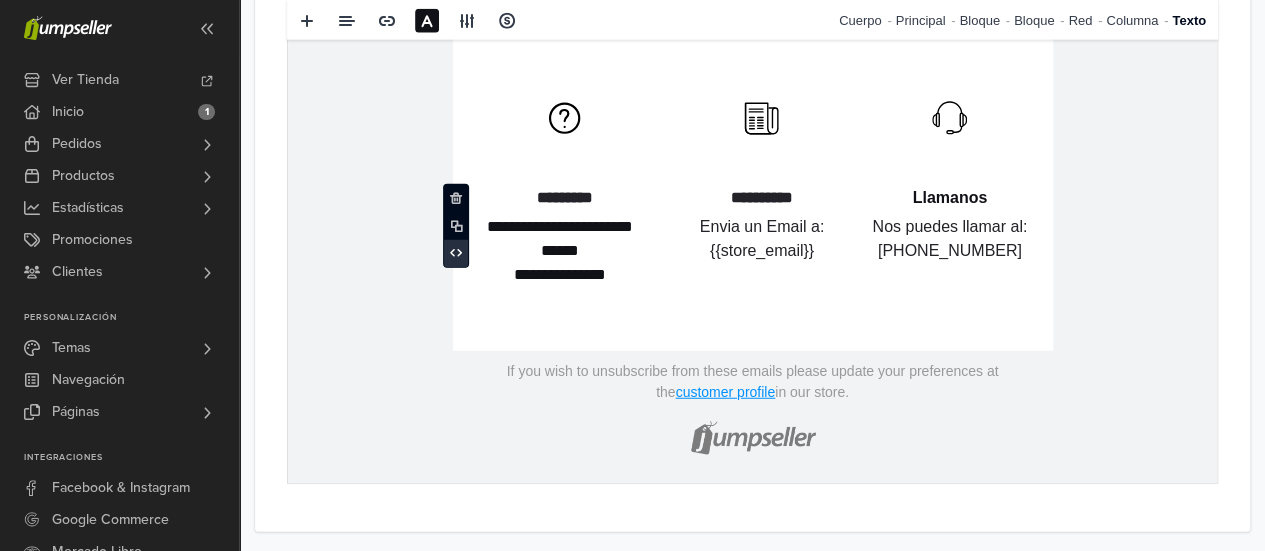 click 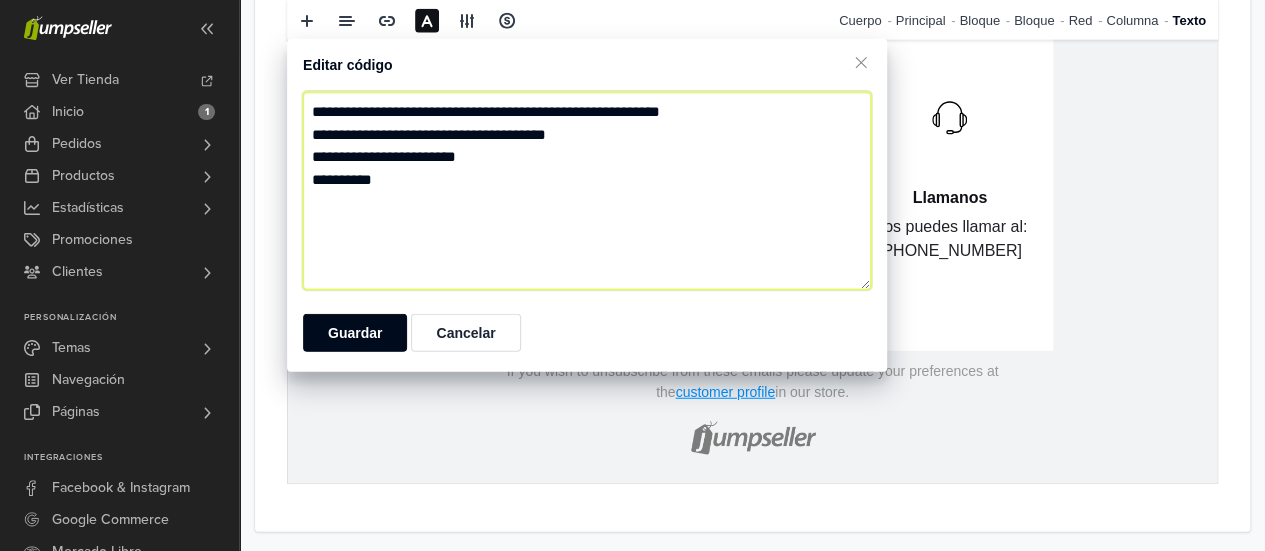 drag, startPoint x: 328, startPoint y: 157, endPoint x: 429, endPoint y: 162, distance: 101.12369 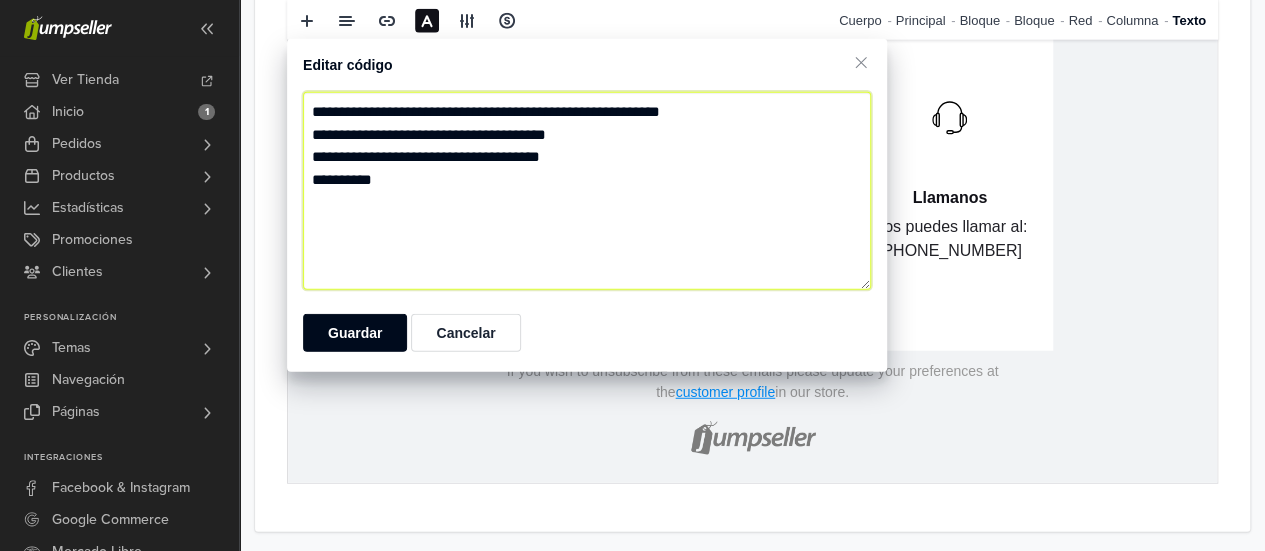 drag, startPoint x: 437, startPoint y: 159, endPoint x: 528, endPoint y: 157, distance: 91.02197 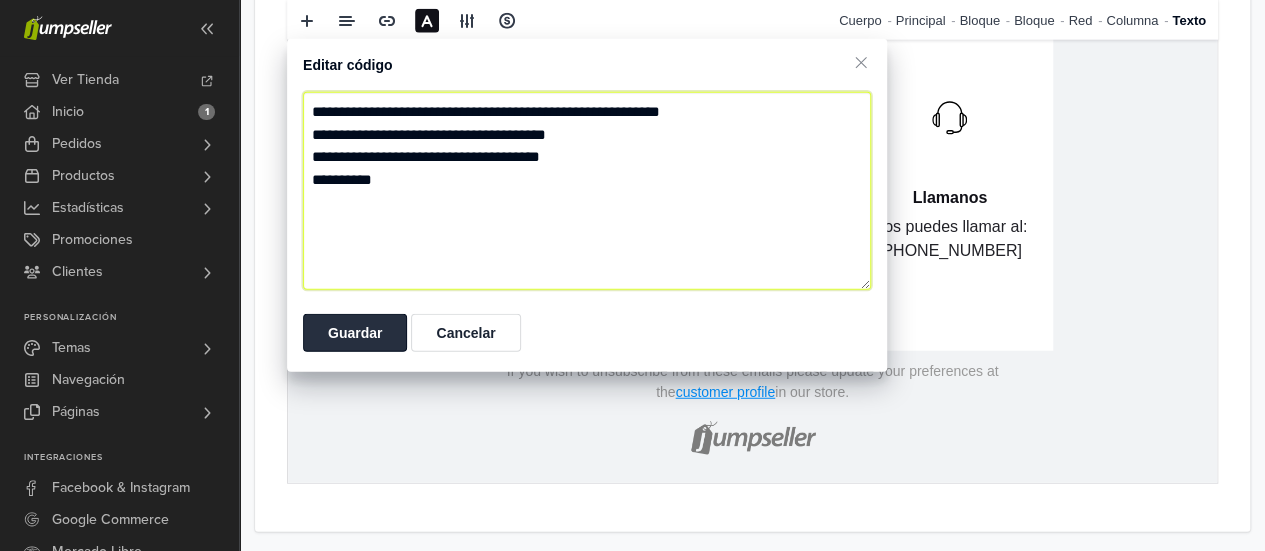 type on "**********" 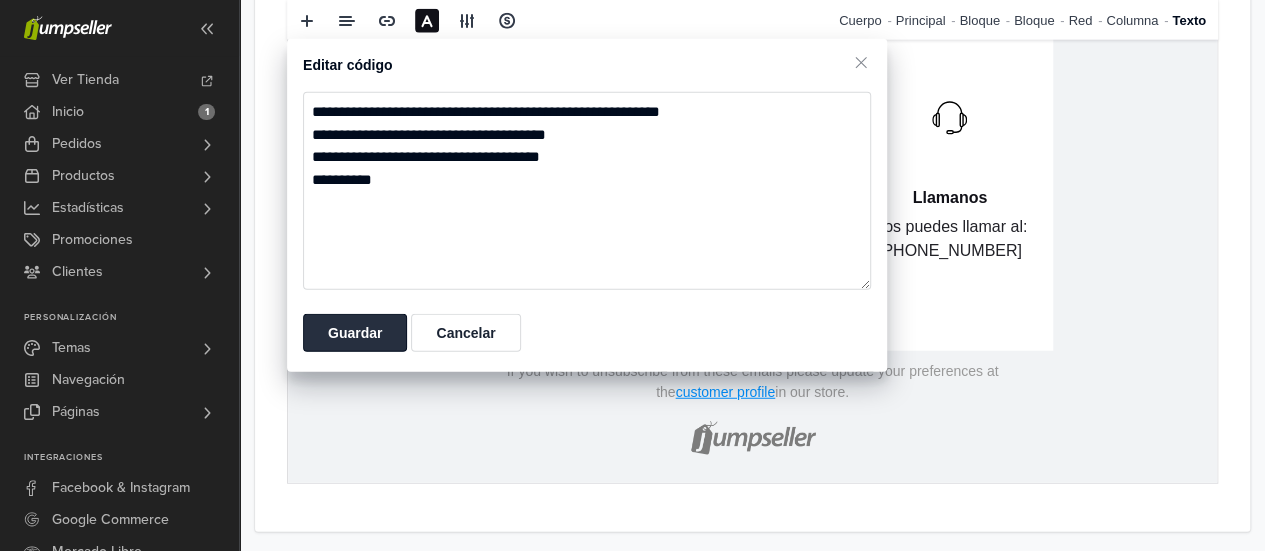 click on "Guardar" at bounding box center [355, 333] 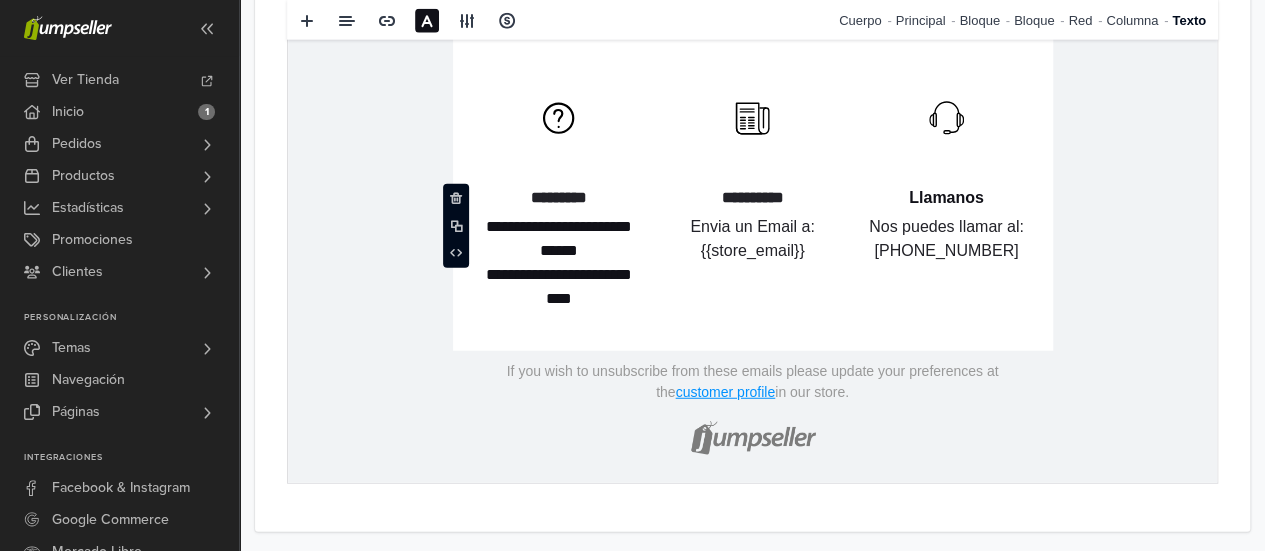 scroll, scrollTop: 2435, scrollLeft: 0, axis: vertical 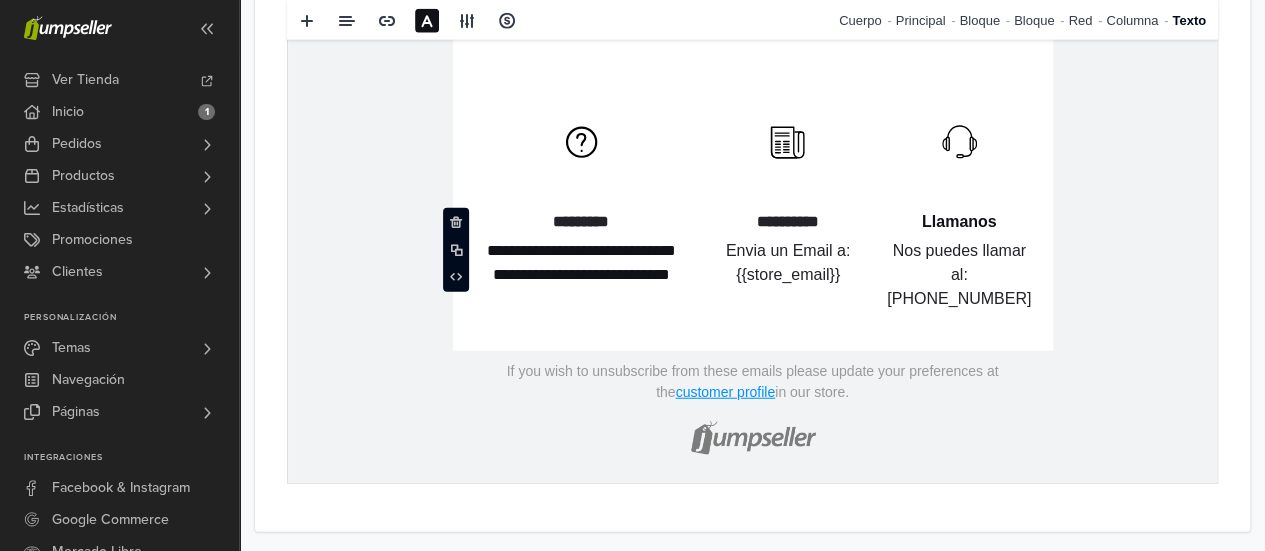 click on "**********" at bounding box center (788, 194) 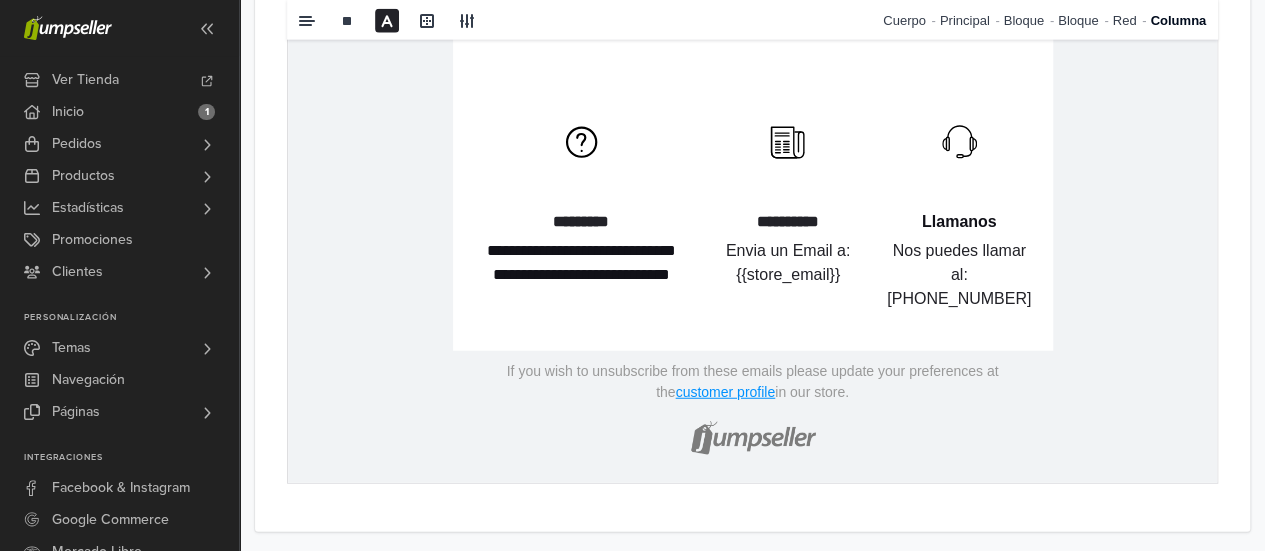click on "**********" at bounding box center (582, 276) 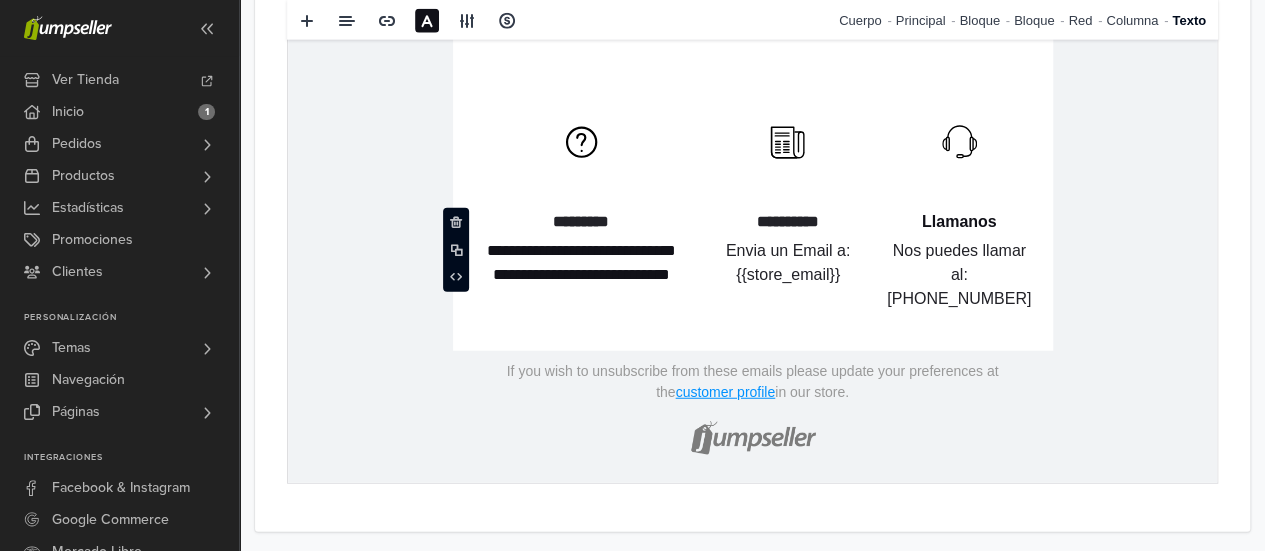 click on "**********" at bounding box center (582, 276) 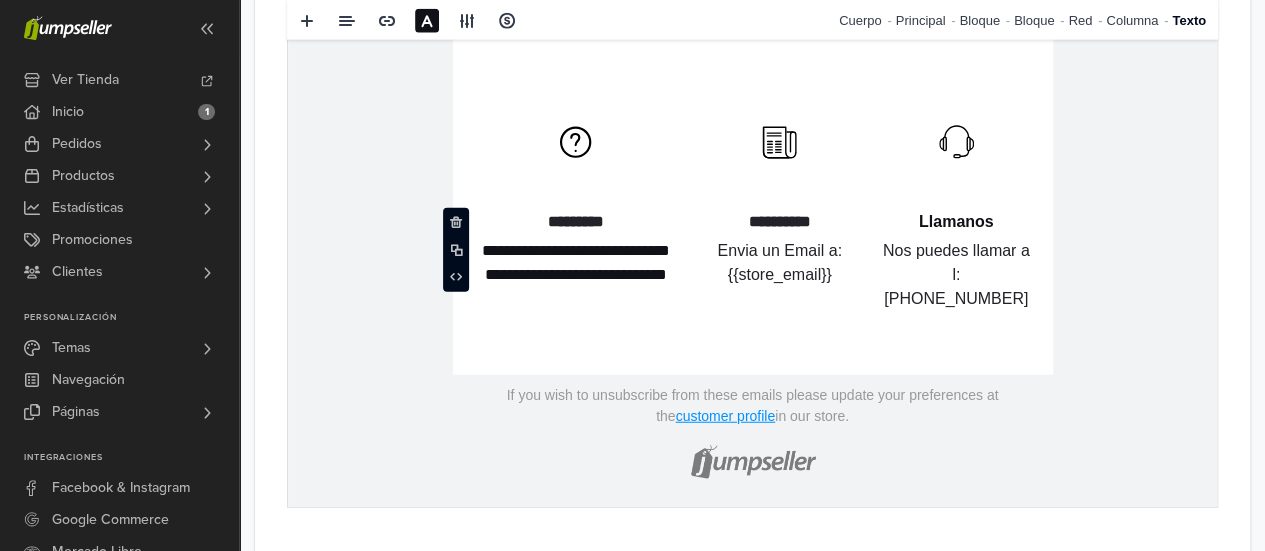 scroll, scrollTop: 2459, scrollLeft: 0, axis: vertical 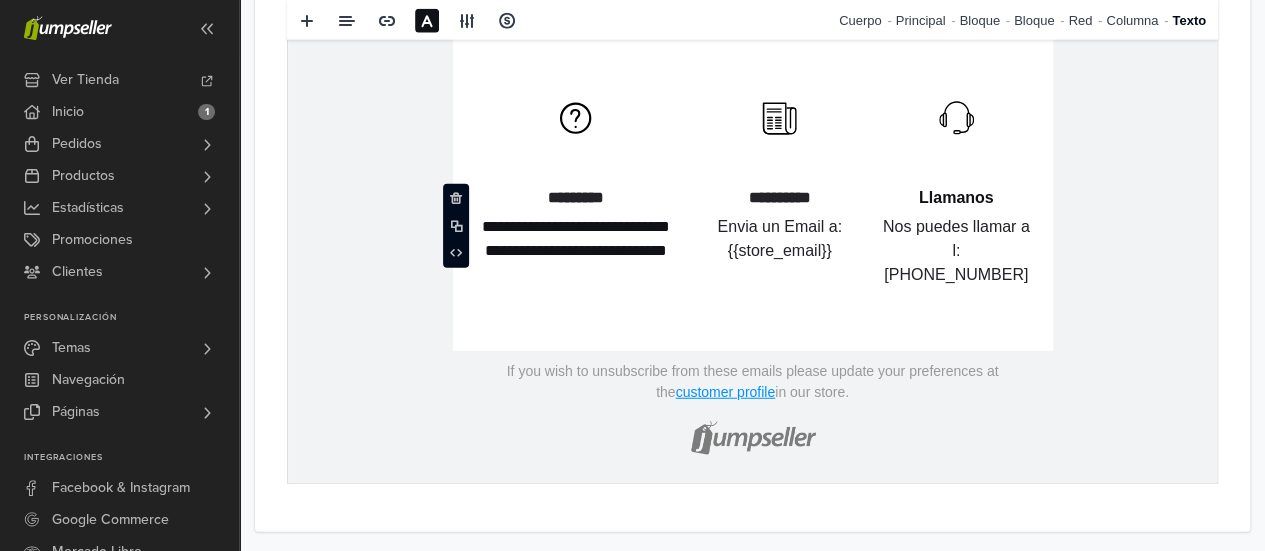click on "**********" at bounding box center [576, 264] 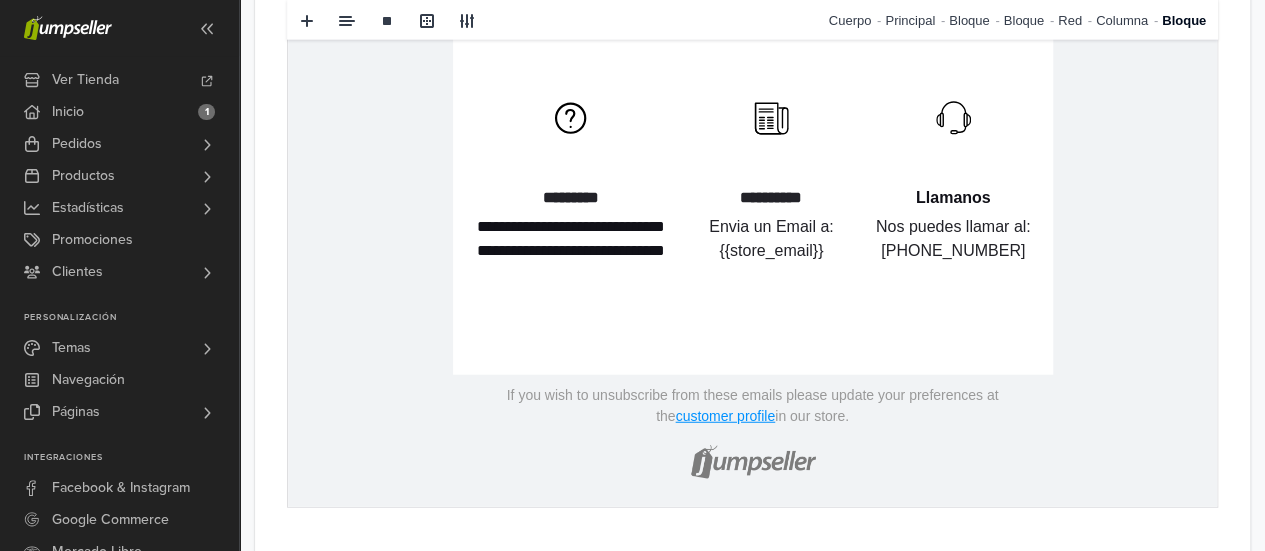 click on "**********" at bounding box center [571, 119] 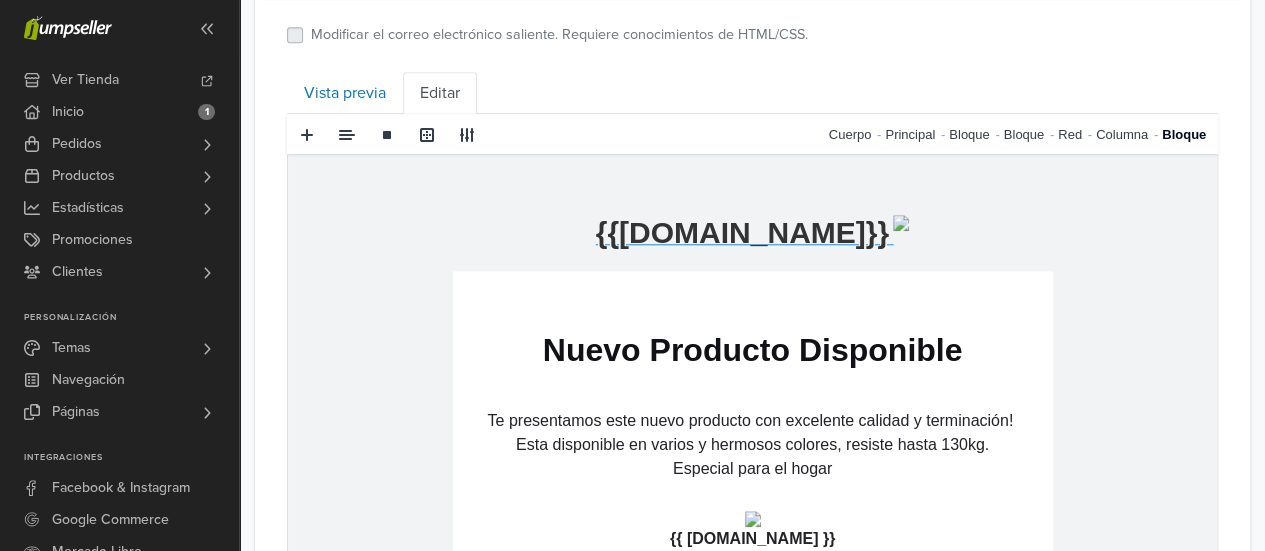 scroll, scrollTop: 616, scrollLeft: 0, axis: vertical 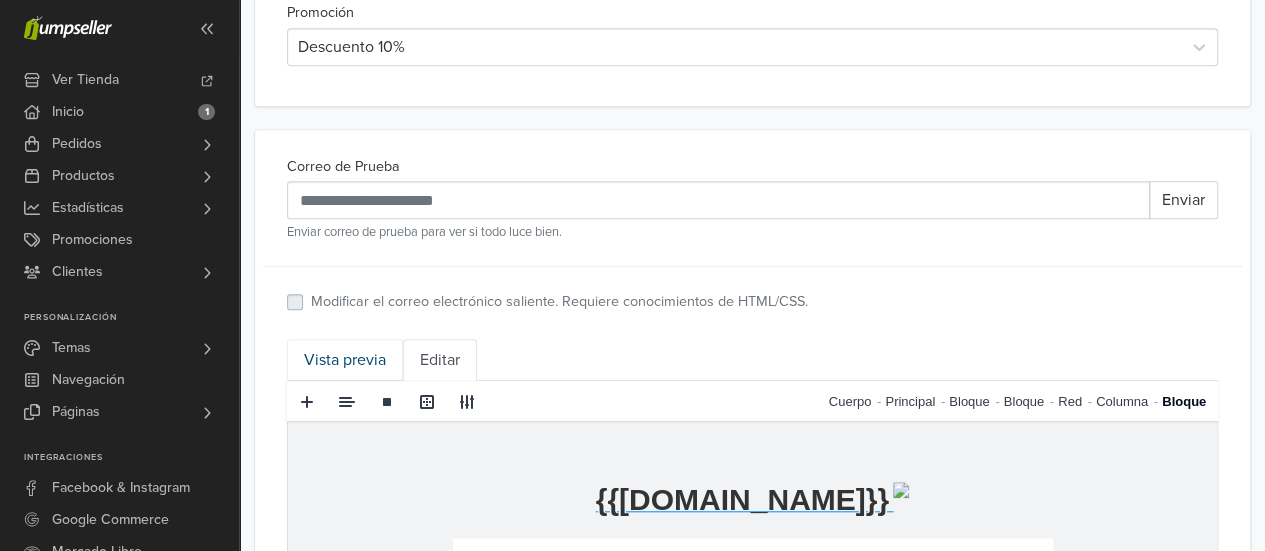 click on "Vista previa" at bounding box center (345, 360) 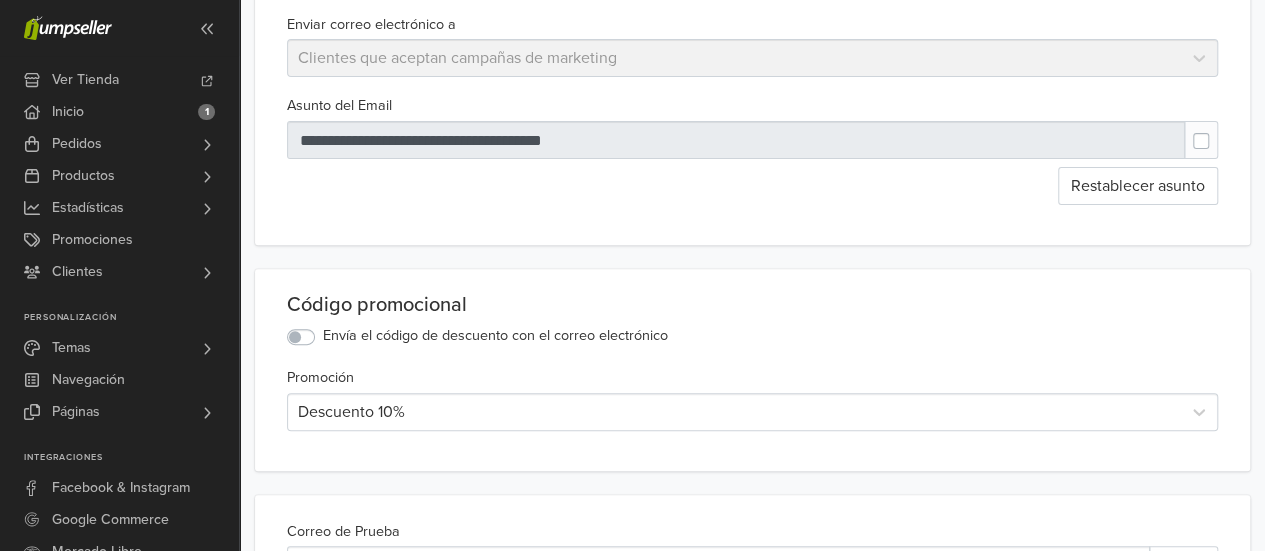 scroll, scrollTop: 651, scrollLeft: 0, axis: vertical 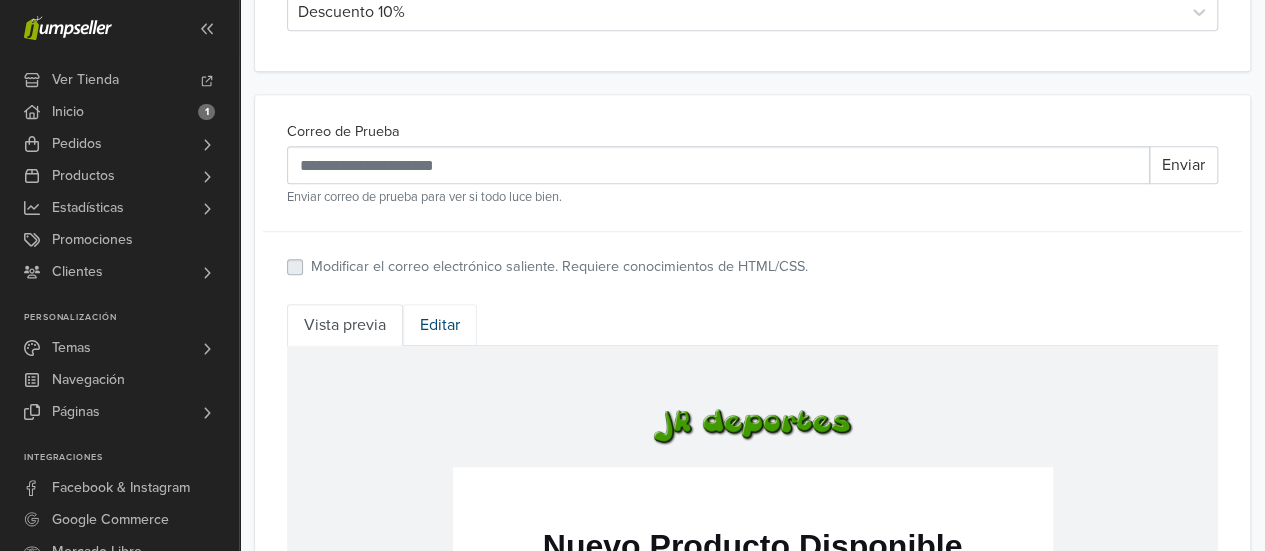 click on "Editar" at bounding box center [440, 325] 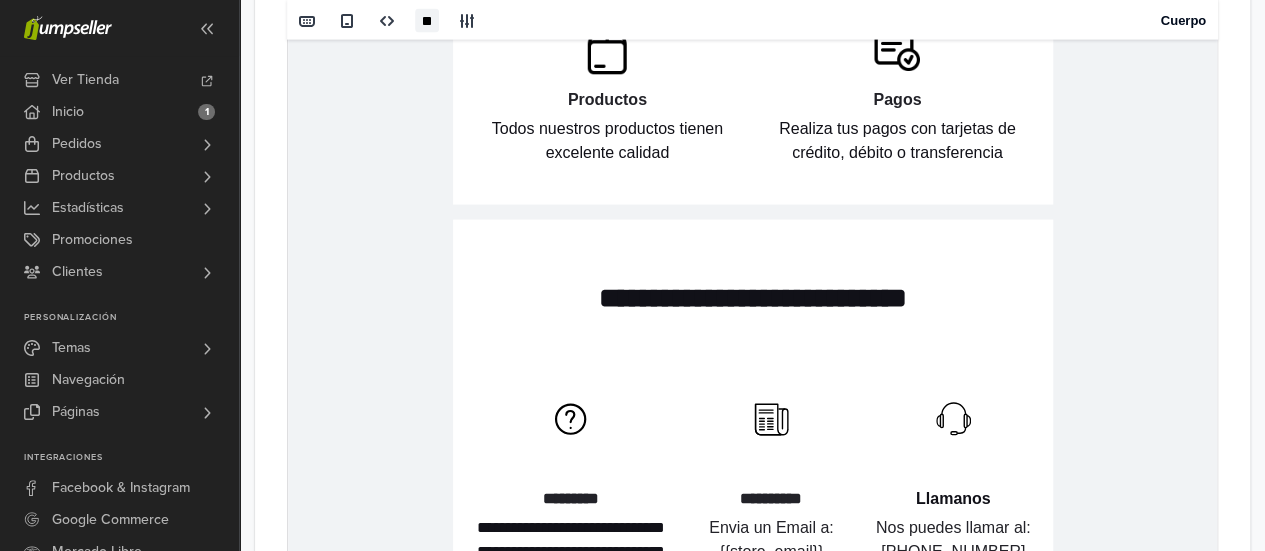 scroll, scrollTop: 2384, scrollLeft: 0, axis: vertical 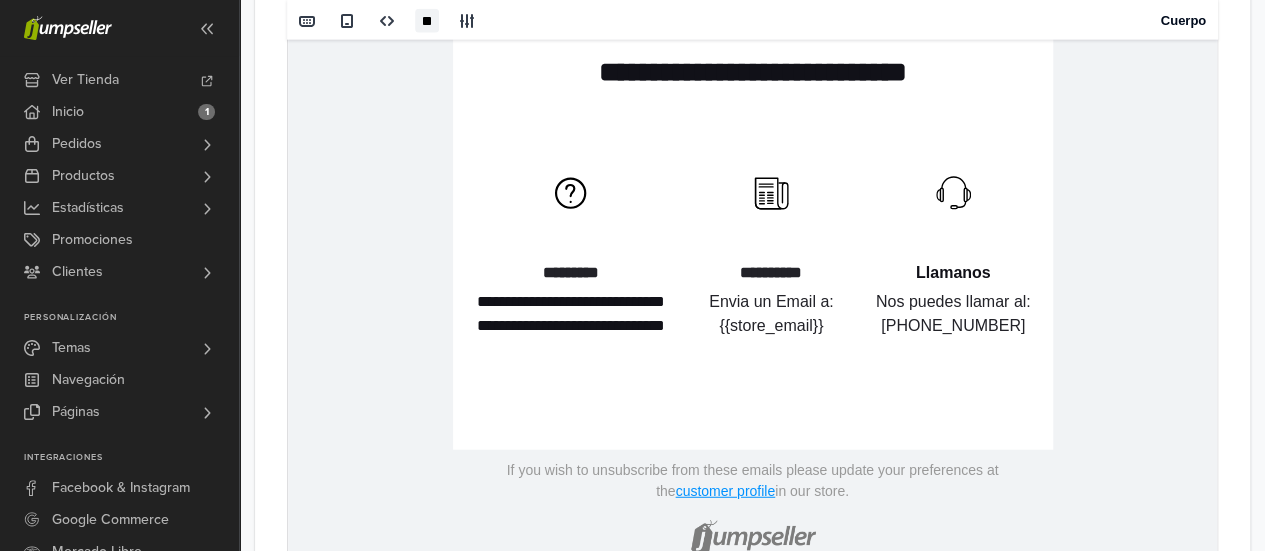 click on "**********" at bounding box center [571, 351] 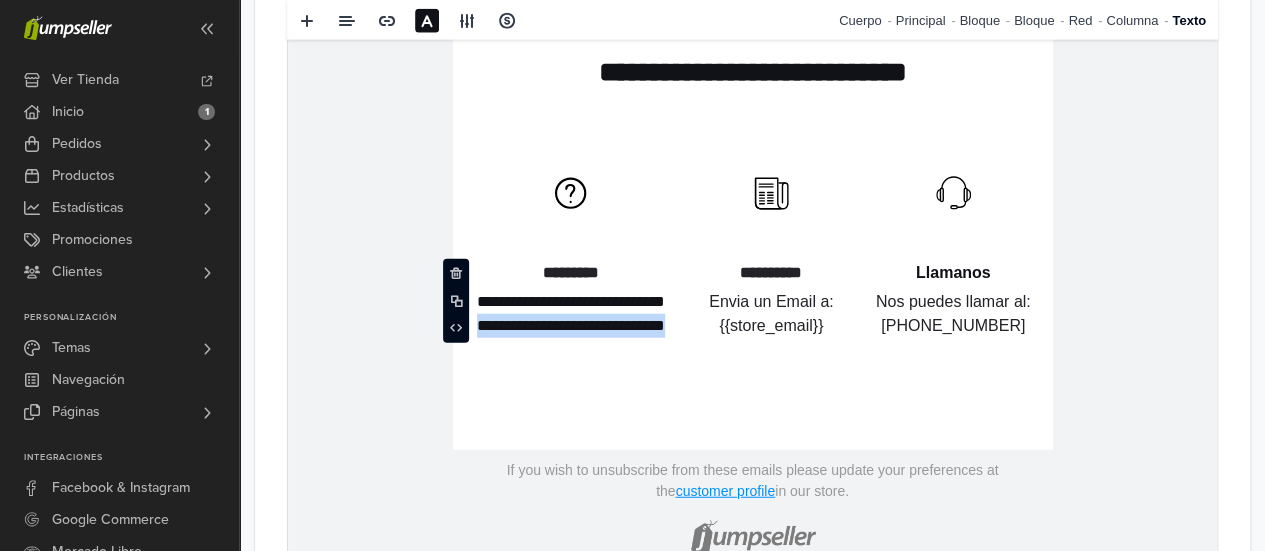 drag, startPoint x: 566, startPoint y: 328, endPoint x: 578, endPoint y: 378, distance: 51.41984 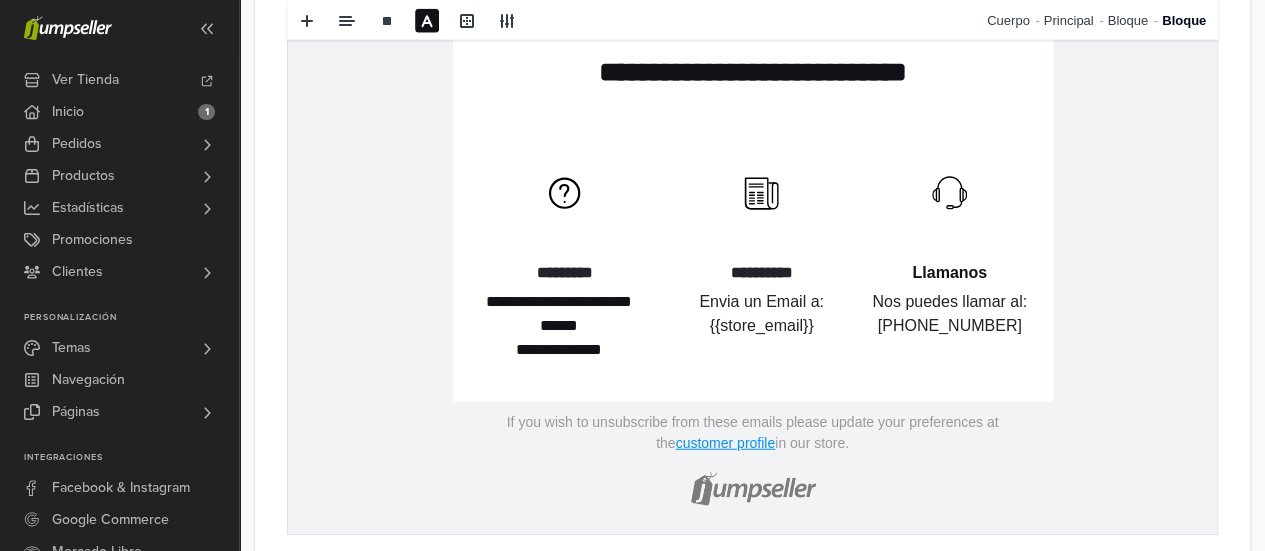 click on "**********" at bounding box center (753, 198) 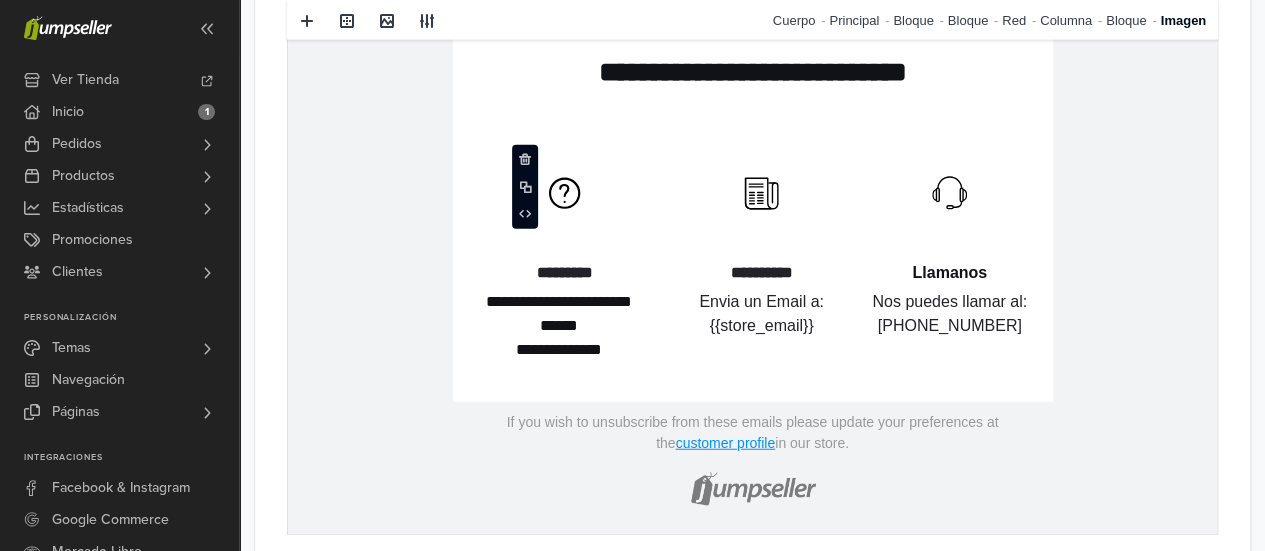 click at bounding box center [564, 194] 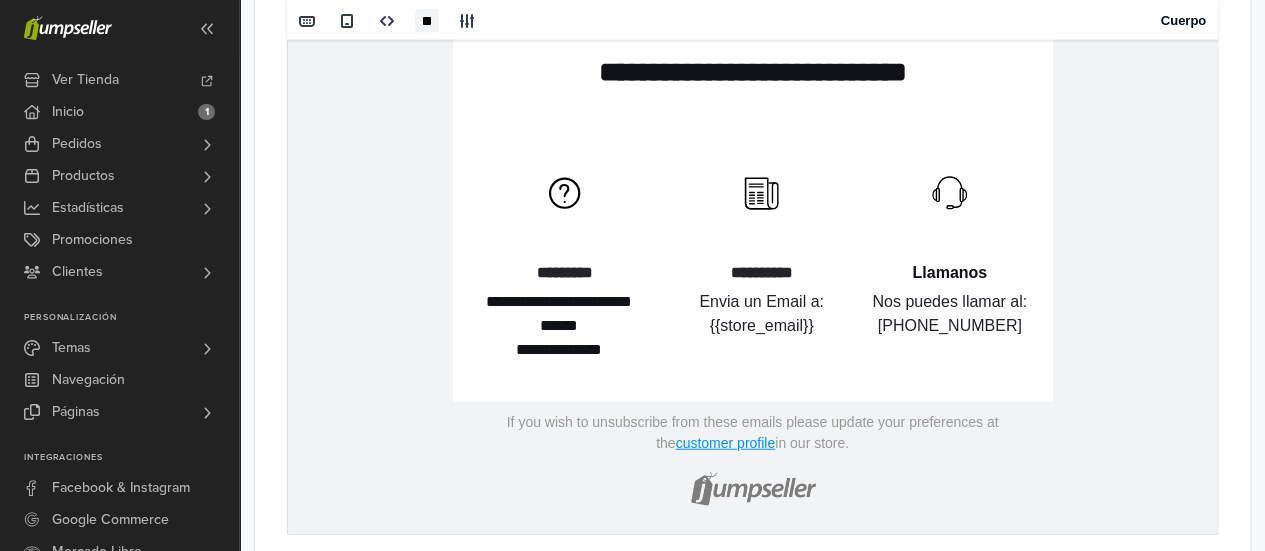 click on "{% if store.logo == empty %}
{{[DOMAIN_NAME]}}
{% else %}
{% endif %}
hidden text hidden text Nuevo Producto Disponible
{% for product in products.latest limit: 1 %}
hidden text Te presentamos este nuevo producto con excelente calidad y terminación!  Esta disponible en varios y hermosos colores, resiste hasta 130kg.  ﻿Especial para el hogar hidden text hidden text {{ [DOMAIN_NAME] }}
{{ product.price | minus: discount | price }}
. ." at bounding box center (752, -393) 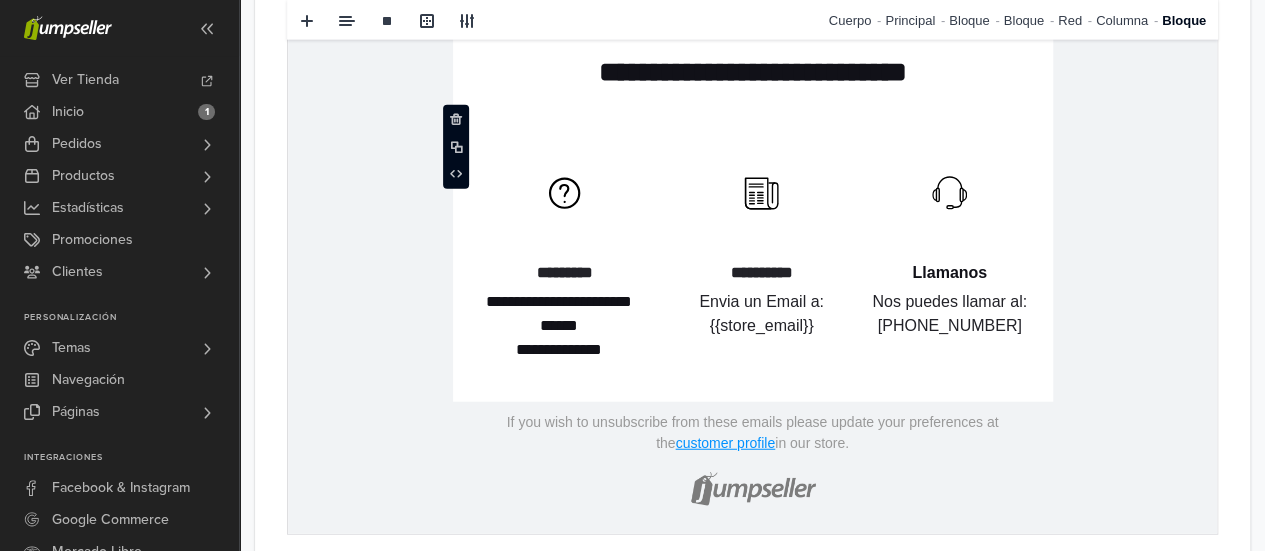 click at bounding box center [564, 194] 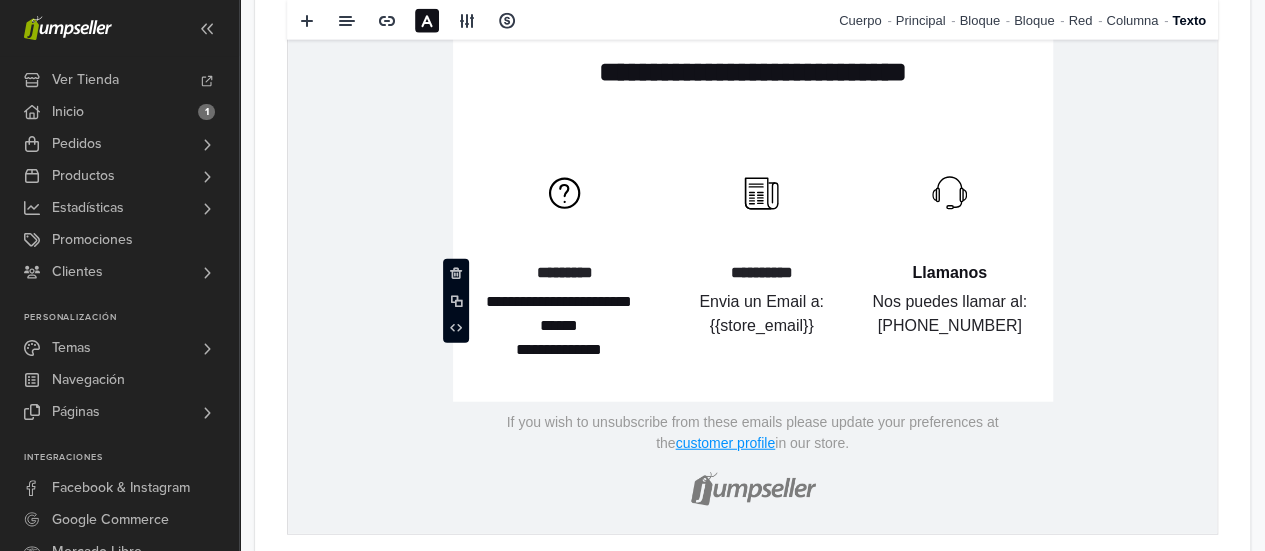 click on "**********" at bounding box center (559, 327) 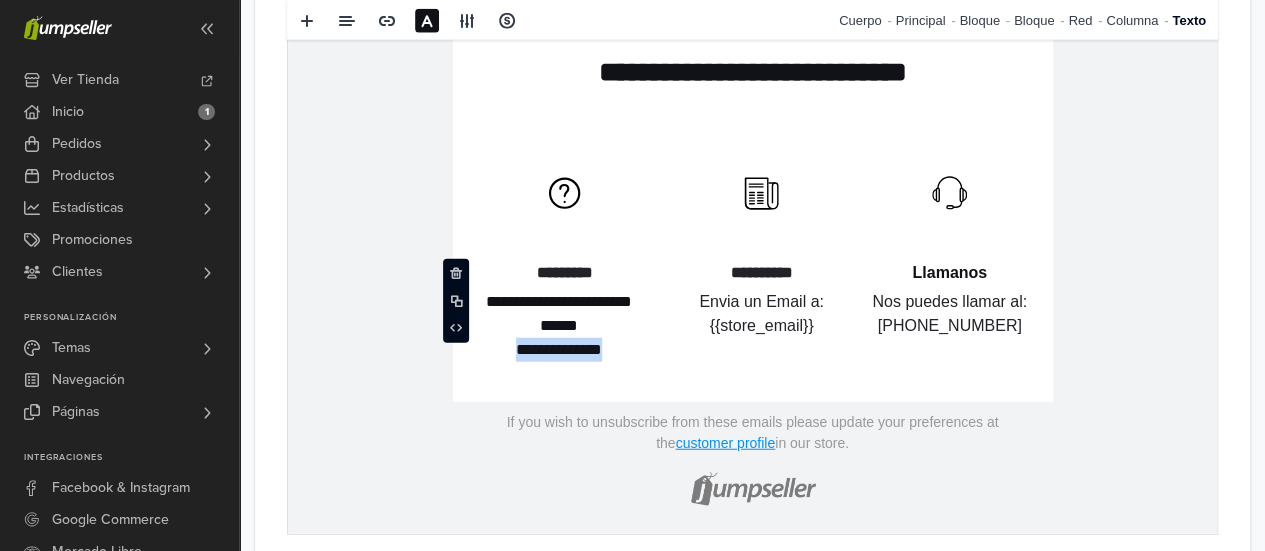 drag, startPoint x: 623, startPoint y: 322, endPoint x: 499, endPoint y: 326, distance: 124.0645 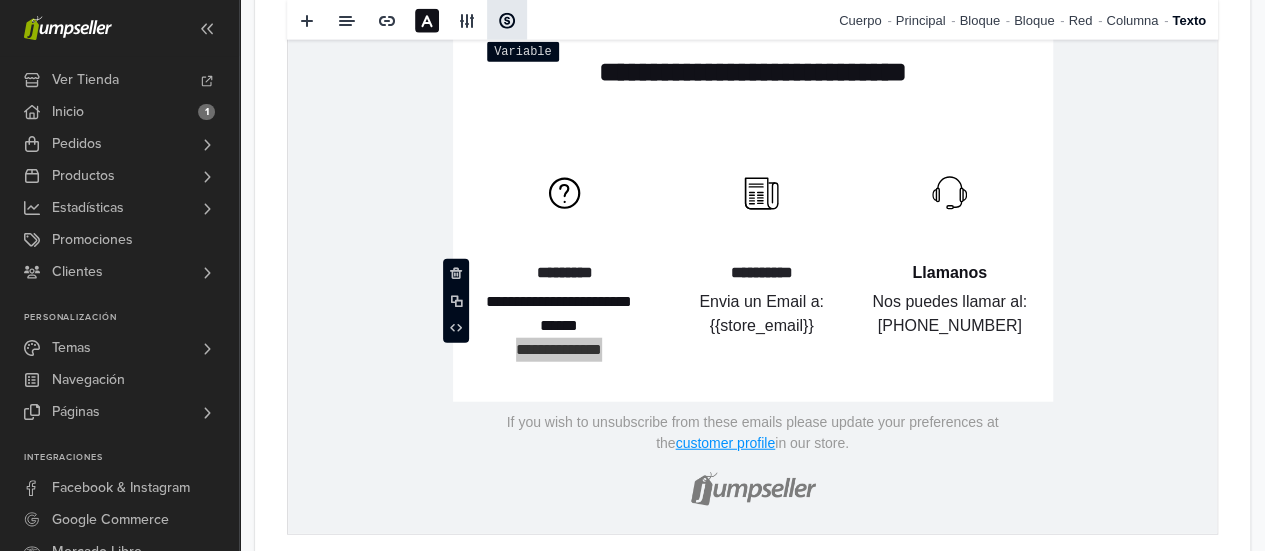 click 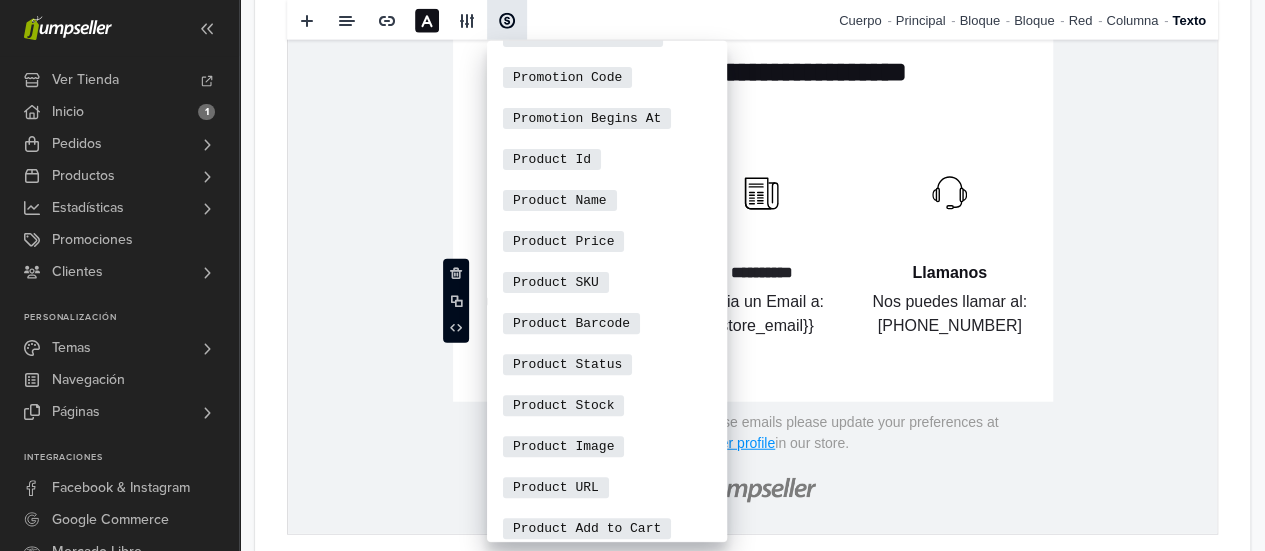 scroll, scrollTop: 208, scrollLeft: 0, axis: vertical 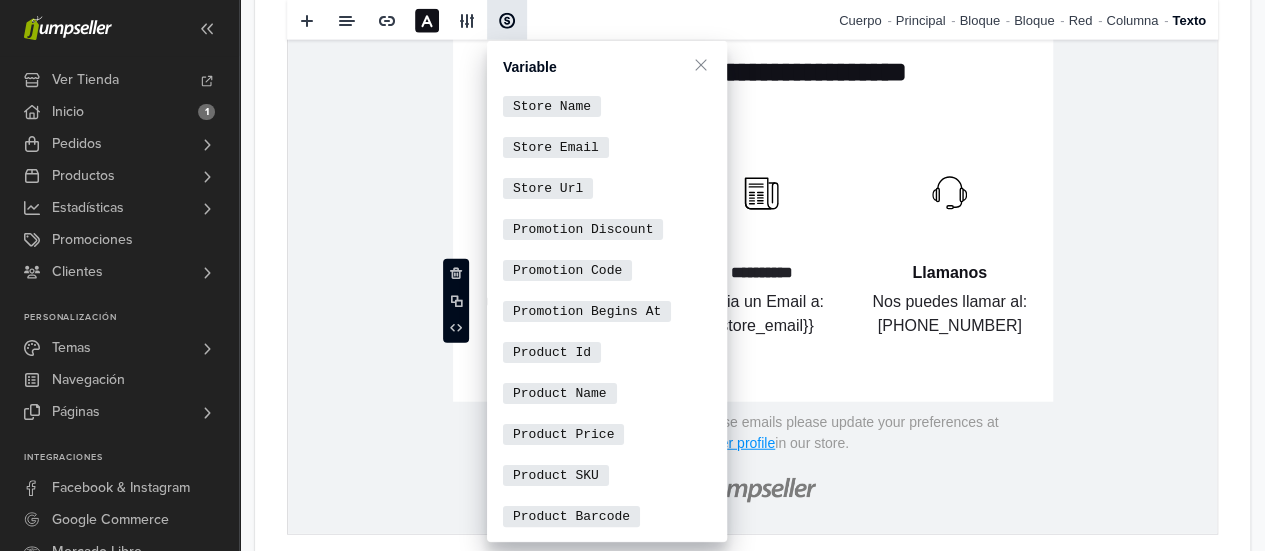 drag, startPoint x: 720, startPoint y: 289, endPoint x: 466, endPoint y: 1483, distance: 1220.7178 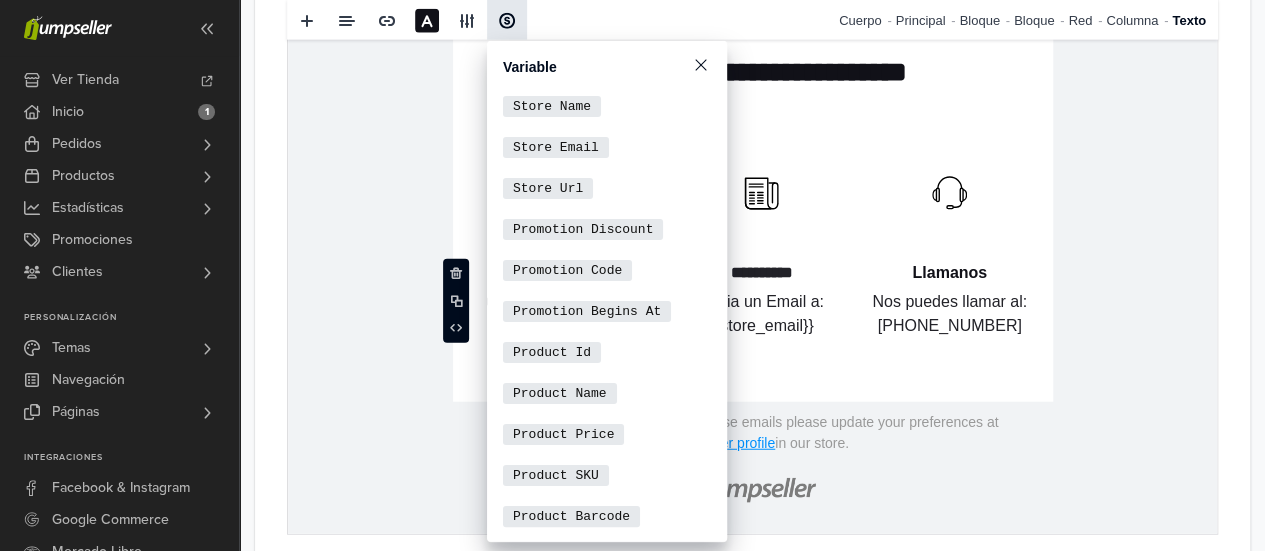 click at bounding box center [701, 65] 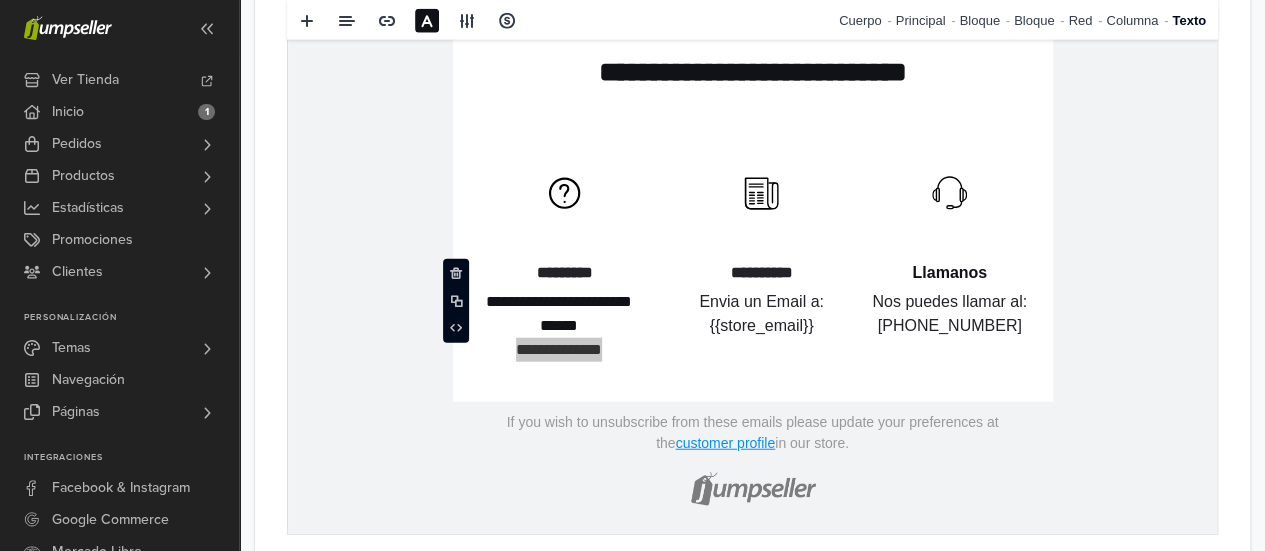 scroll, scrollTop: 2384, scrollLeft: 0, axis: vertical 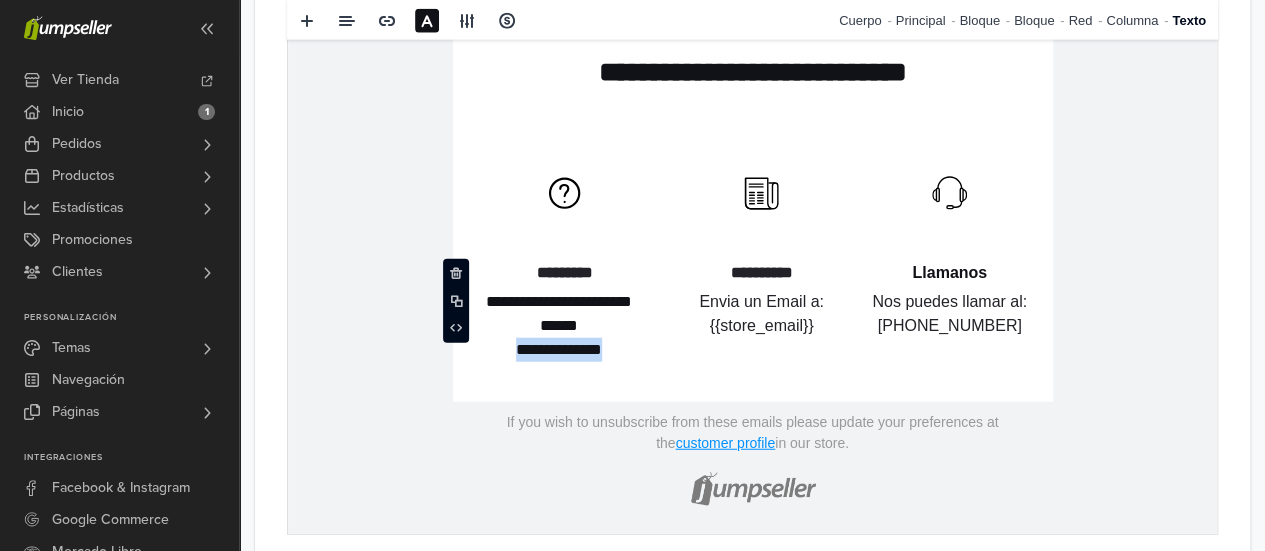 click on "**********" at bounding box center (559, 327) 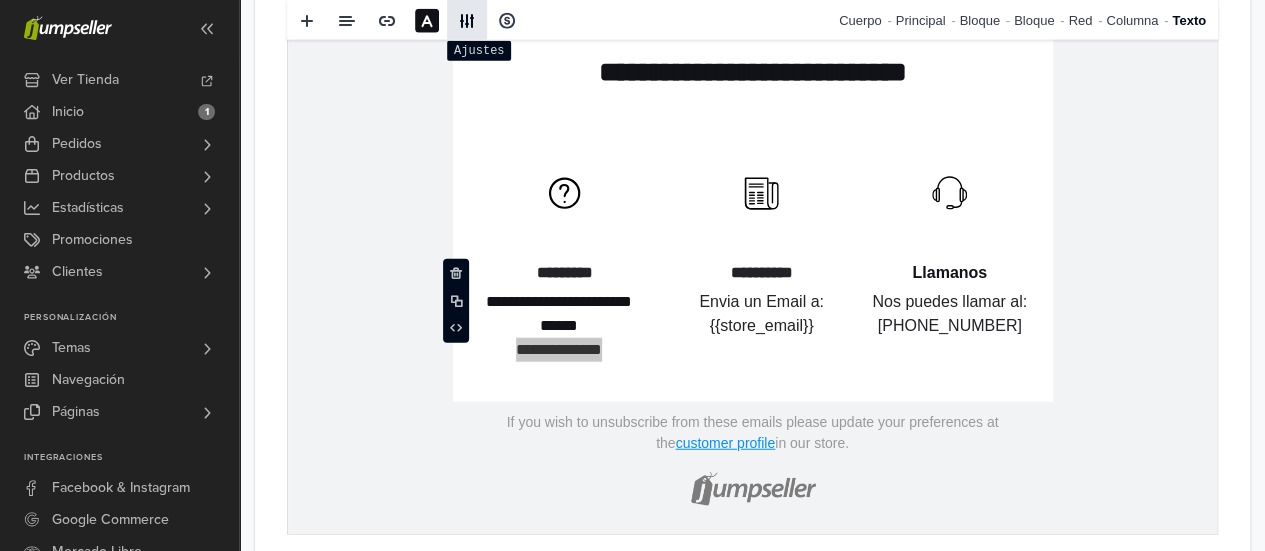 click at bounding box center [467, 21] 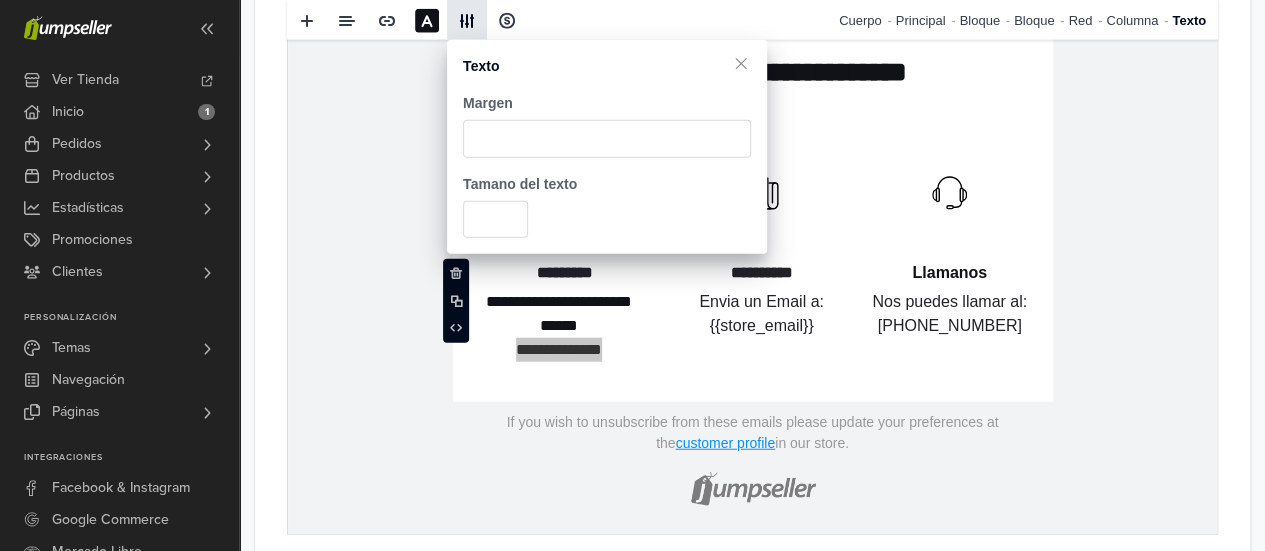 click at bounding box center [467, 21] 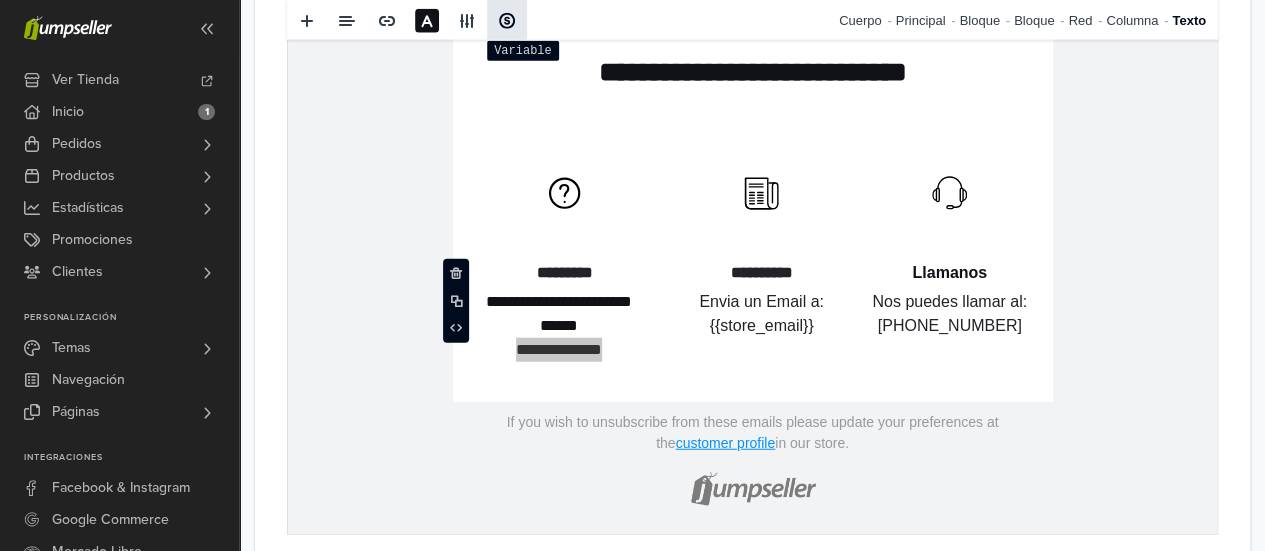 click 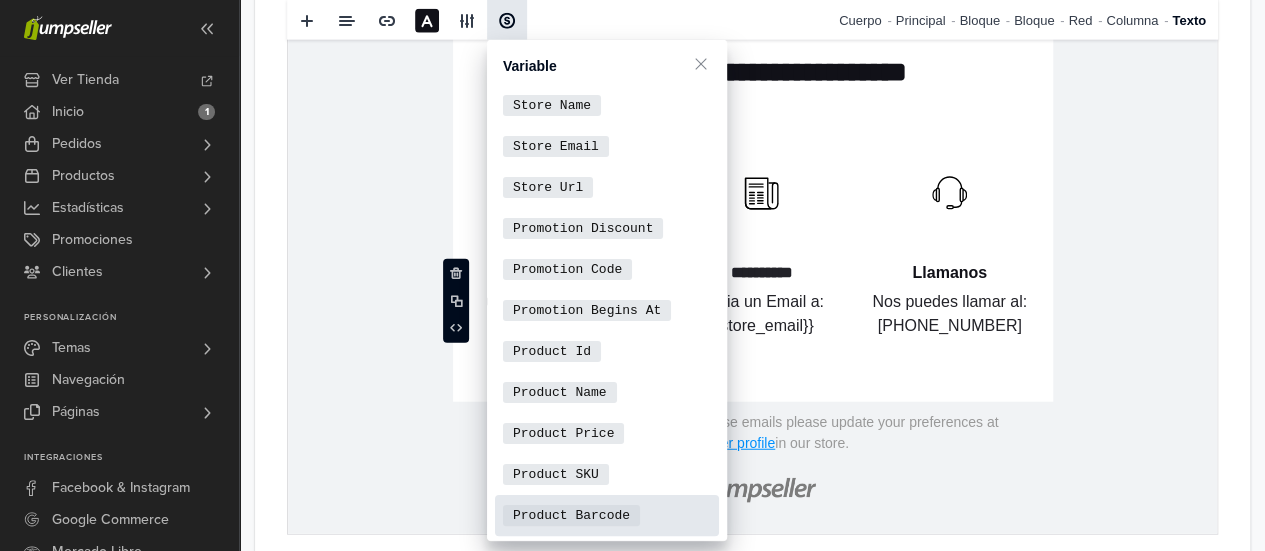 scroll, scrollTop: 208, scrollLeft: 0, axis: vertical 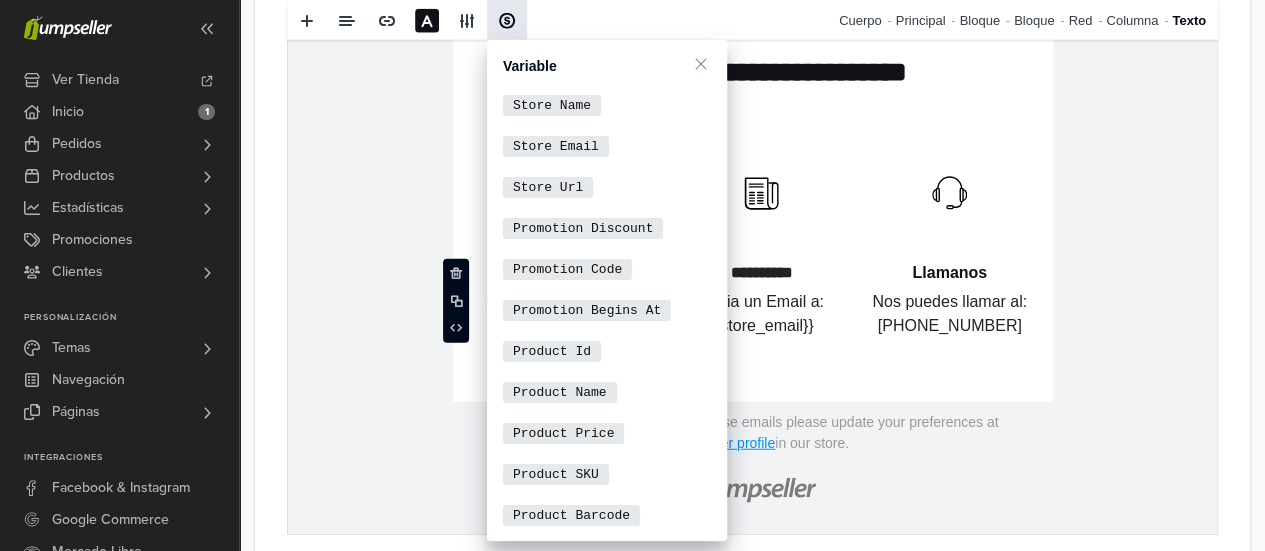 drag, startPoint x: 721, startPoint y: 376, endPoint x: 445, endPoint y: 1530, distance: 1186.5463 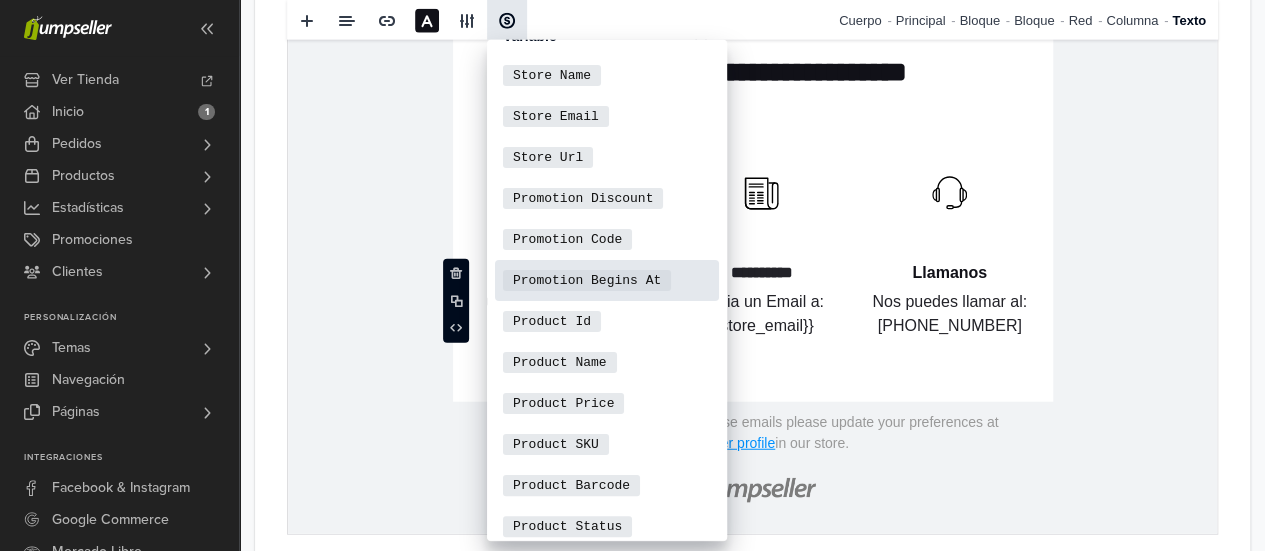 scroll, scrollTop: 0, scrollLeft: 0, axis: both 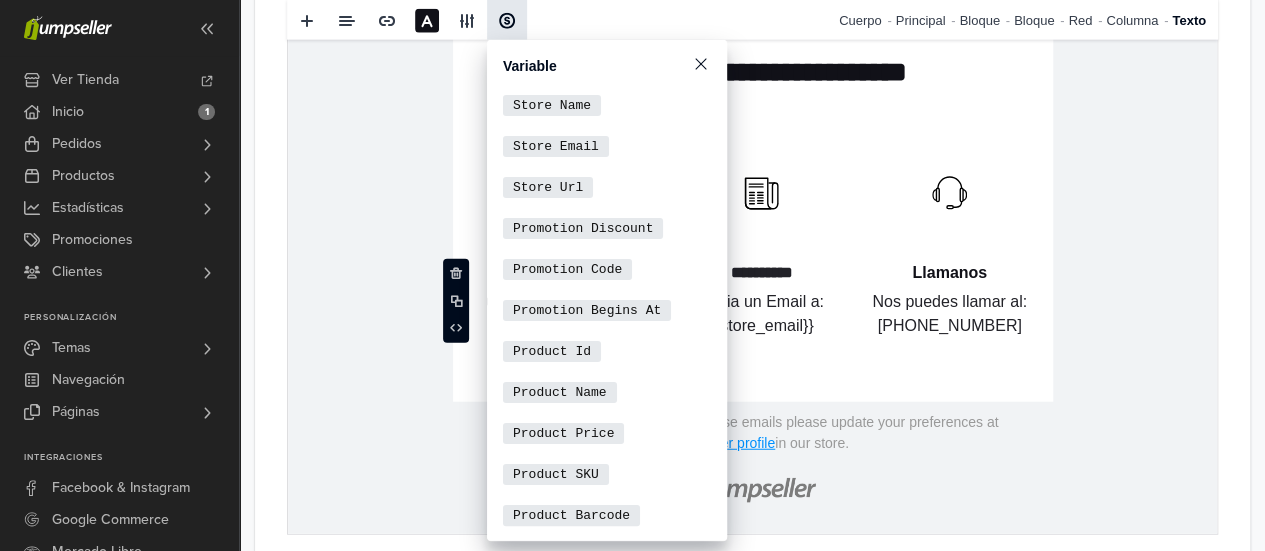 click at bounding box center [701, 64] 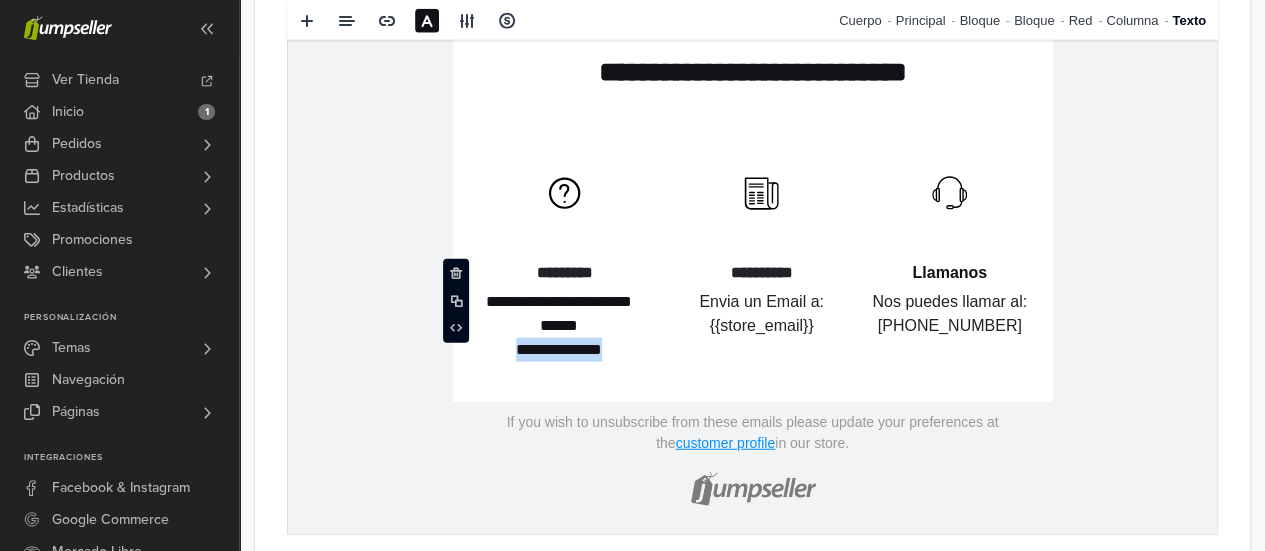 click on "**********" at bounding box center (559, 327) 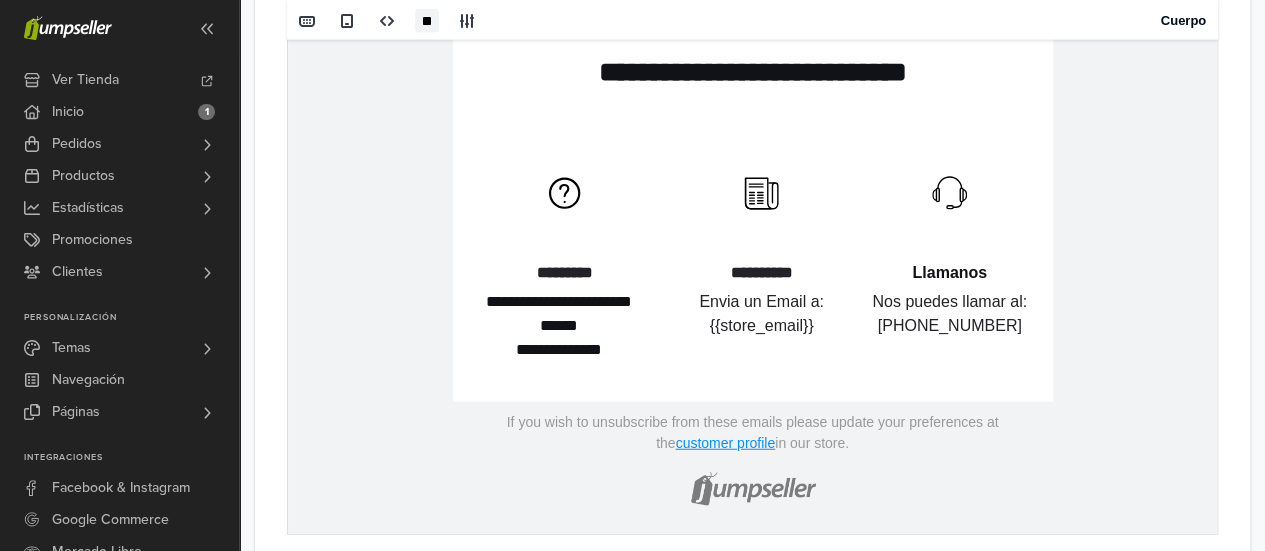 click on "{% if store.logo == empty %}
{{[DOMAIN_NAME]}}
{% else %}
{% endif %}
hidden text hidden text Nuevo Producto Disponible
{% for product in products.latest limit: 1 %}
hidden text Te presentamos este nuevo producto con excelente calidad y terminación!  Esta disponible en varios y hermosos colores, resiste hasta 130kg.  ﻿Especial para el hogar hidden text hidden text {{ [DOMAIN_NAME] }}
{{ product.price | minus: discount | price }}
. ." at bounding box center [752, -393] 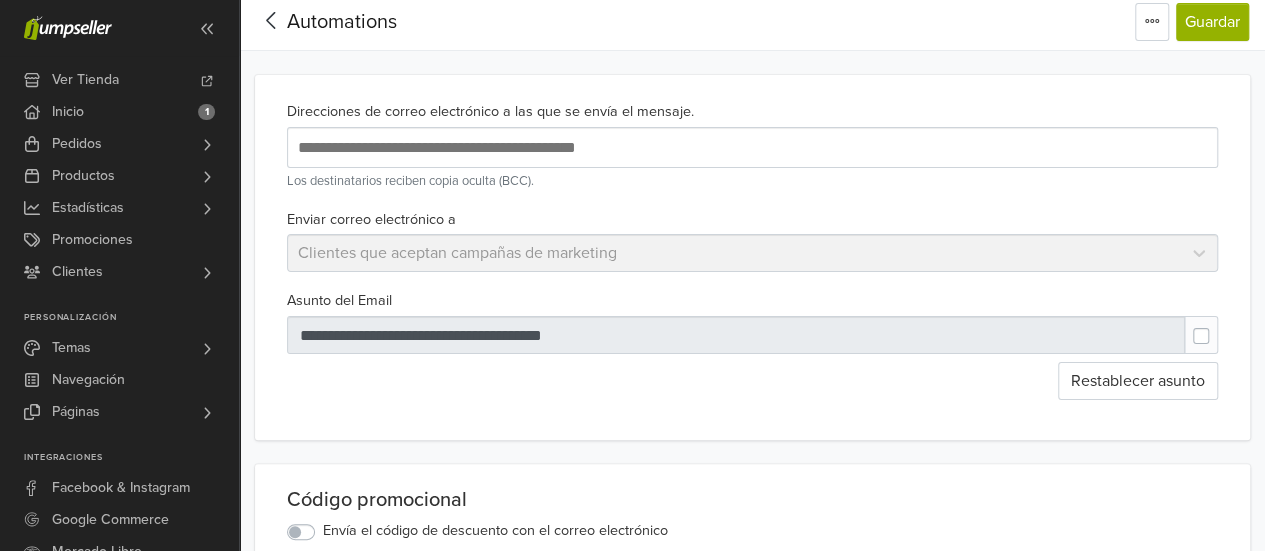 scroll, scrollTop: 0, scrollLeft: 0, axis: both 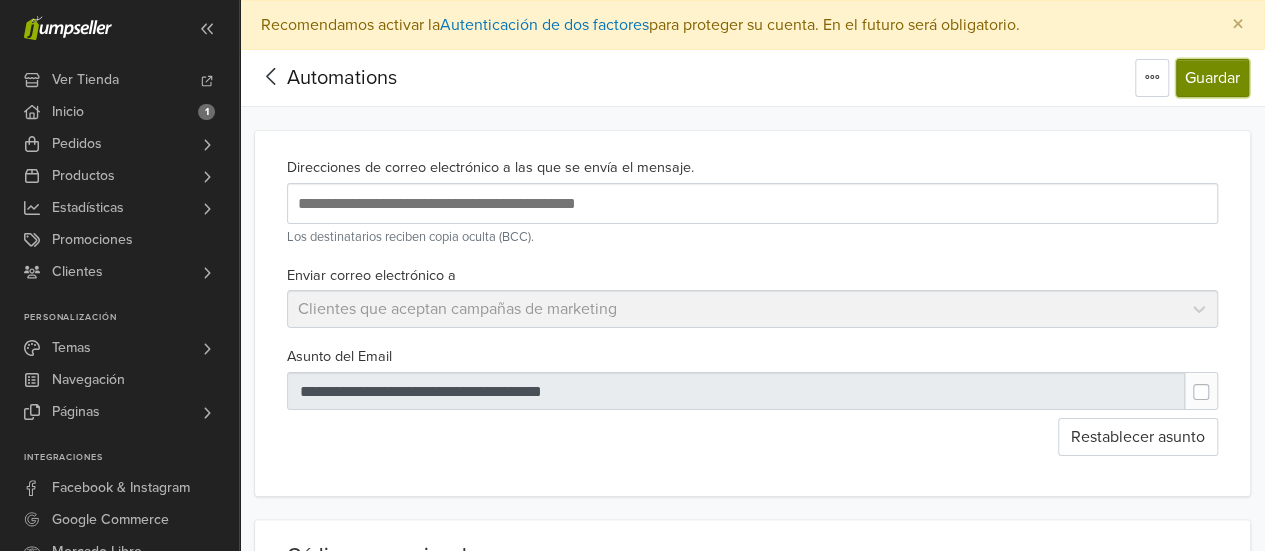 click on "Guardar" at bounding box center [1212, 78] 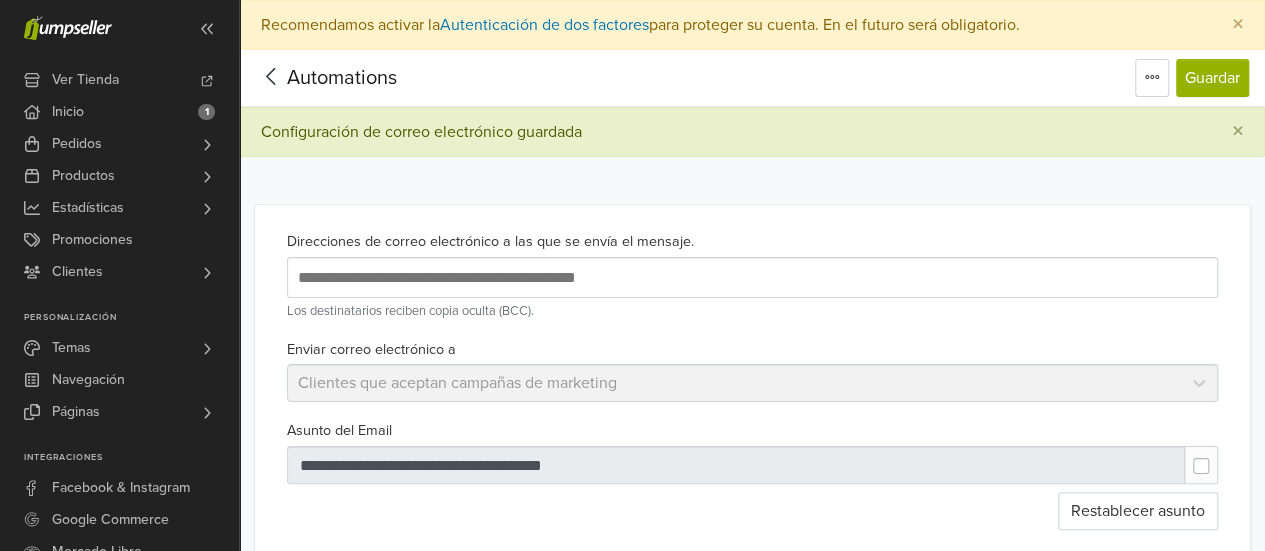 click 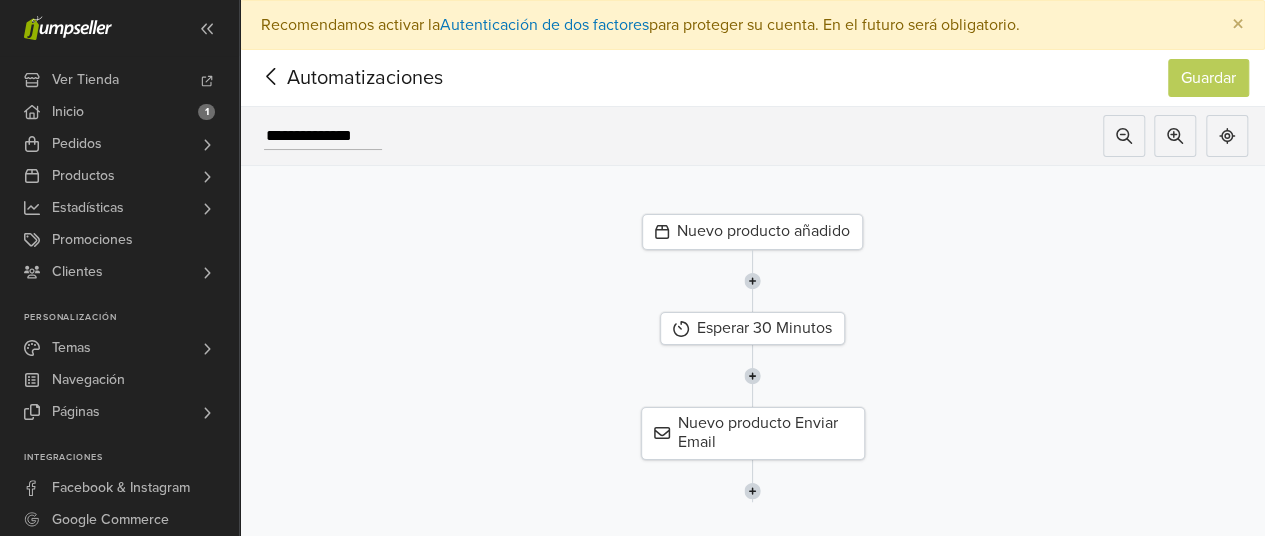 click 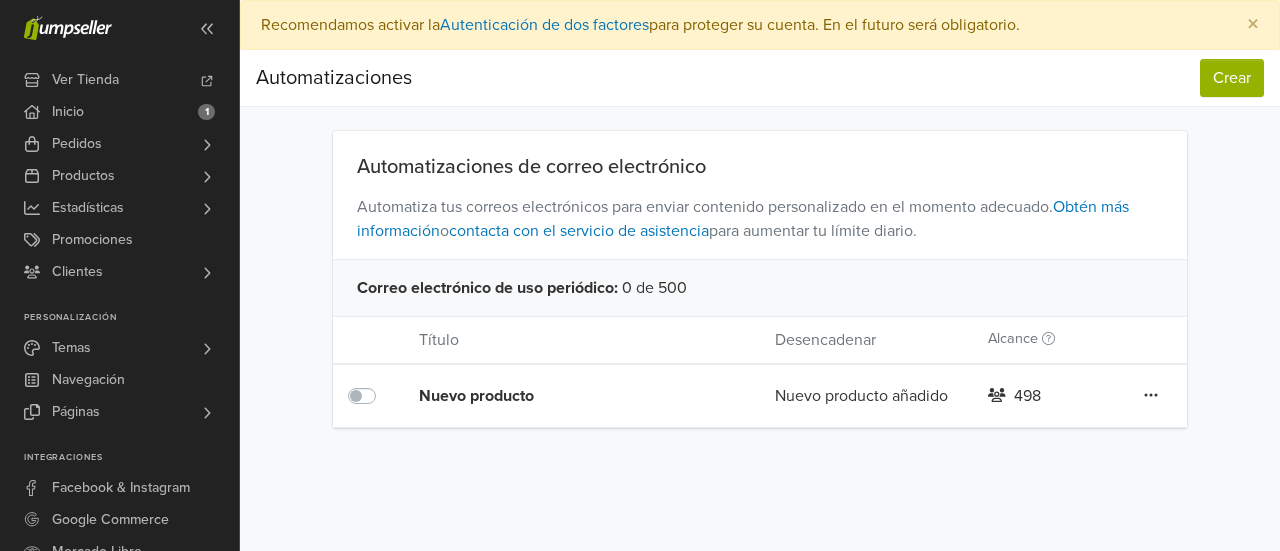 click on "Editar Duplicar Eliminar" at bounding box center (1151, 396) 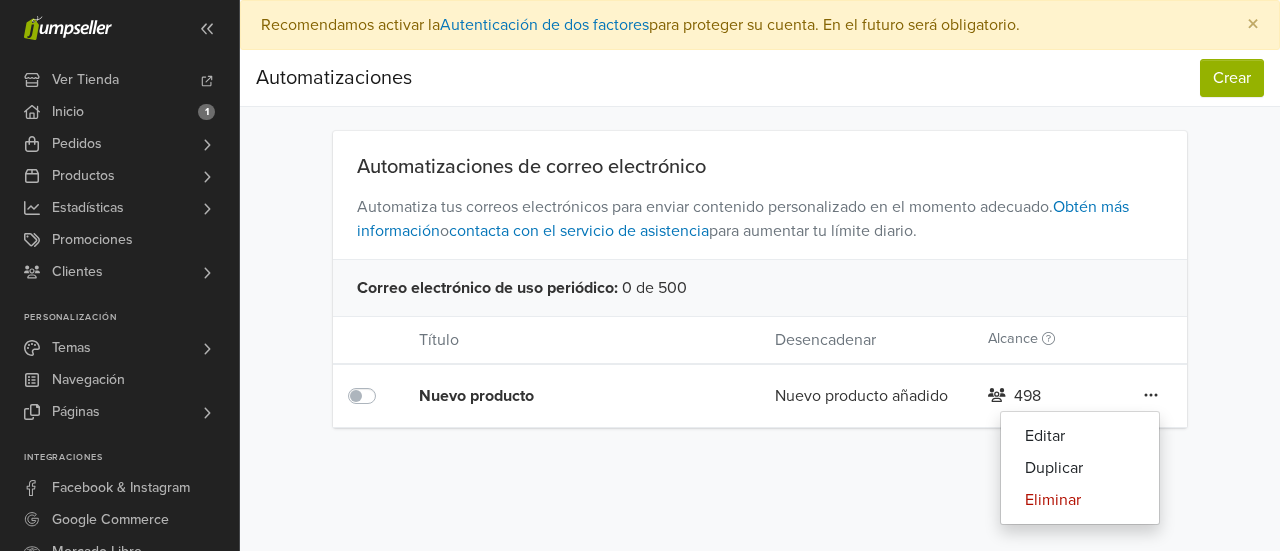 click 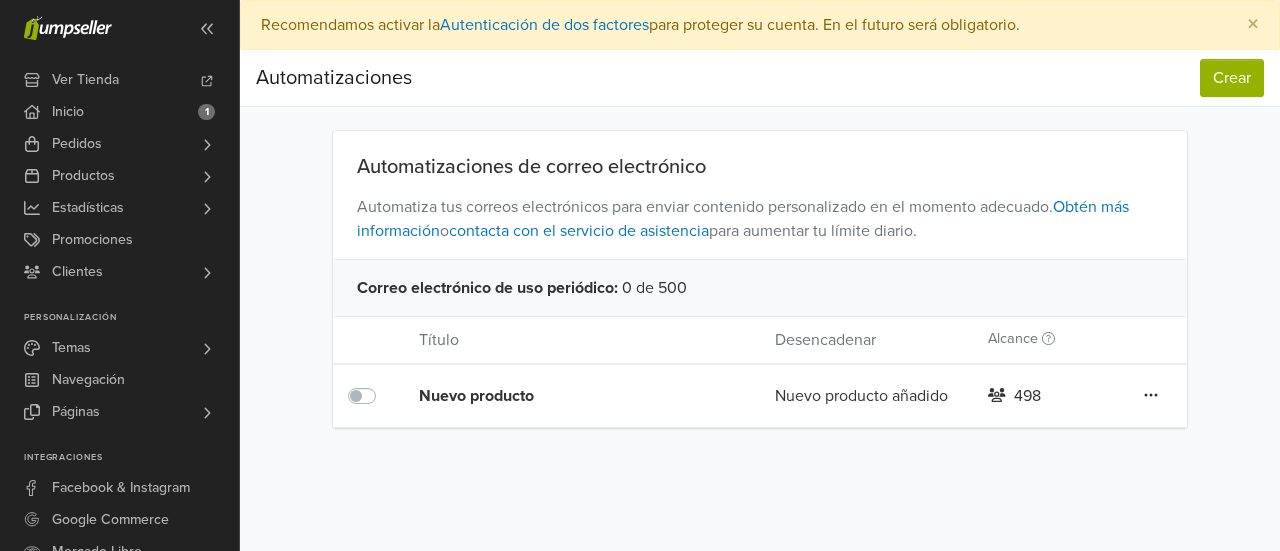 click on "Nuevo producto" at bounding box center (561, 396) 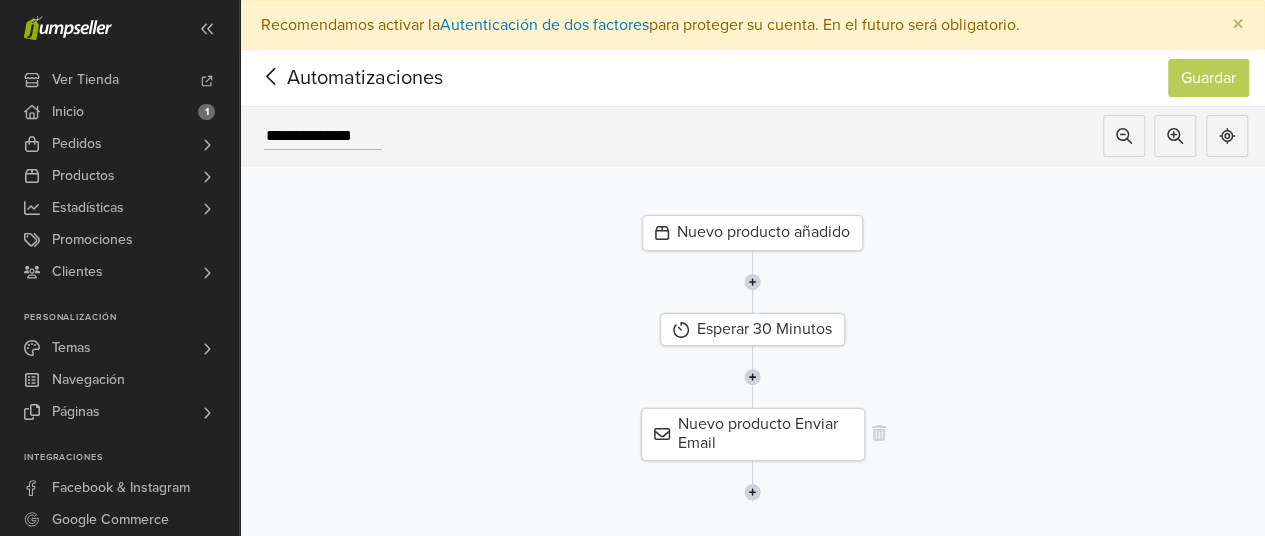 click on "Nuevo producto Enviar Email" at bounding box center [753, 434] 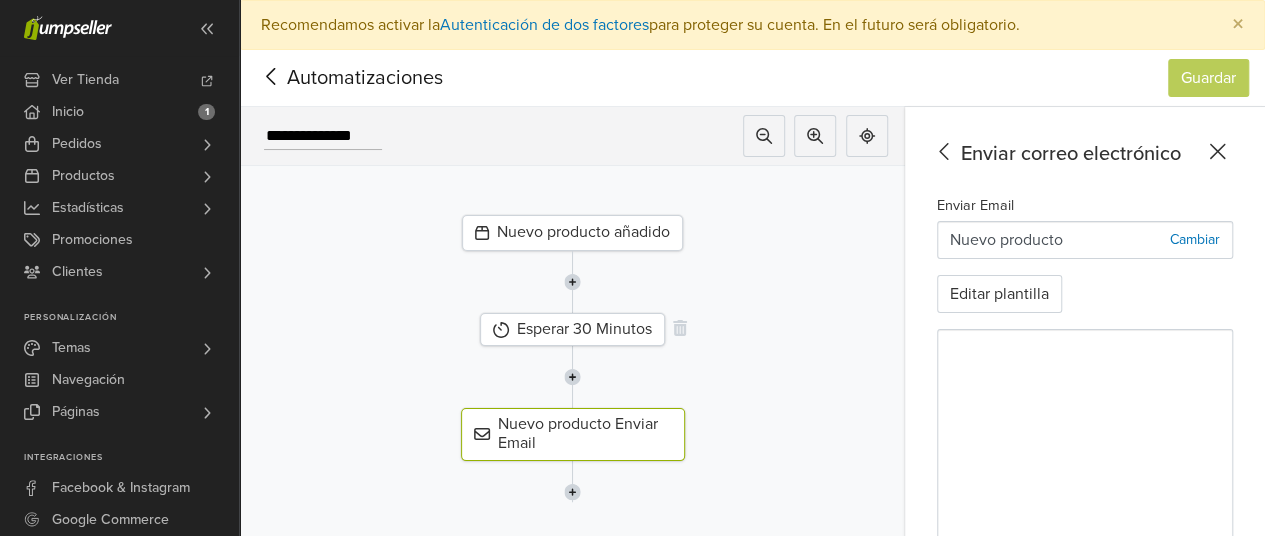 click on "Esperar 30 Minutos" at bounding box center (572, 329) 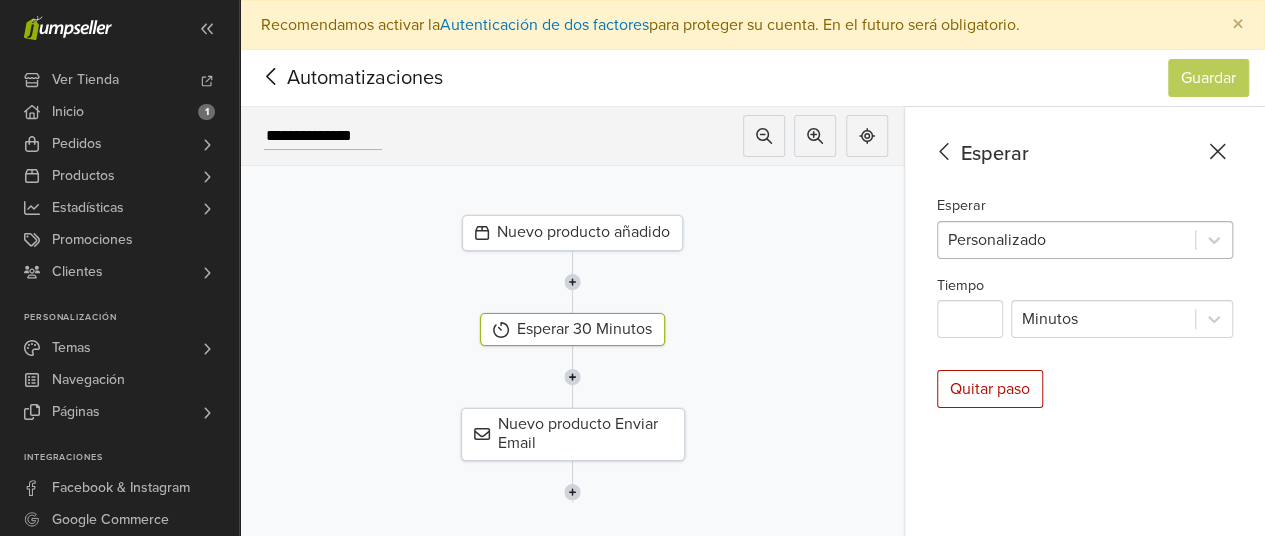 click at bounding box center [1066, 240] 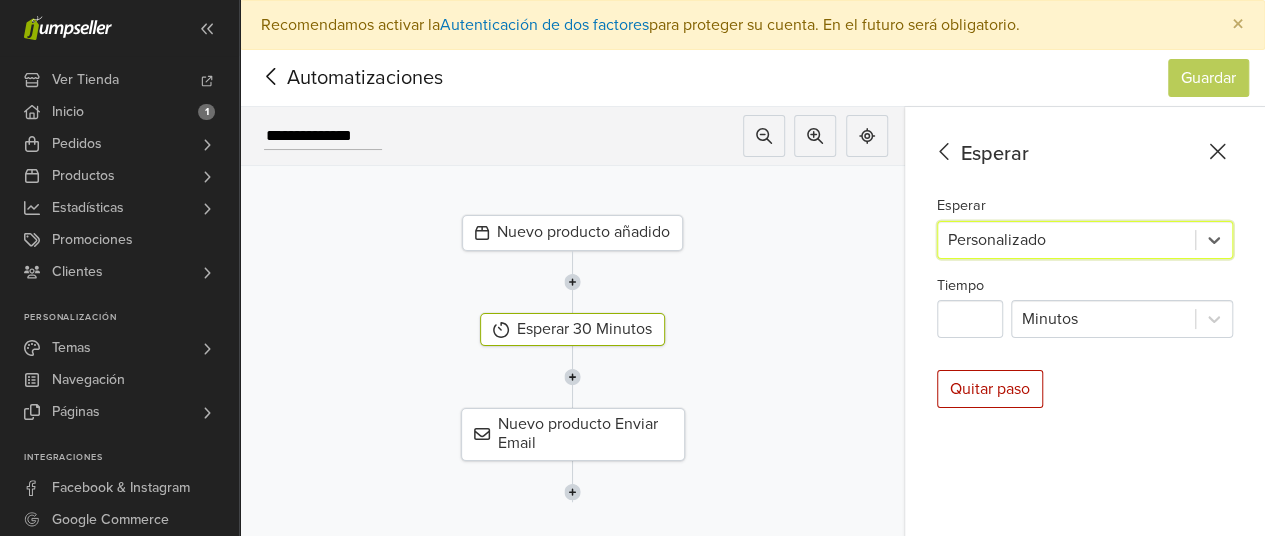 click at bounding box center [1066, 240] 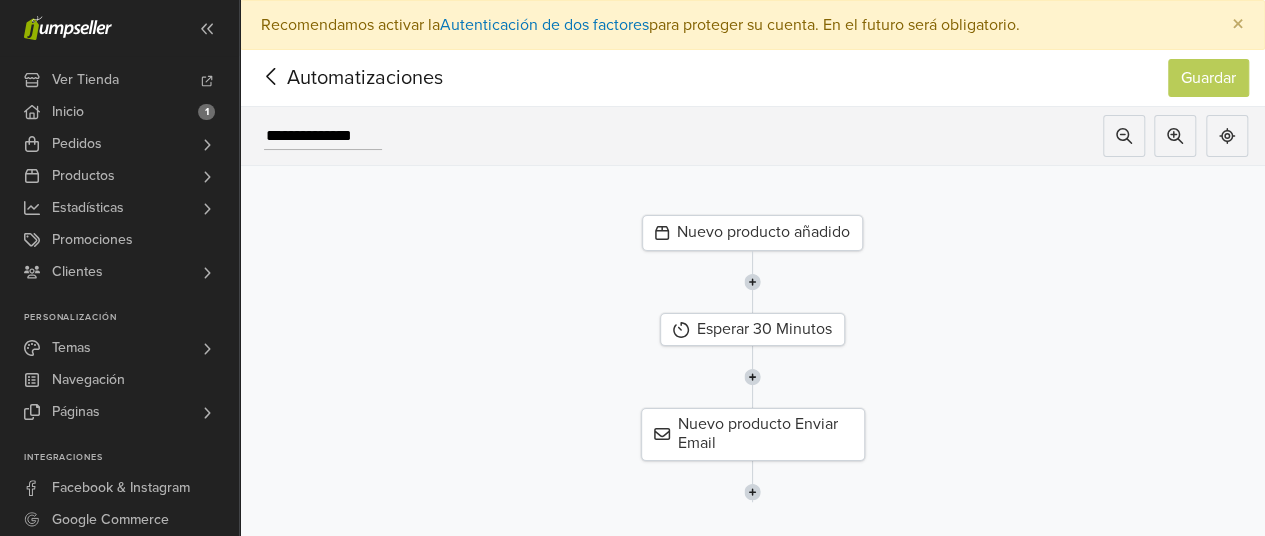 click 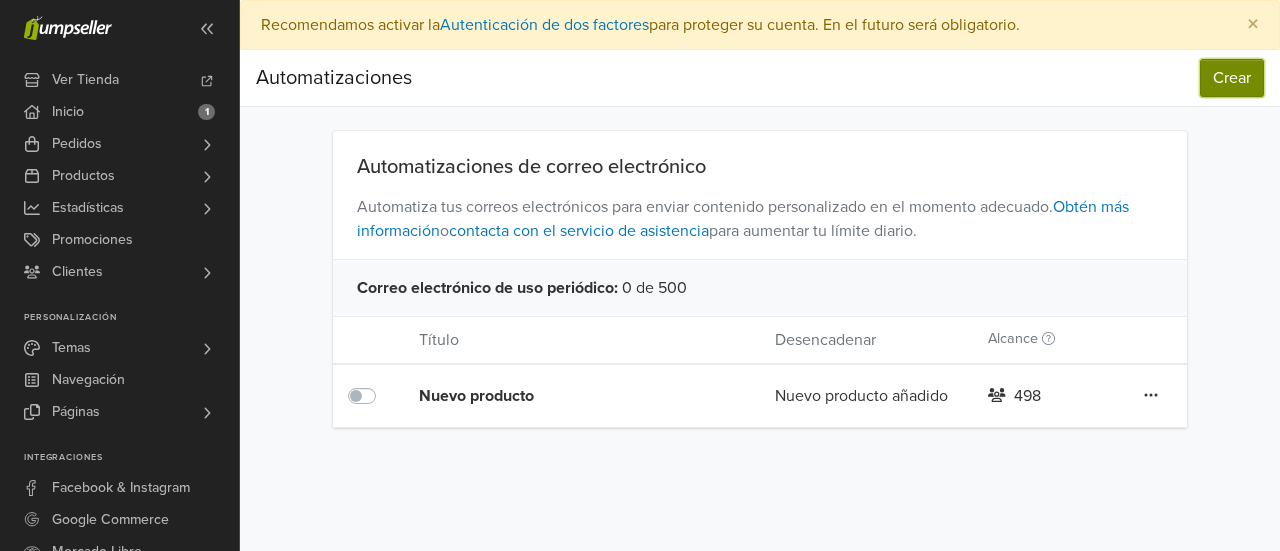 click on "Crear" at bounding box center (1232, 78) 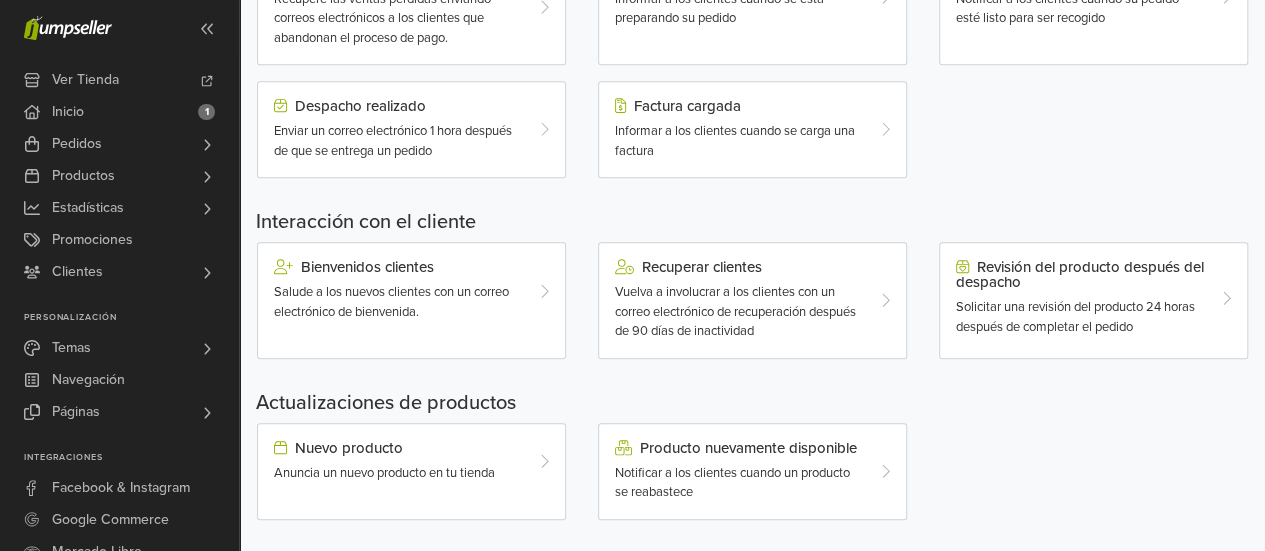 scroll, scrollTop: 770, scrollLeft: 0, axis: vertical 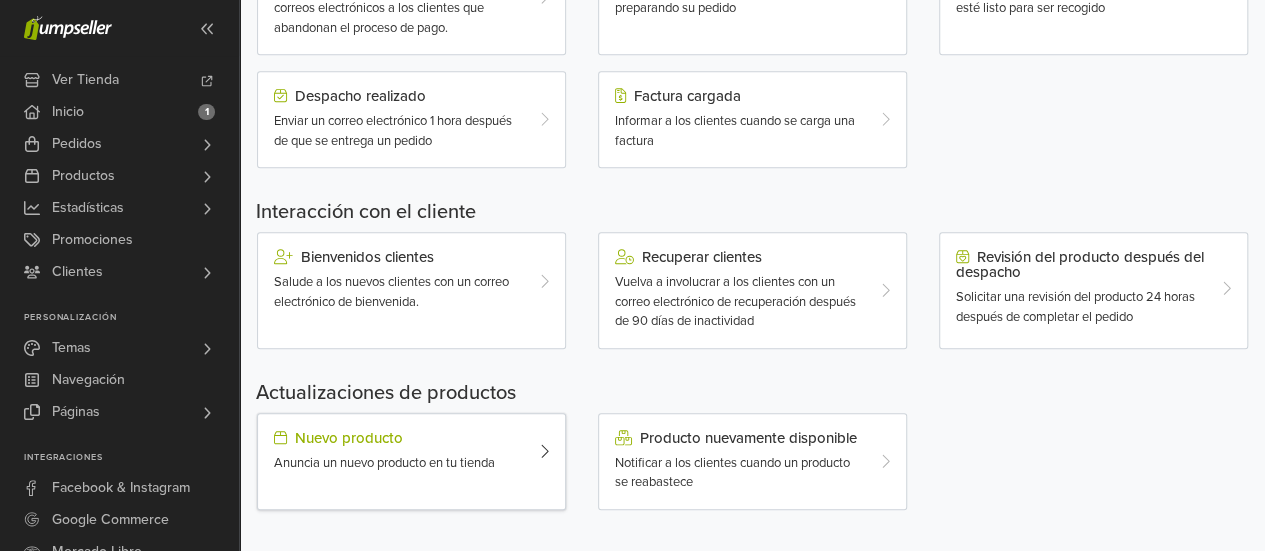 click on "Nuevo producto" at bounding box center [399, 438] 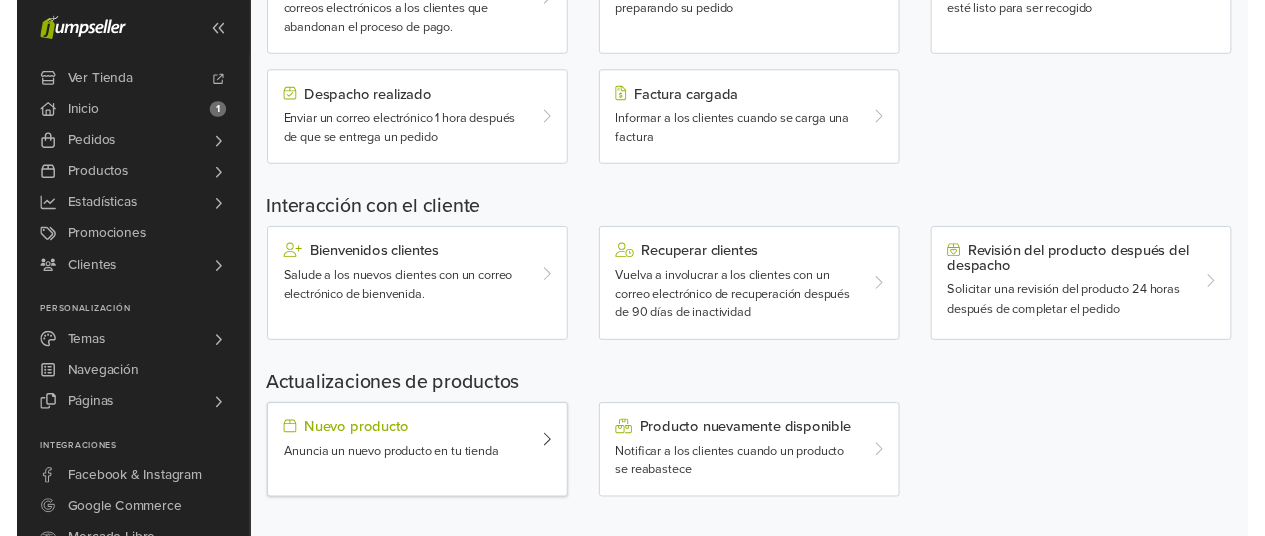 scroll, scrollTop: 0, scrollLeft: 0, axis: both 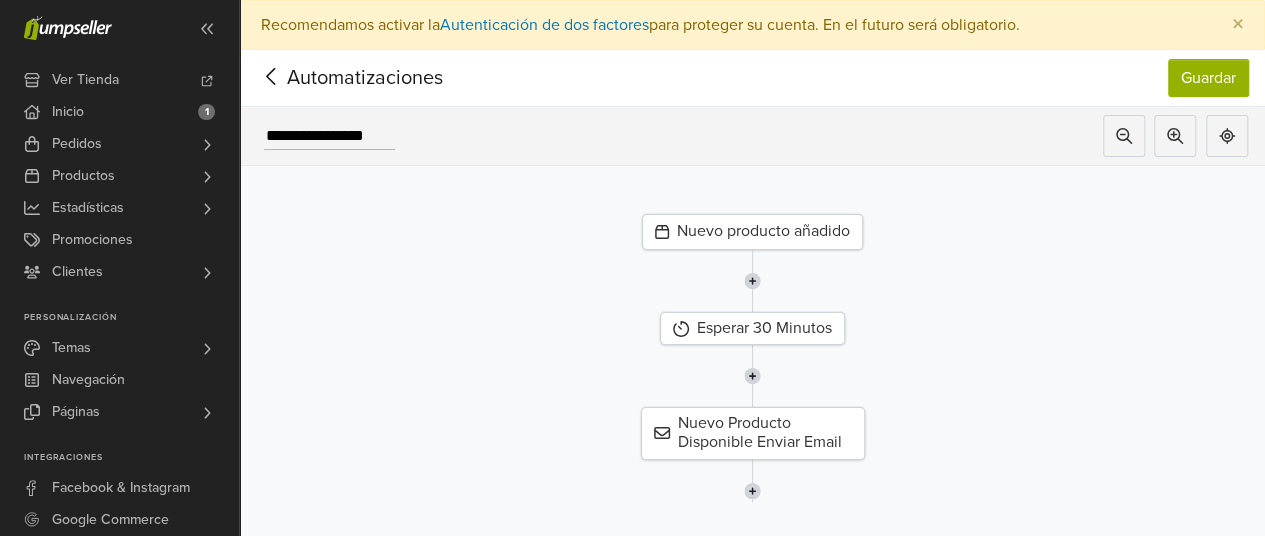 click on "Nuevo producto añadido" at bounding box center (752, 232) 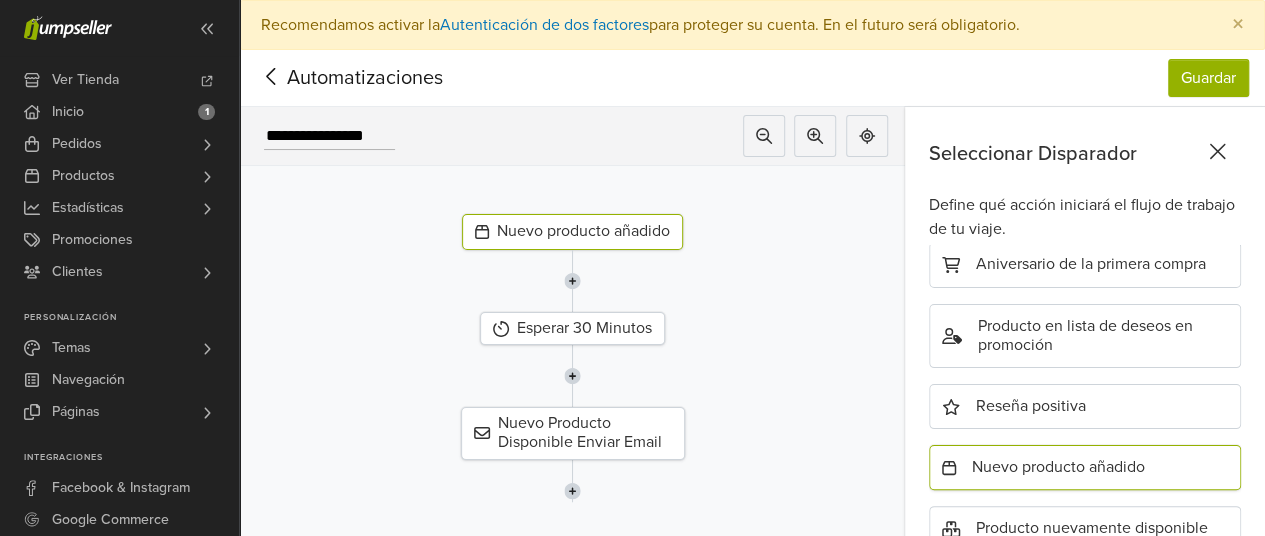 scroll, scrollTop: 816, scrollLeft: 0, axis: vertical 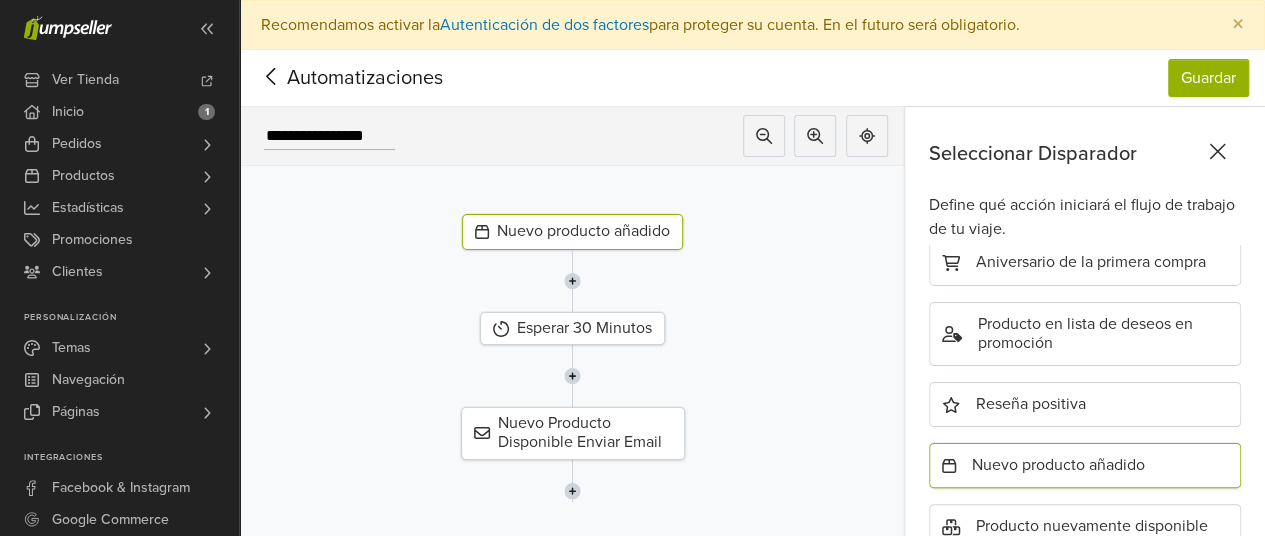 click on "Esperar 30 Minutos" at bounding box center [572, 328] 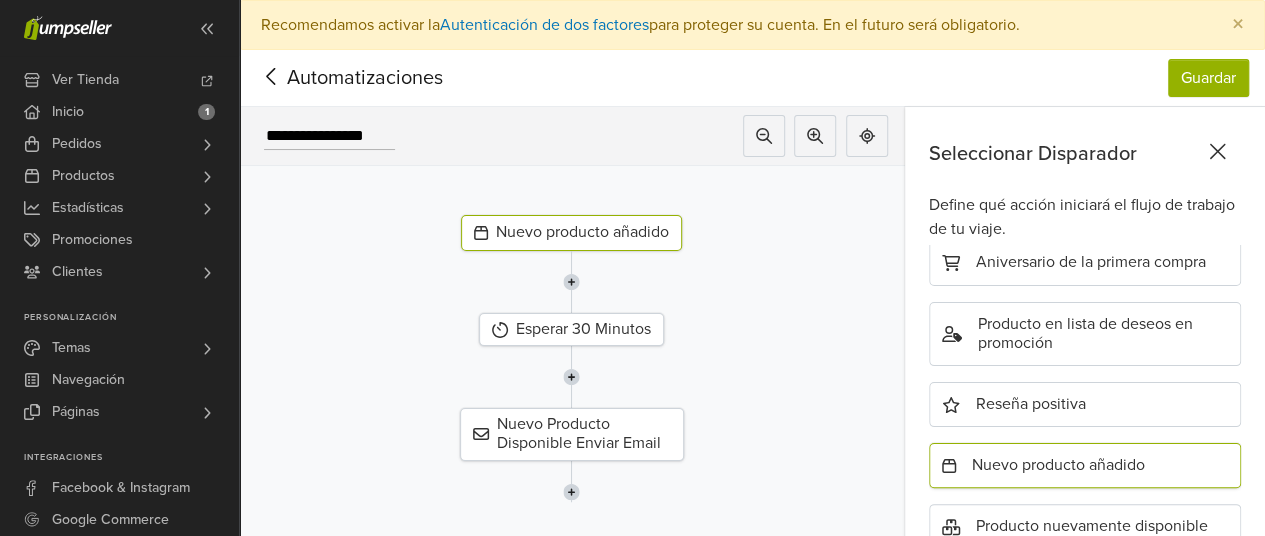 click on "Nuevo Producto Disponible Enviar Email" at bounding box center [571, 434] 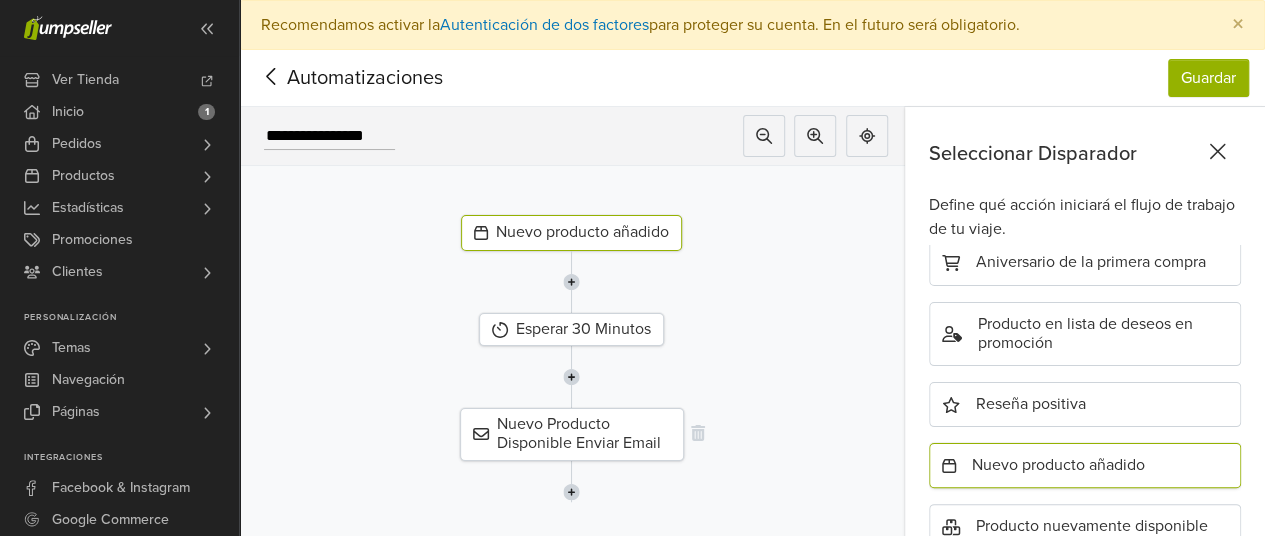 click on "Nuevo Producto Disponible Enviar Email" at bounding box center [572, 434] 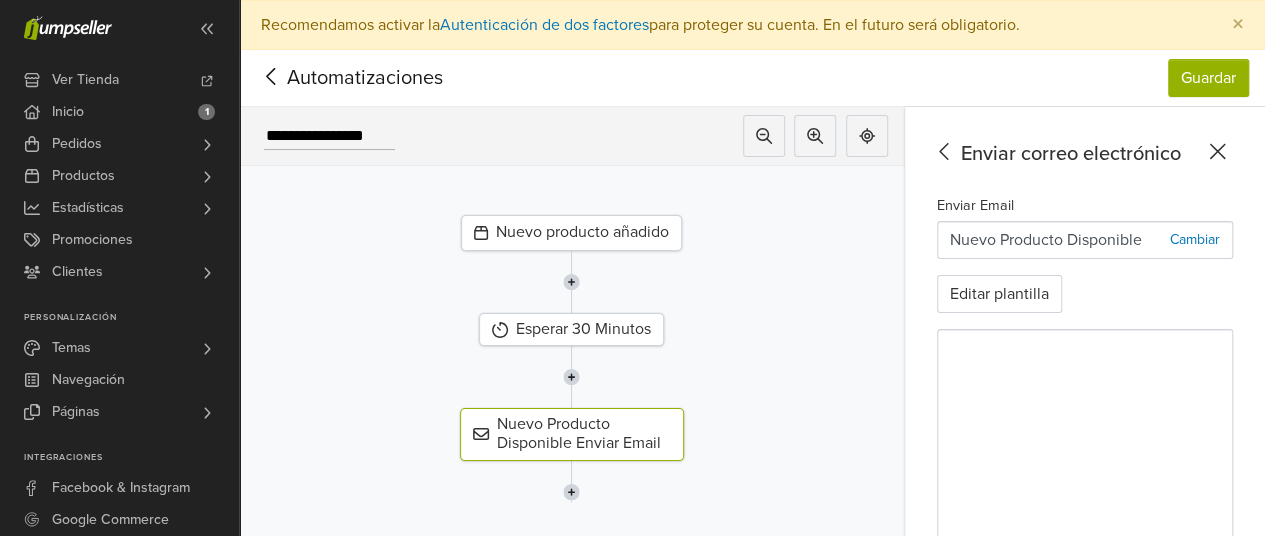 click 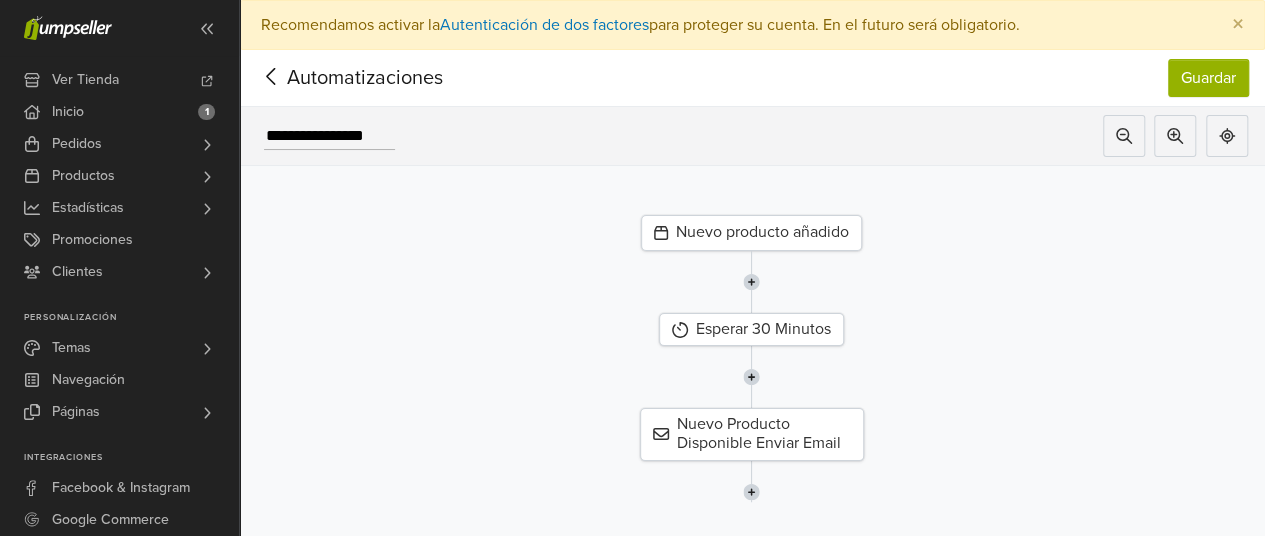 click 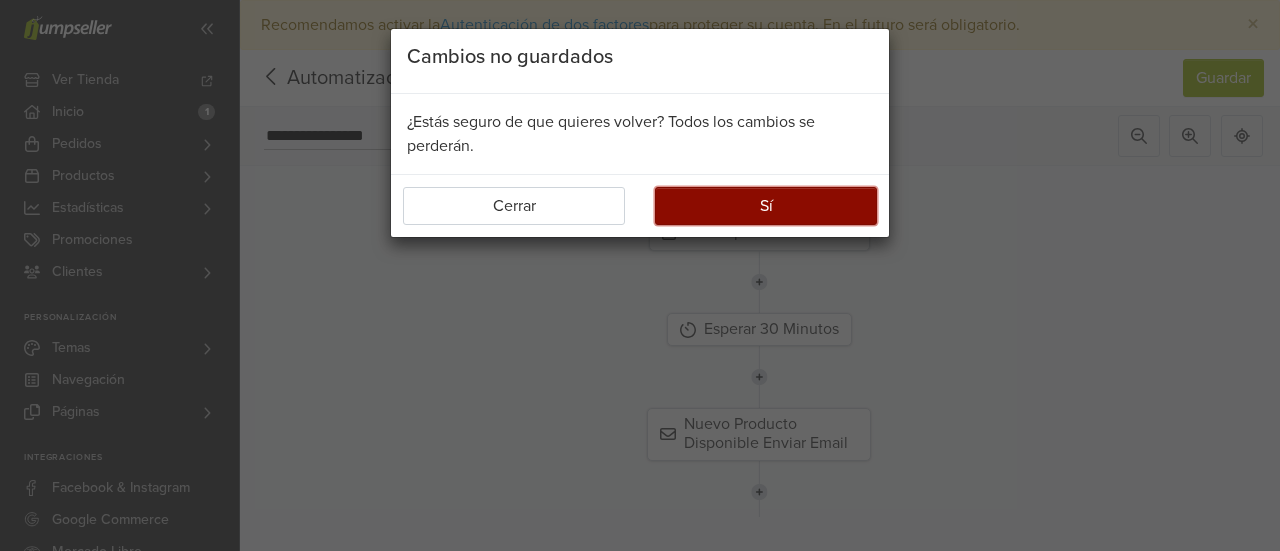 click on "Sí" at bounding box center (766, 206) 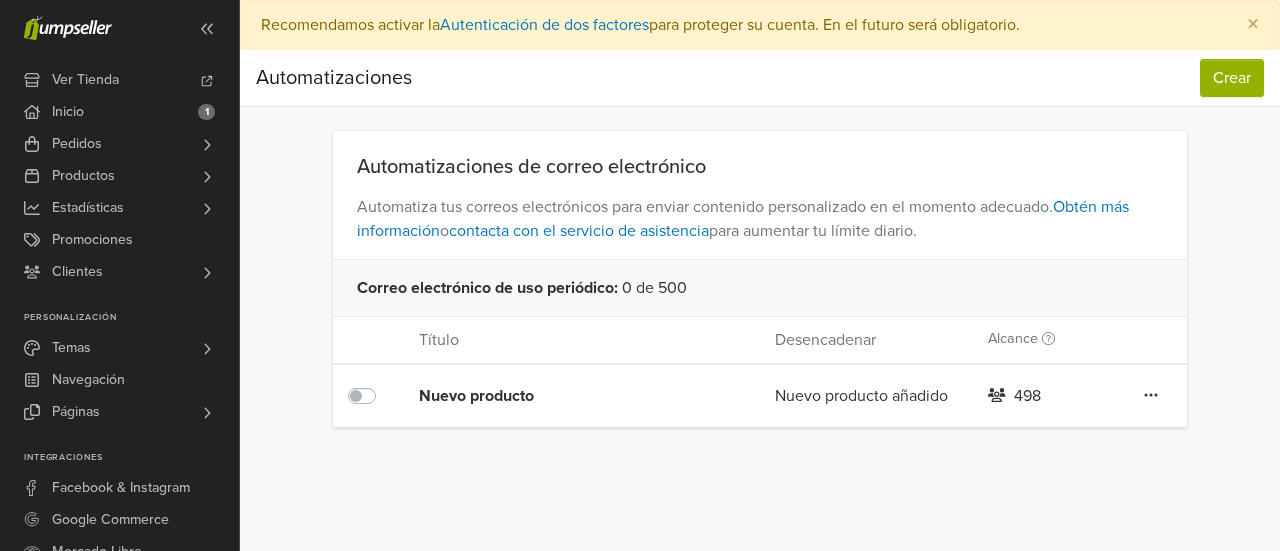click on "Nuevo producto" at bounding box center [561, 396] 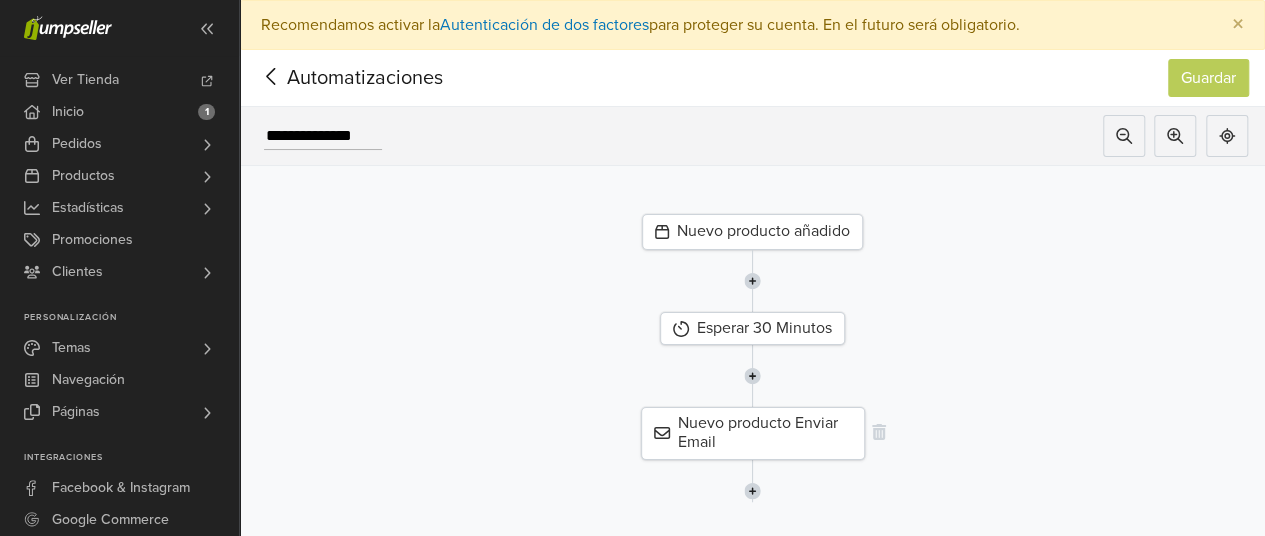 click on "Nuevo producto Enviar Email" at bounding box center (753, 433) 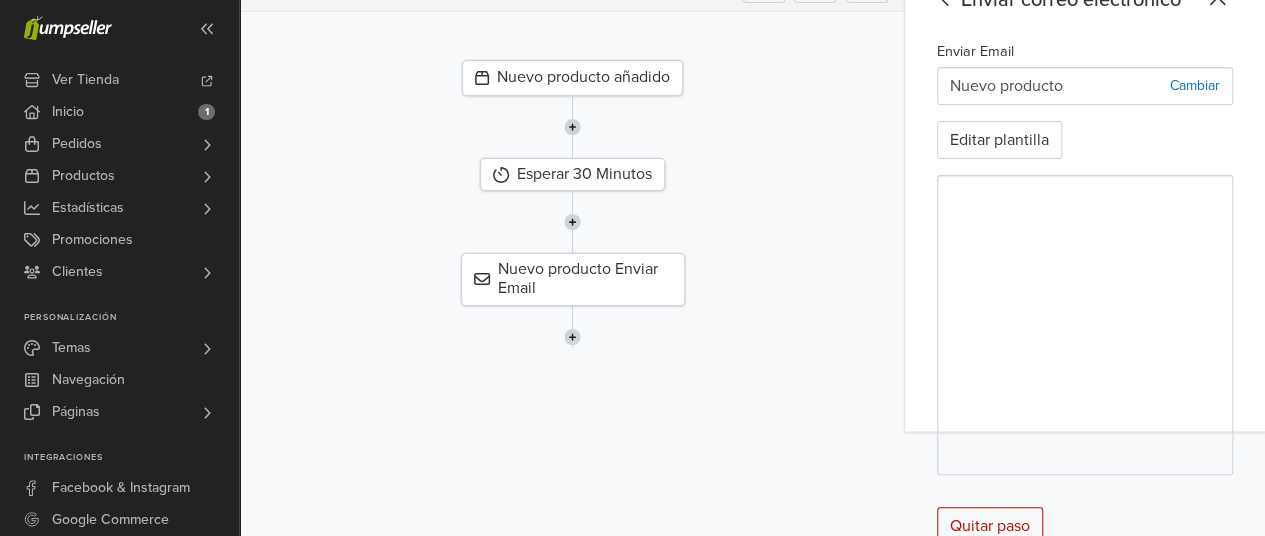 scroll, scrollTop: 159, scrollLeft: 0, axis: vertical 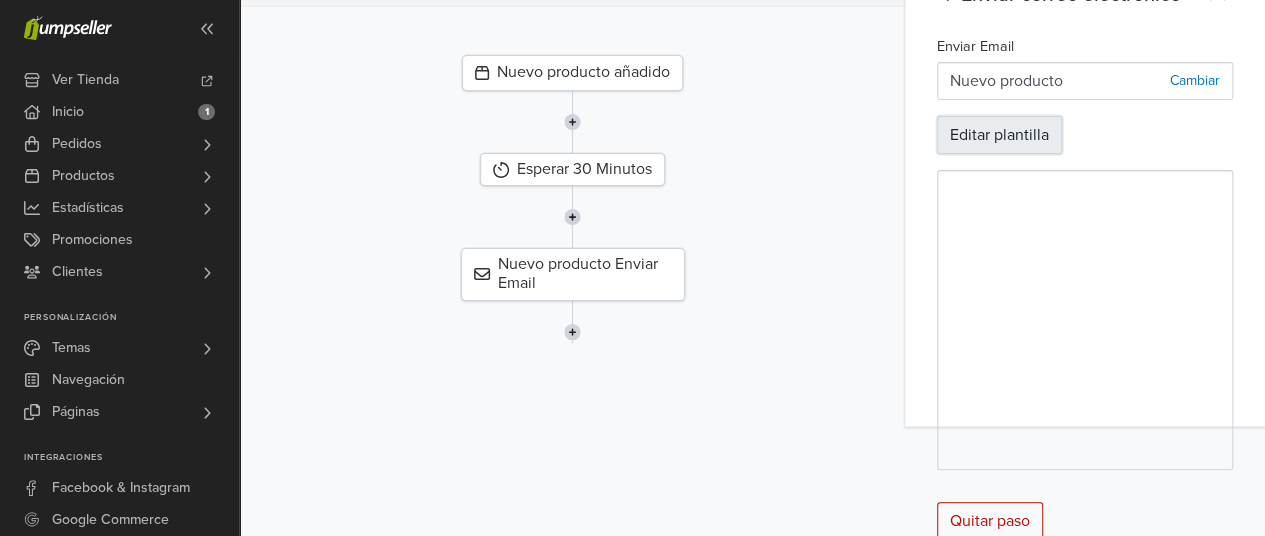 click on "Editar plantilla" at bounding box center (999, 135) 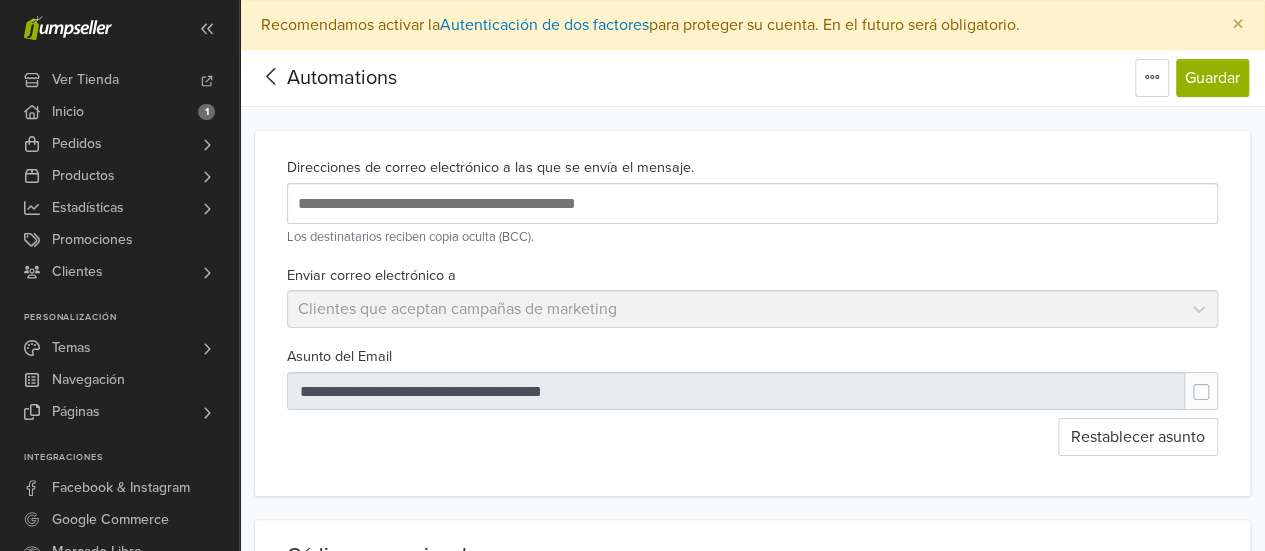 scroll, scrollTop: 0, scrollLeft: 0, axis: both 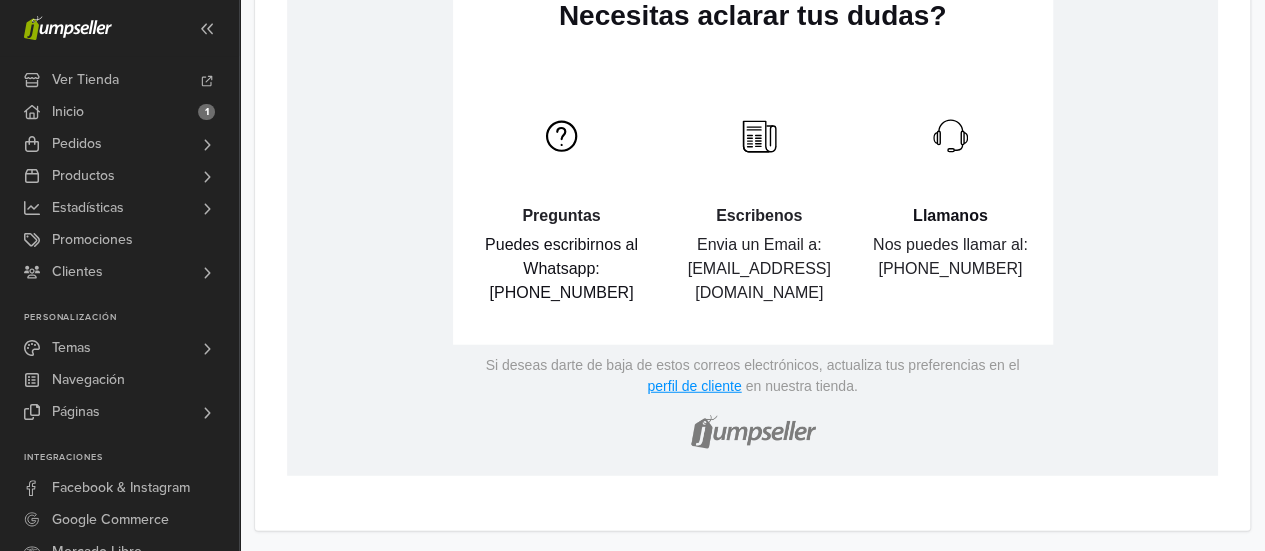 click on "Preguntas
Puedes escribirnos al Whatsapp:  [PHONE_NUMBER]" at bounding box center (562, 188) 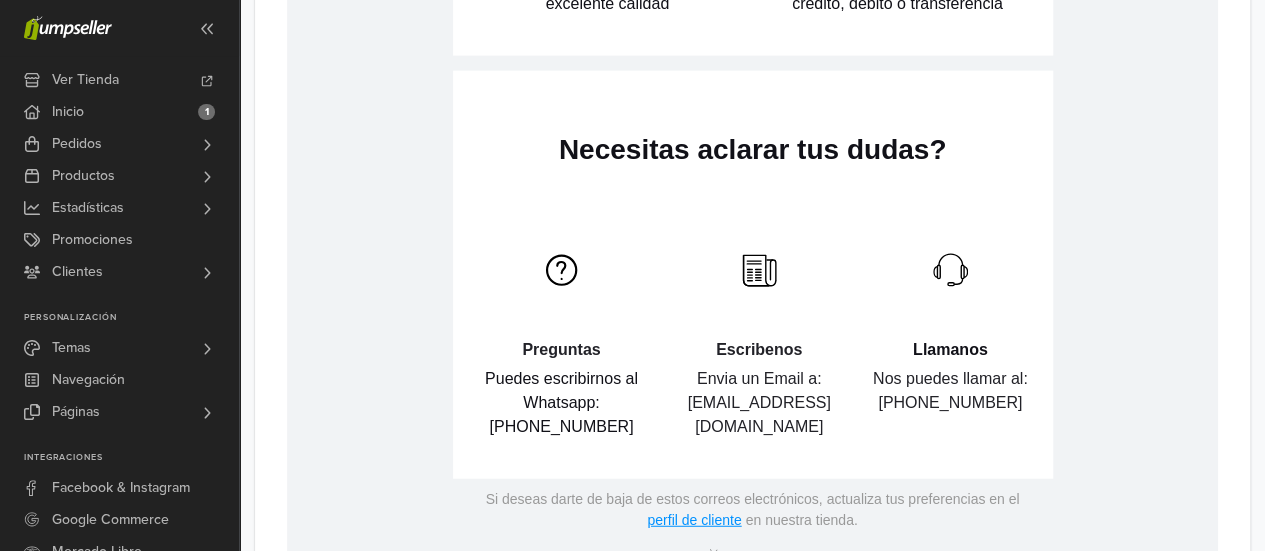 scroll, scrollTop: 2227, scrollLeft: 0, axis: vertical 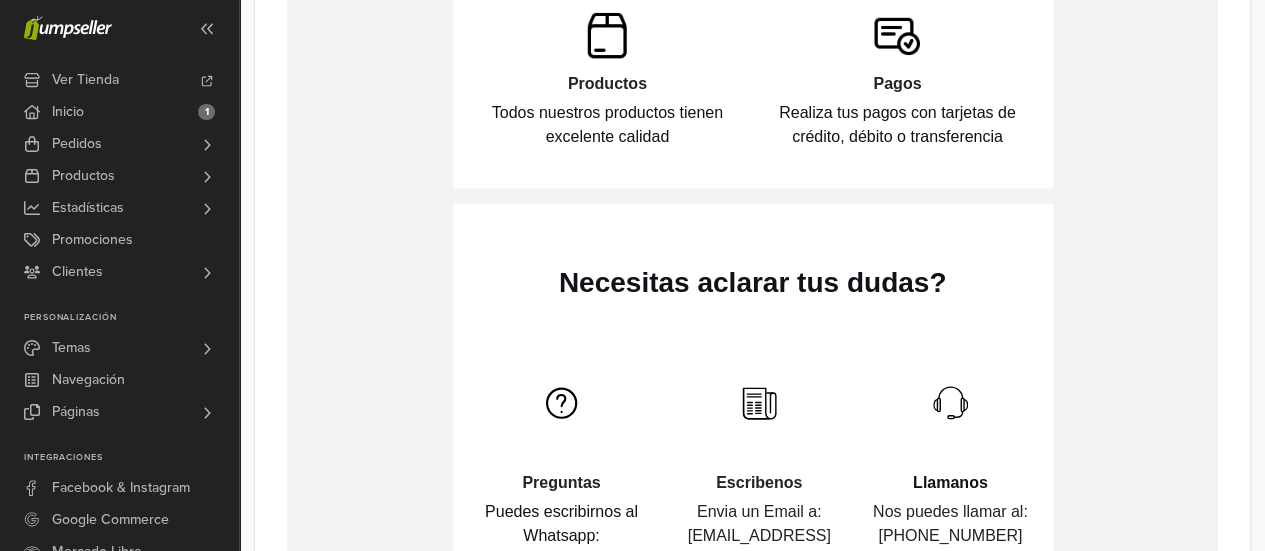 click on "Necesitas aclarar tus dudas?" at bounding box center (753, 283) 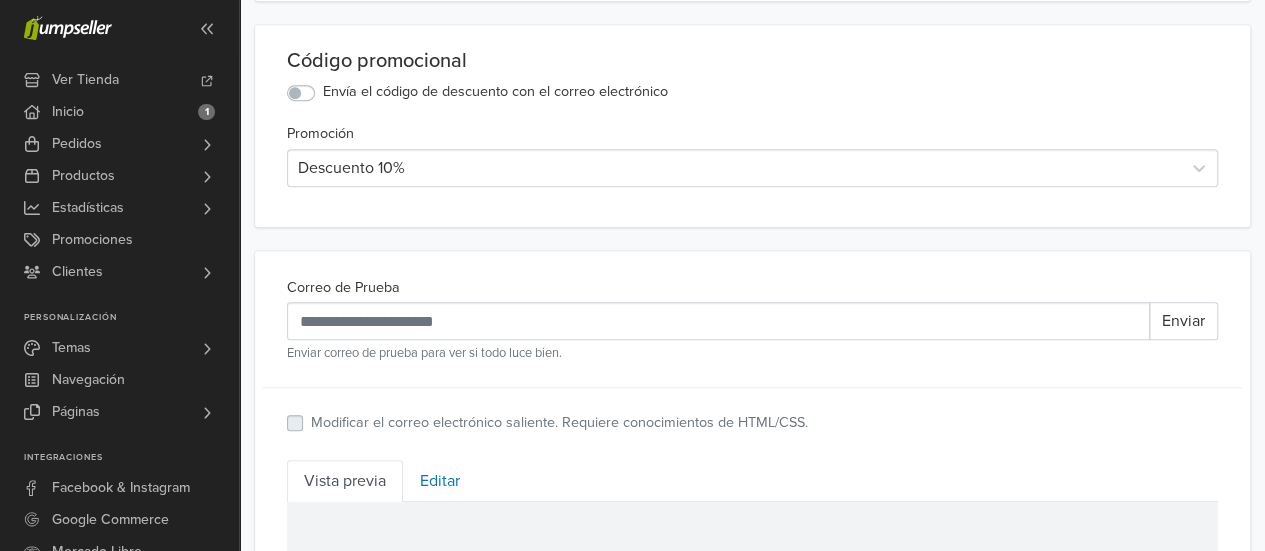 scroll, scrollTop: 494, scrollLeft: 0, axis: vertical 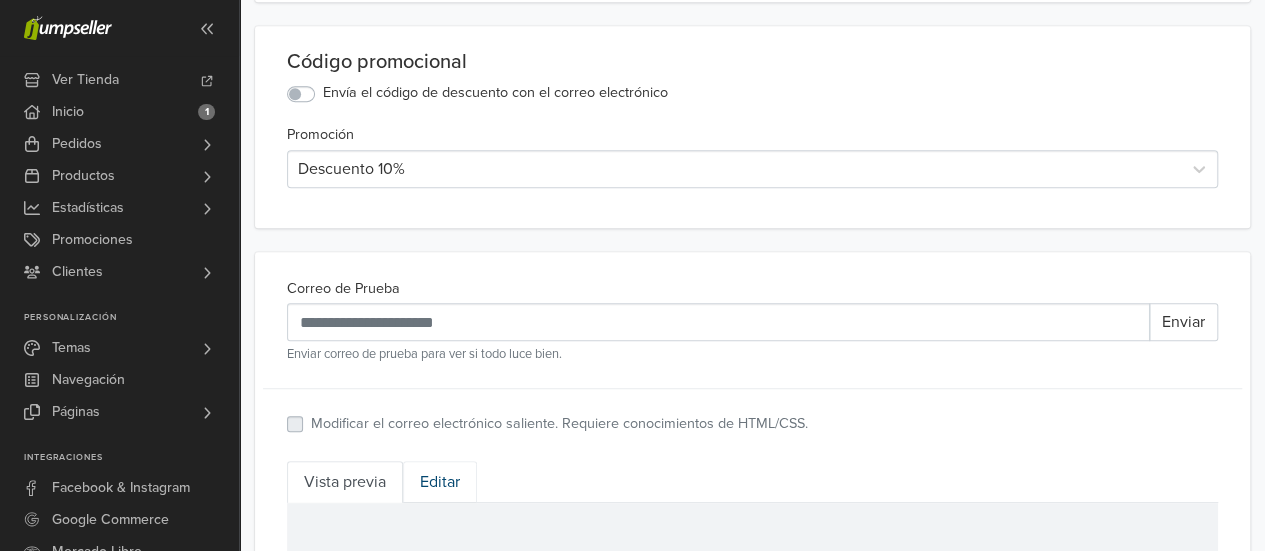 click on "Editar" at bounding box center [440, 482] 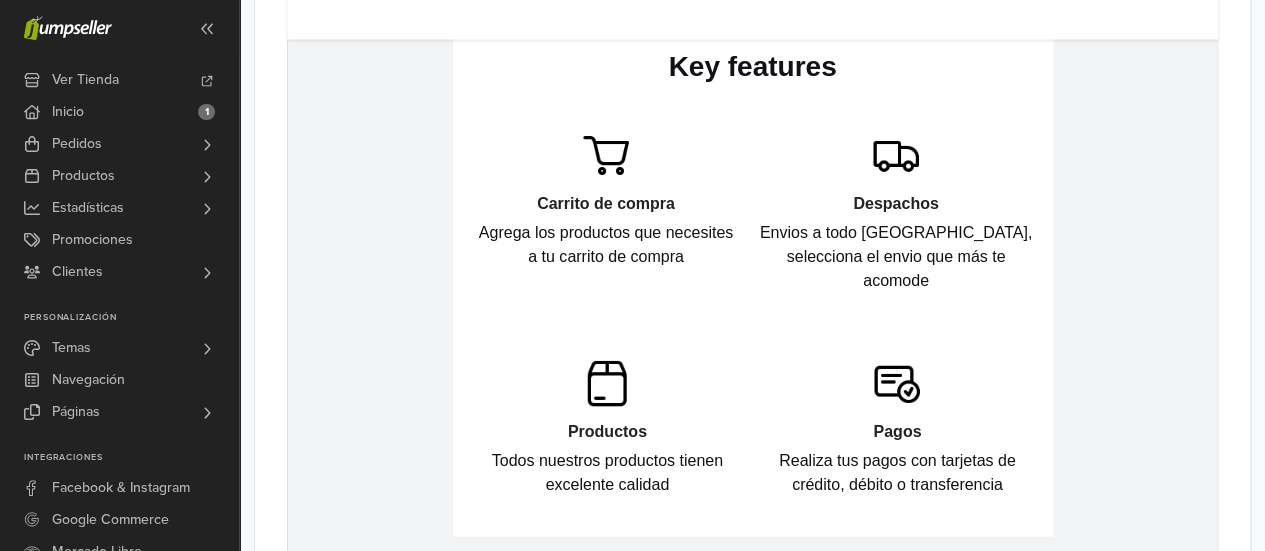scroll, scrollTop: 2360, scrollLeft: 0, axis: vertical 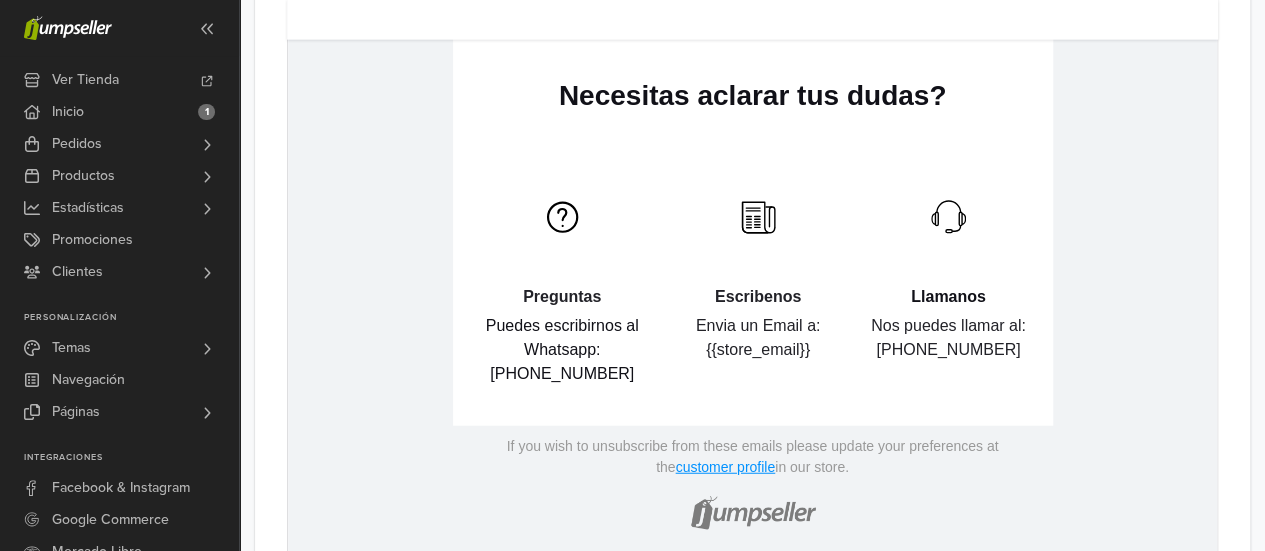 click at bounding box center (662, 269) 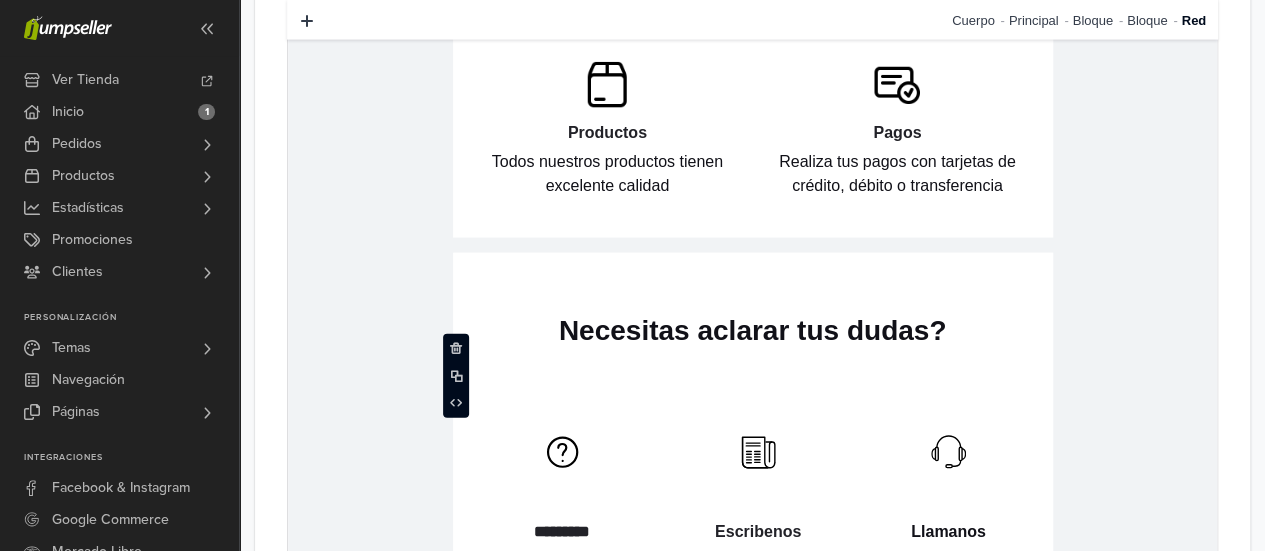 scroll, scrollTop: 2227, scrollLeft: 0, axis: vertical 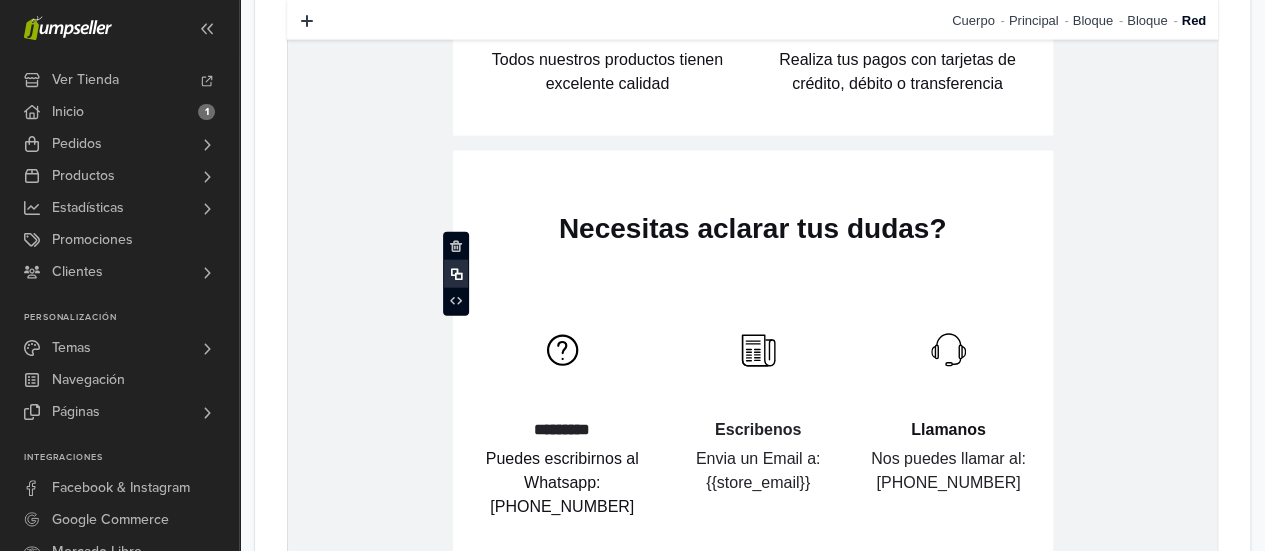 click at bounding box center [456, 274] 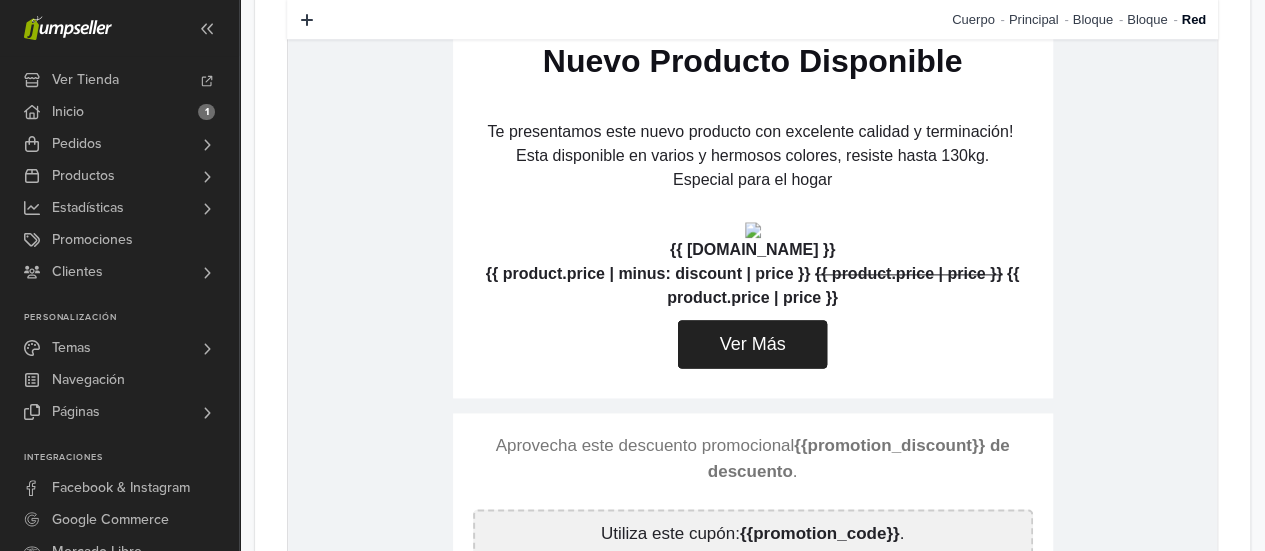 scroll, scrollTop: 1259, scrollLeft: 0, axis: vertical 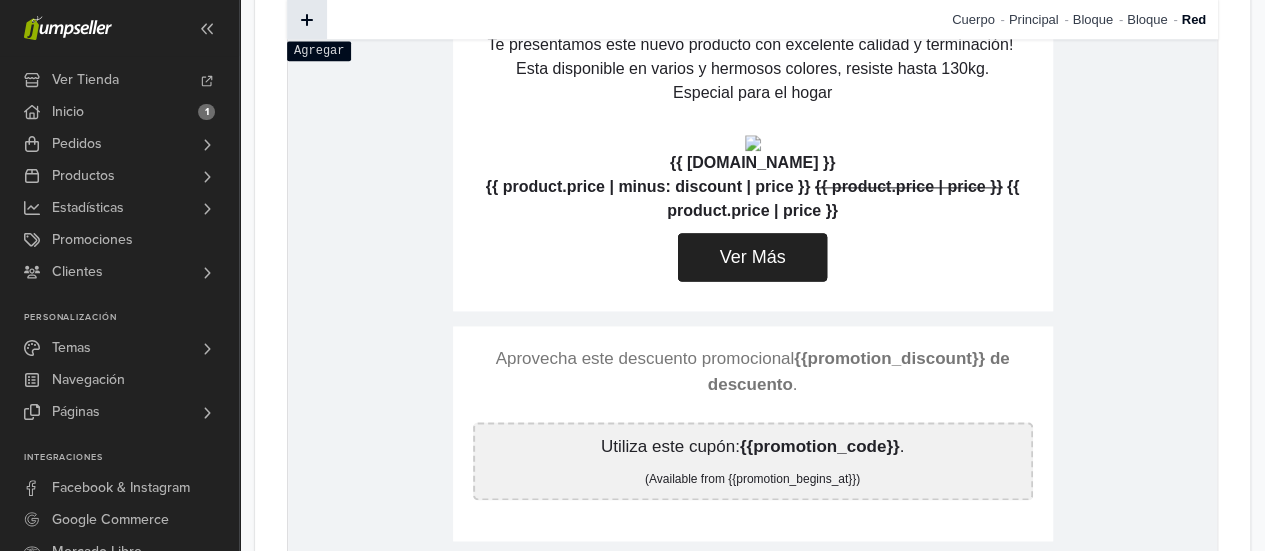 click at bounding box center (307, 21) 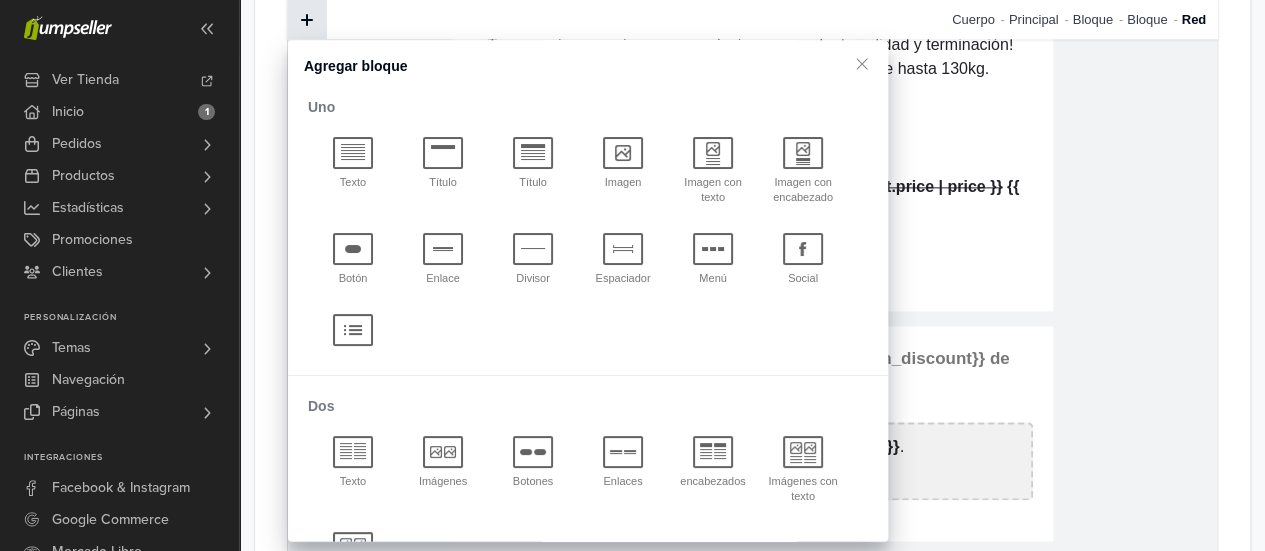 click on "{% if store.logo == empty %}
{{[DOMAIN_NAME]}}
{% else %}
{% endif %}
hidden text hidden text Nuevo Producto Disponible
{% for product in products.latest limit: 1 %}
hidden text Te presentamos este nuevo producto con excelente calidad y terminación!  Esta disponible en varios y hermosos colores, resiste hasta 130kg.  ﻿Especial para el hogar hidden text hidden text {{ [DOMAIN_NAME] }}
{{ product.price | minus: discount | price }}
. ." at bounding box center [752, 877] 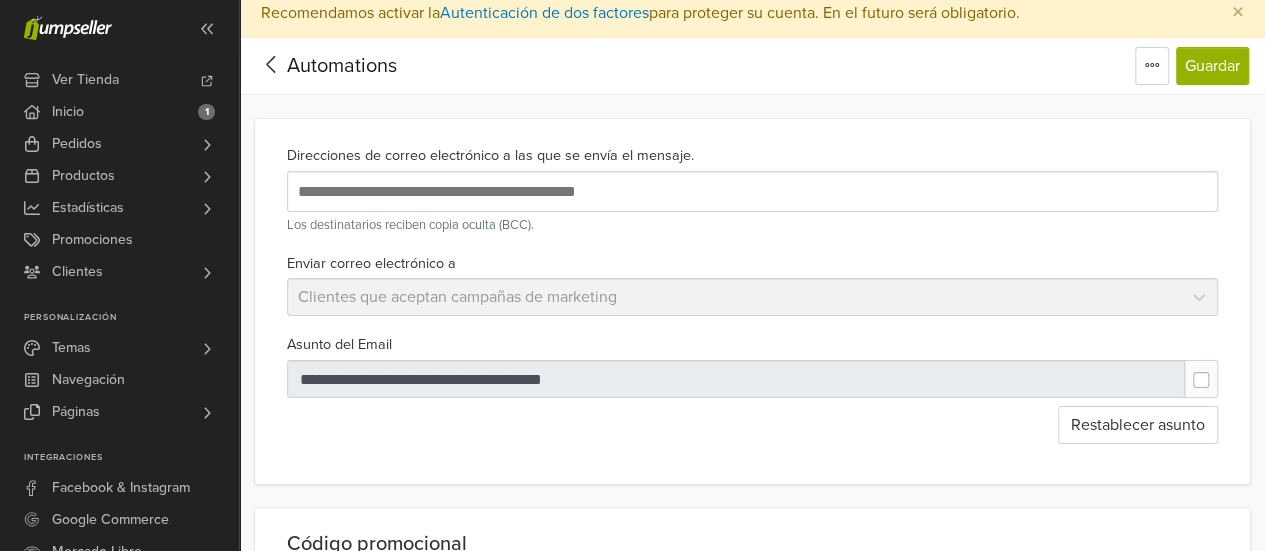 scroll, scrollTop: 0, scrollLeft: 0, axis: both 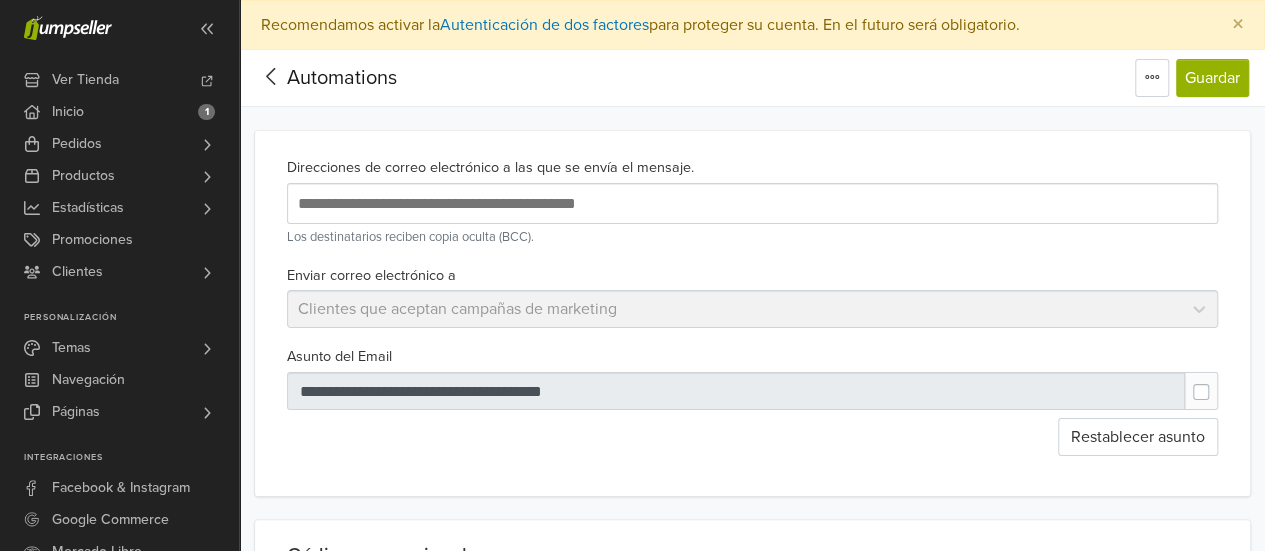 click 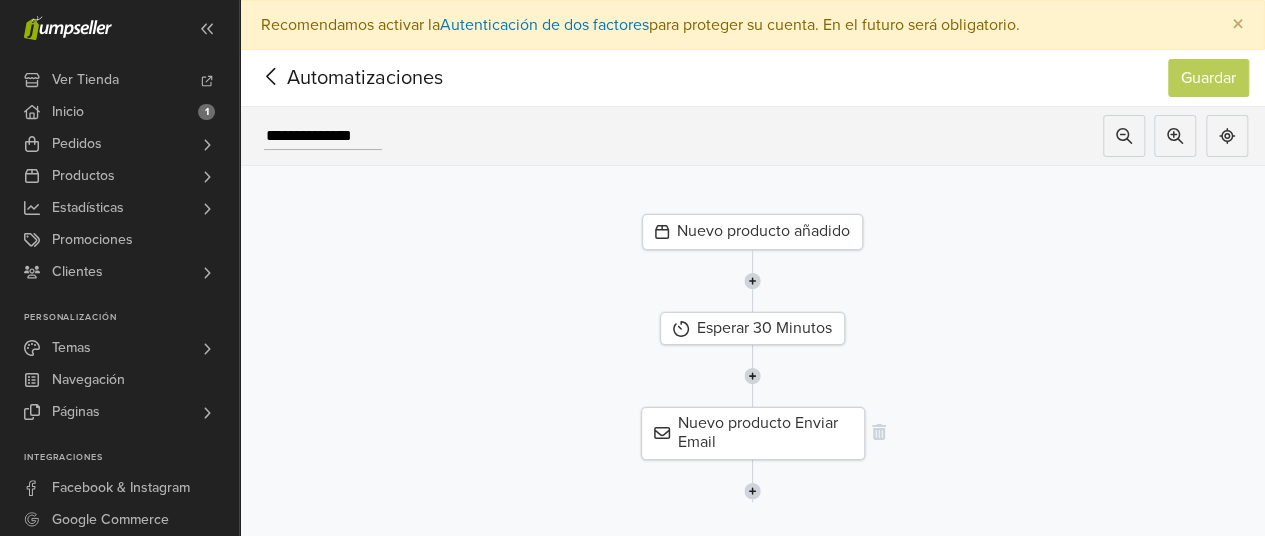click on "Nuevo producto Enviar Email" at bounding box center (753, 433) 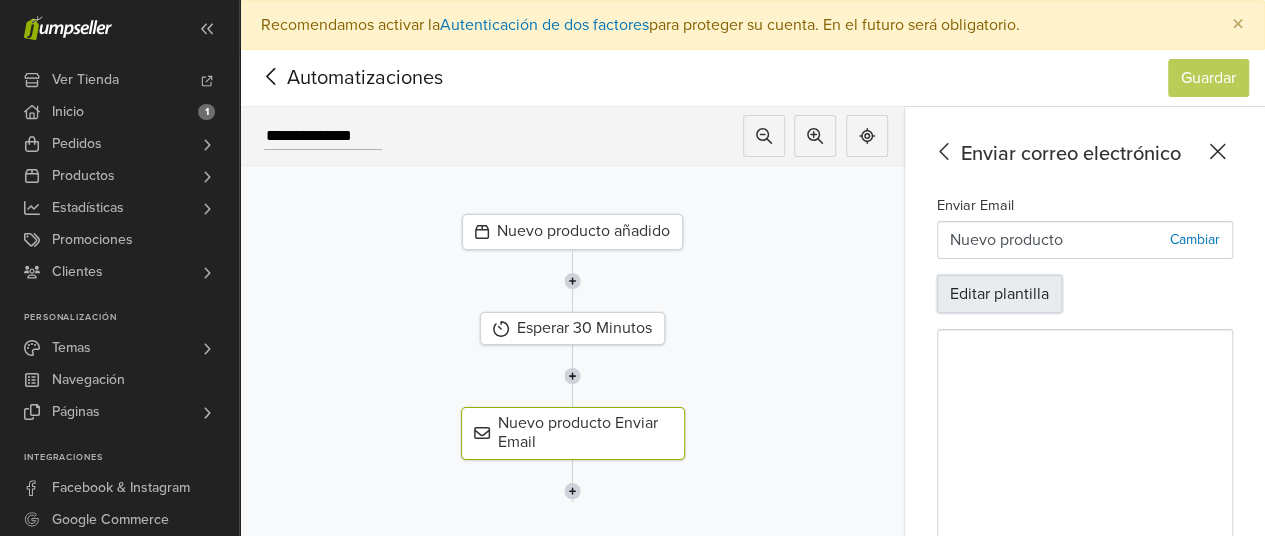 click on "Editar plantilla" at bounding box center [999, 294] 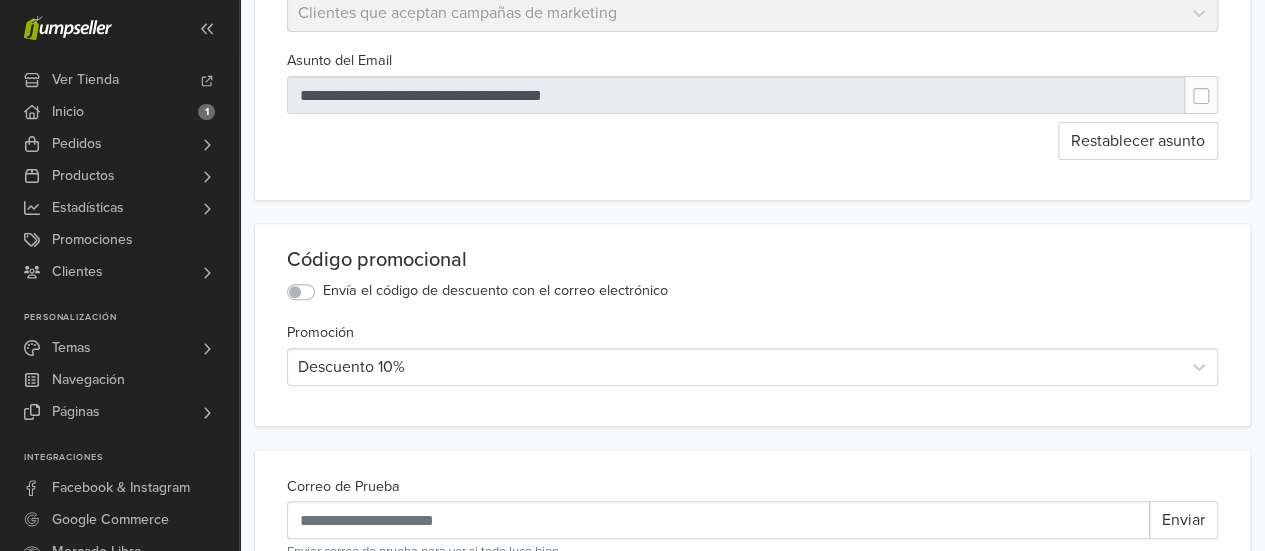 scroll, scrollTop: 0, scrollLeft: 0, axis: both 